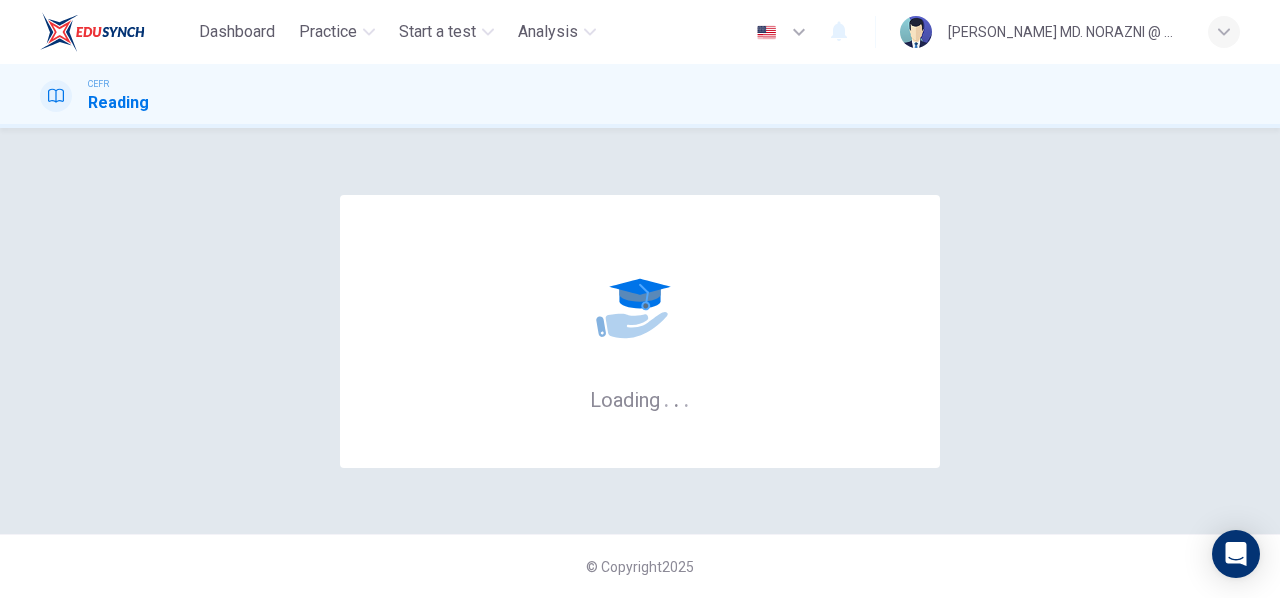 scroll, scrollTop: 0, scrollLeft: 0, axis: both 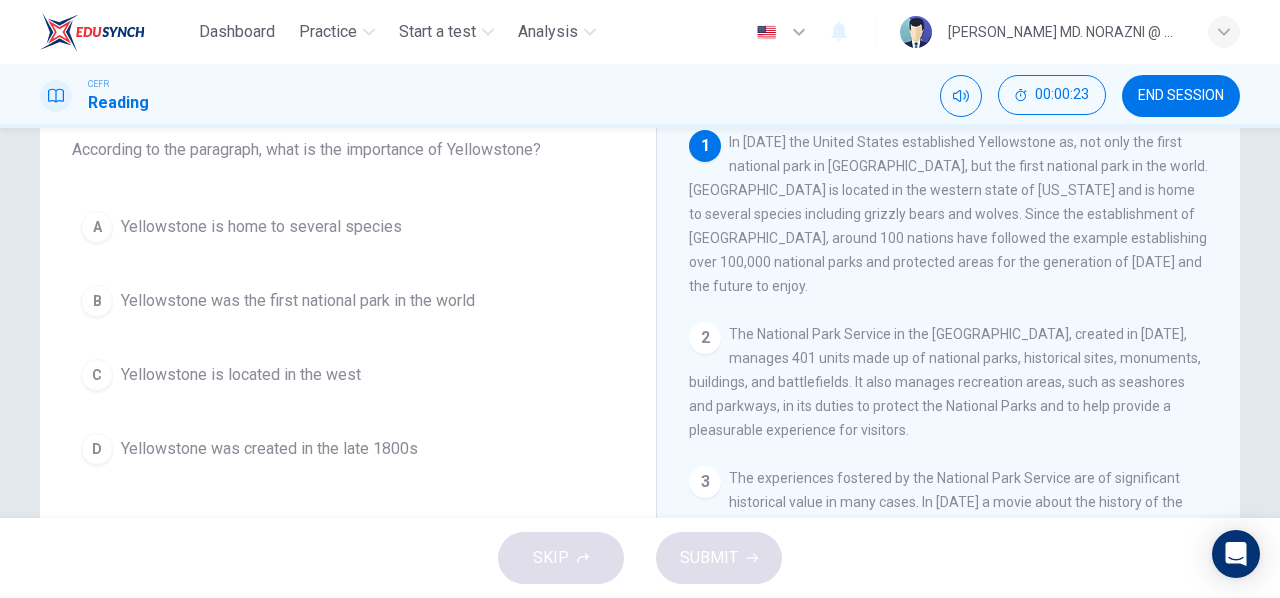 click on "B" at bounding box center [97, 301] 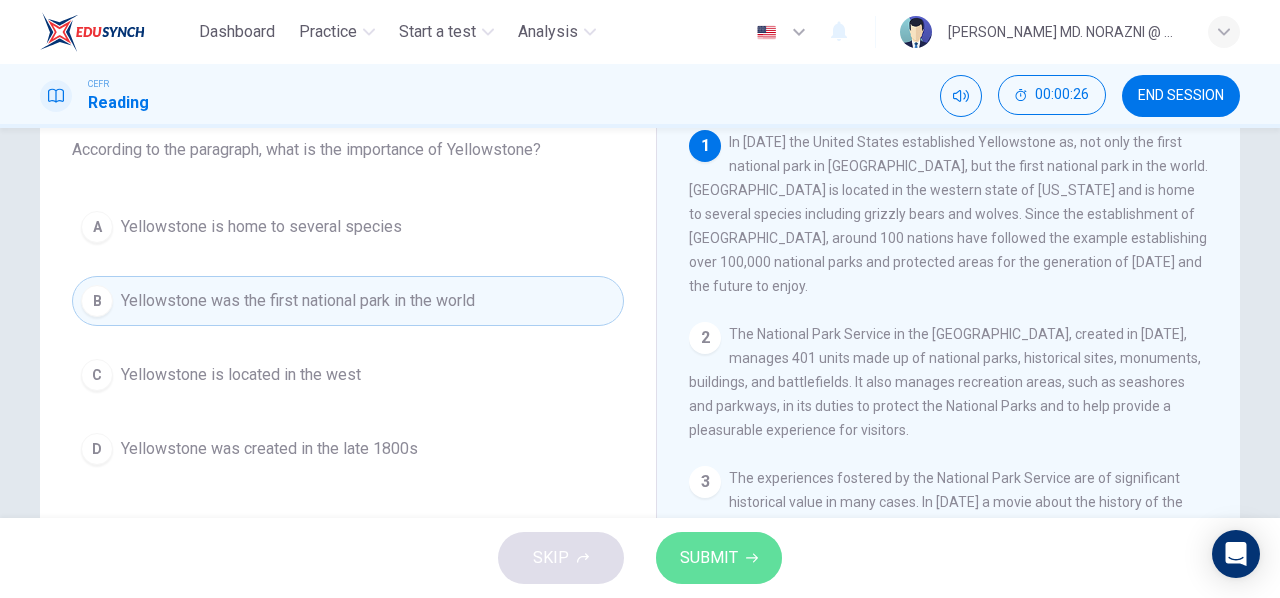 click on "SUBMIT" at bounding box center [709, 558] 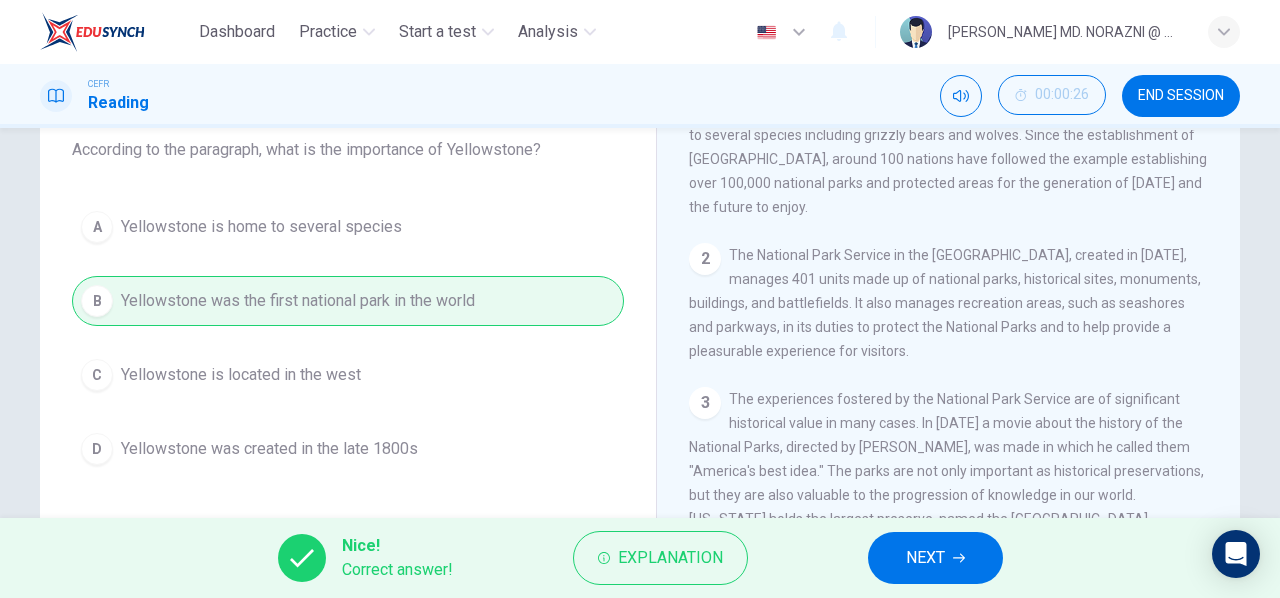 scroll, scrollTop: 80, scrollLeft: 0, axis: vertical 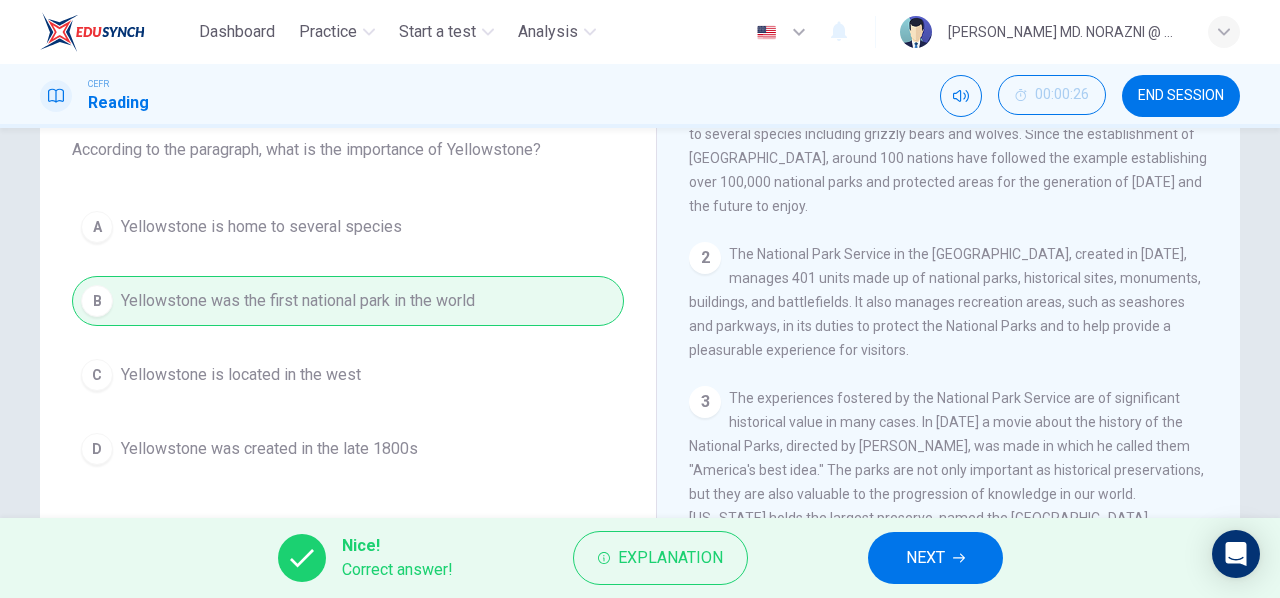 click on "NEXT" at bounding box center (925, 558) 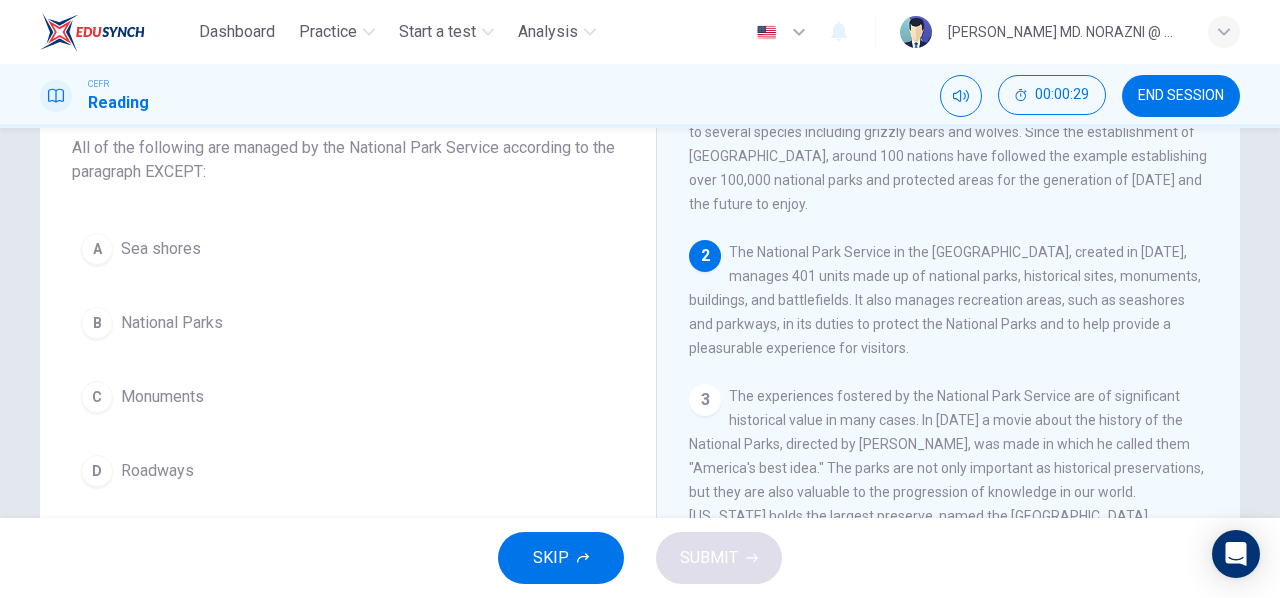 scroll, scrollTop: 128, scrollLeft: 0, axis: vertical 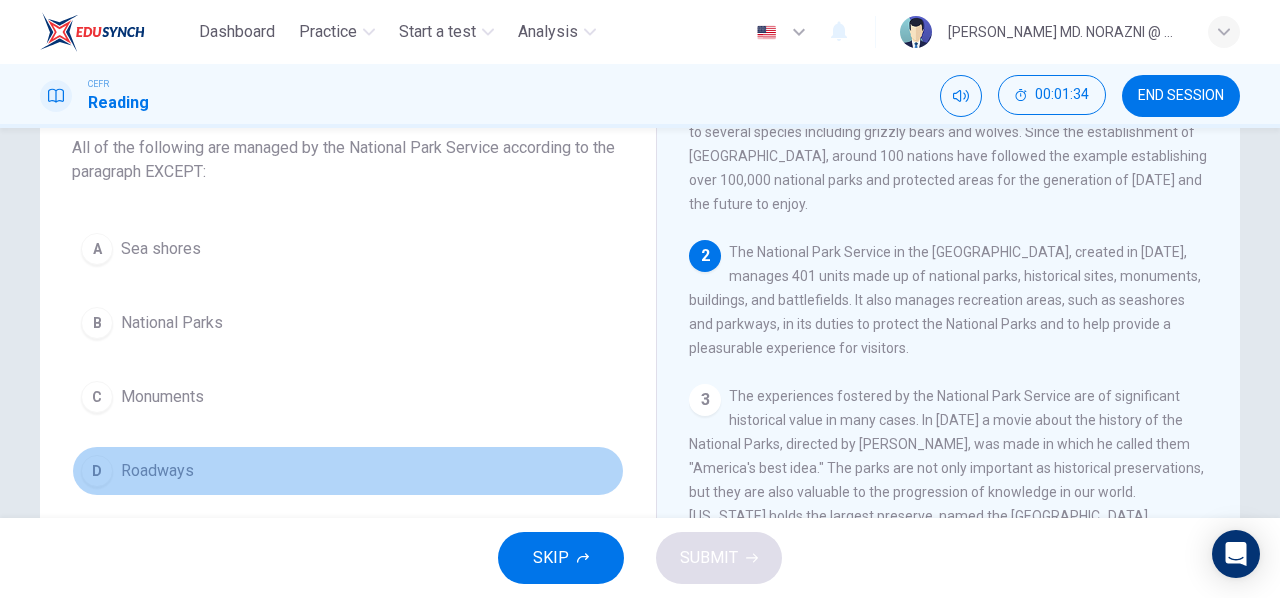click on "D" at bounding box center [97, 471] 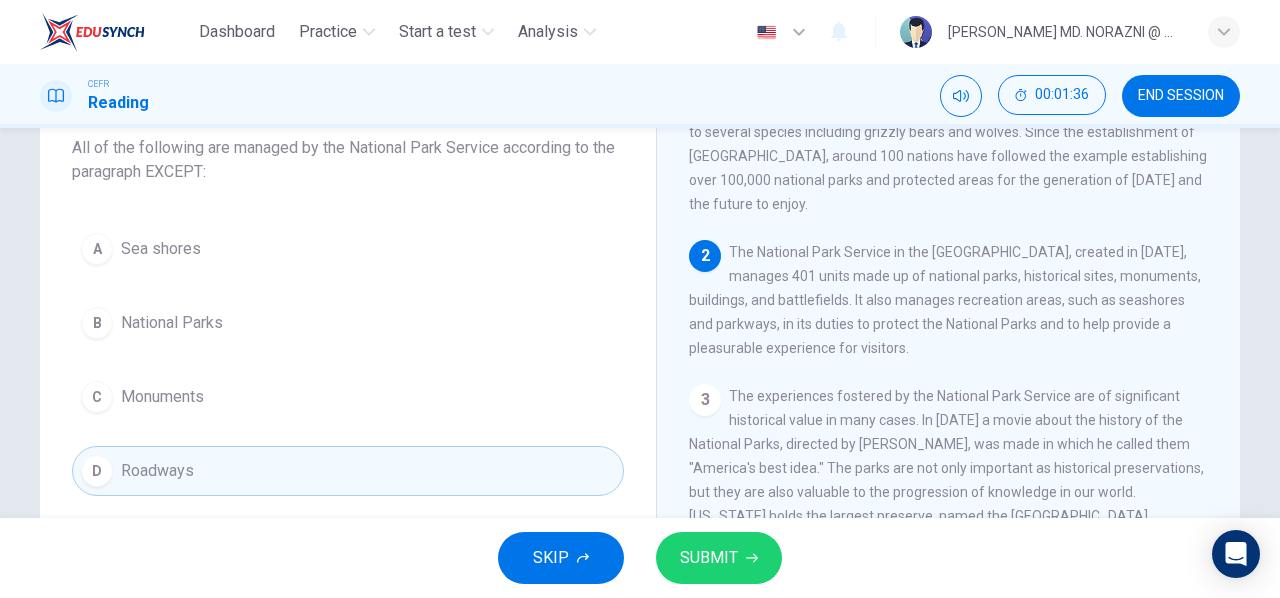 click on "SUBMIT" at bounding box center (719, 558) 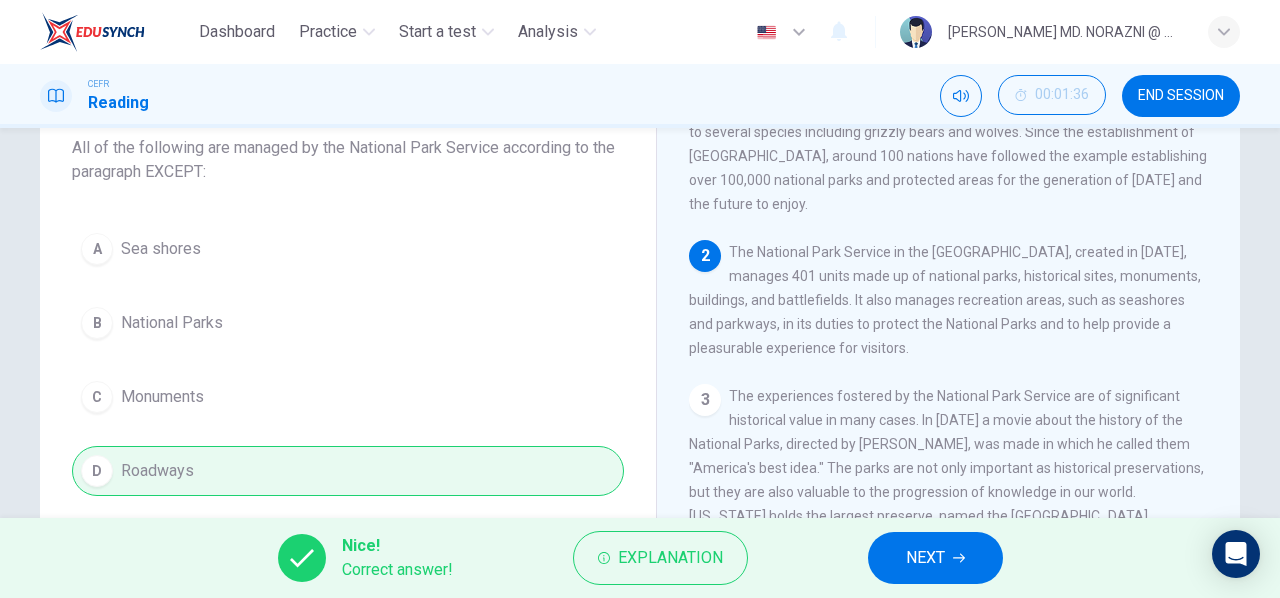 scroll, scrollTop: 280, scrollLeft: 0, axis: vertical 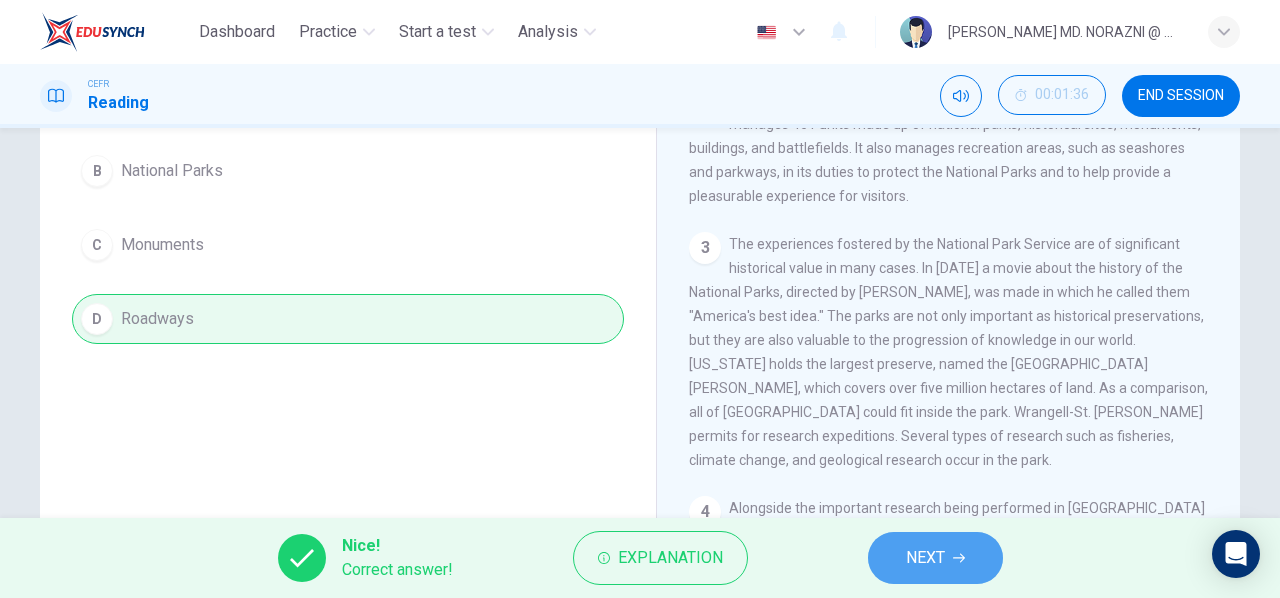 click on "NEXT" at bounding box center (935, 558) 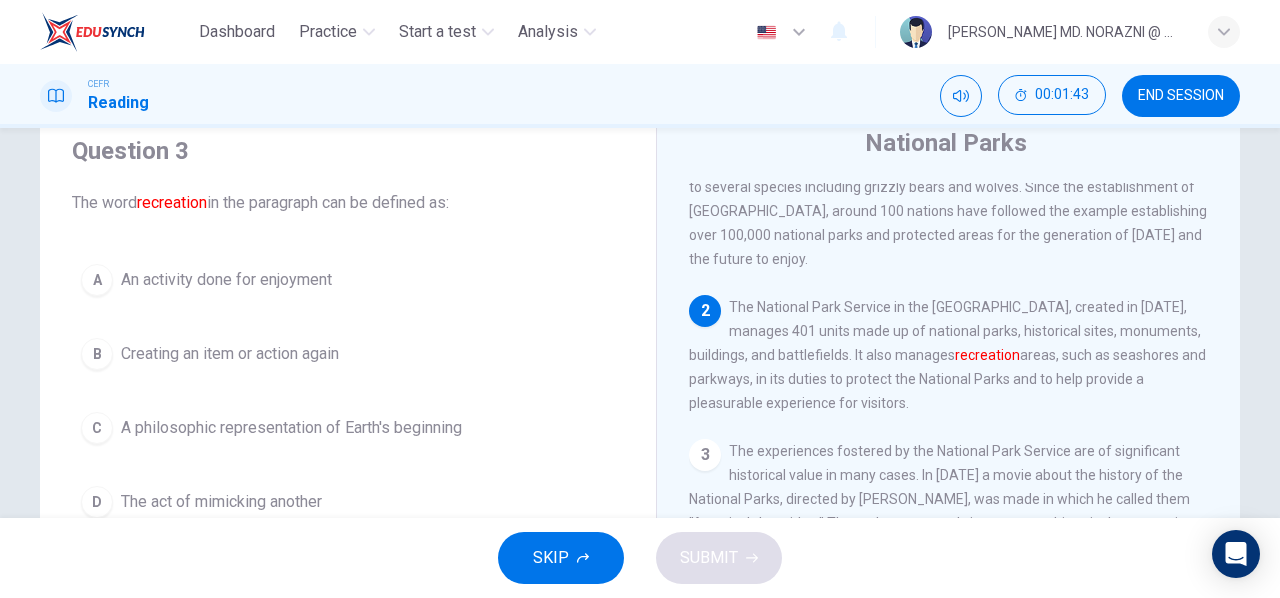 scroll, scrollTop: 105, scrollLeft: 0, axis: vertical 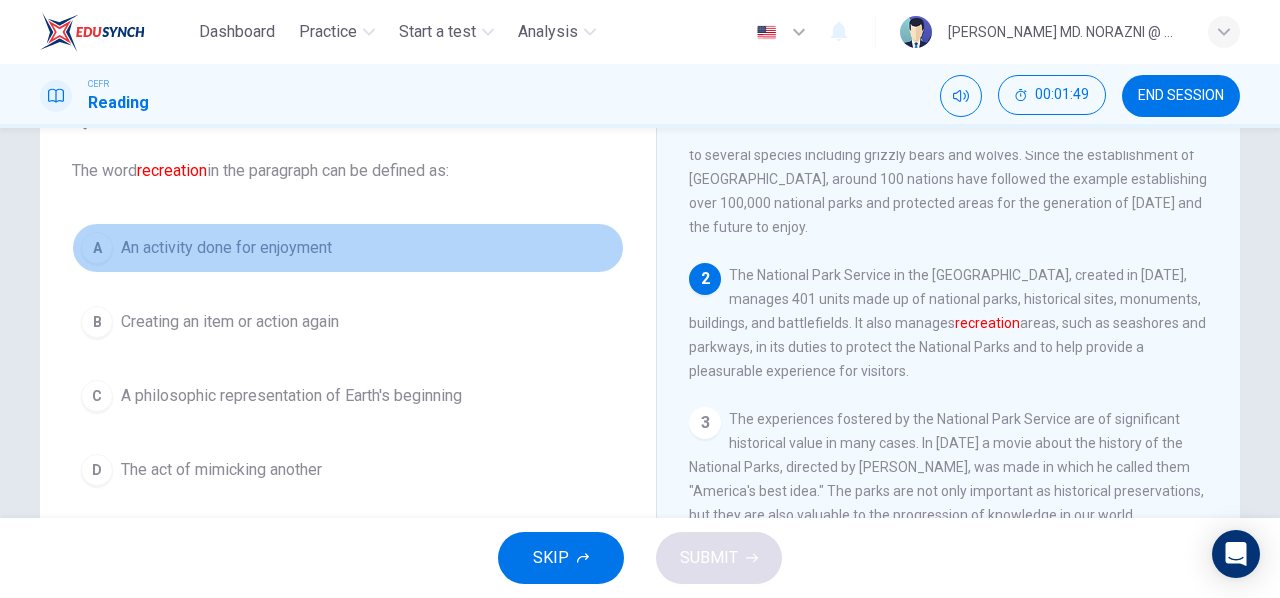 click on "A" at bounding box center (97, 248) 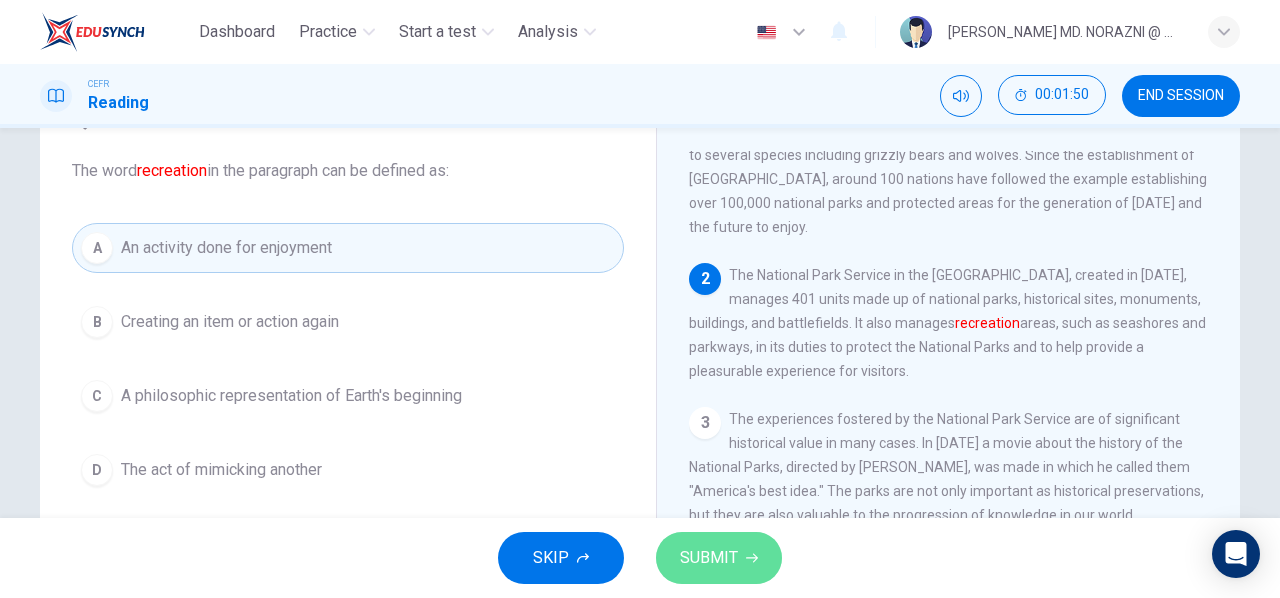 click on "SUBMIT" at bounding box center [709, 558] 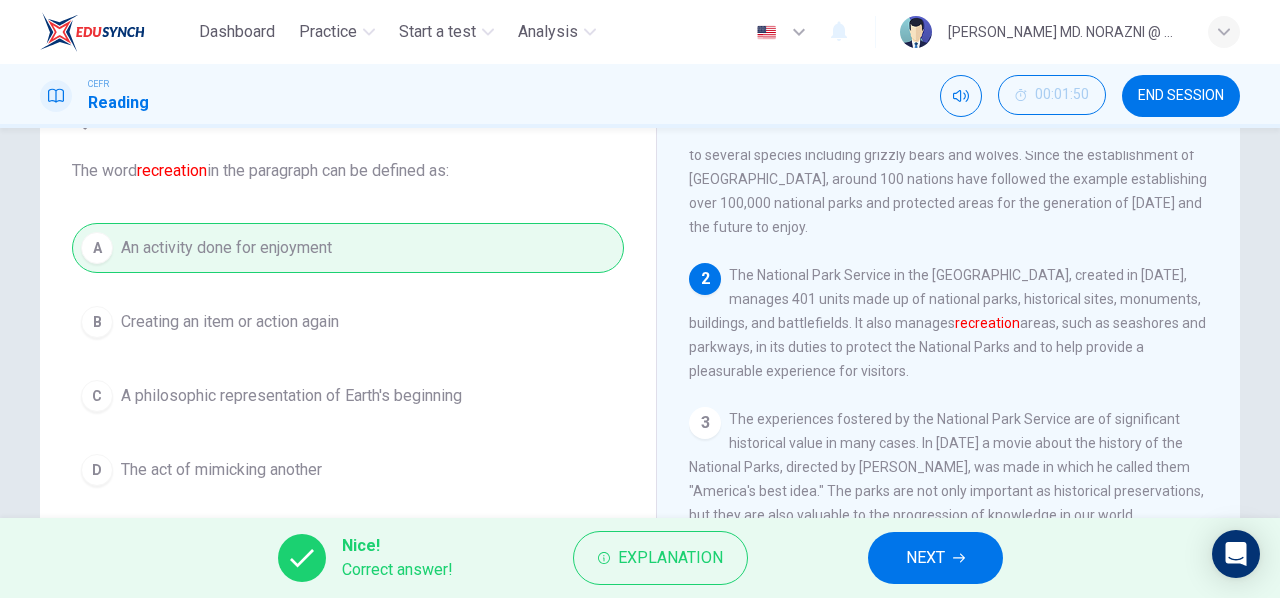 scroll, scrollTop: 189, scrollLeft: 0, axis: vertical 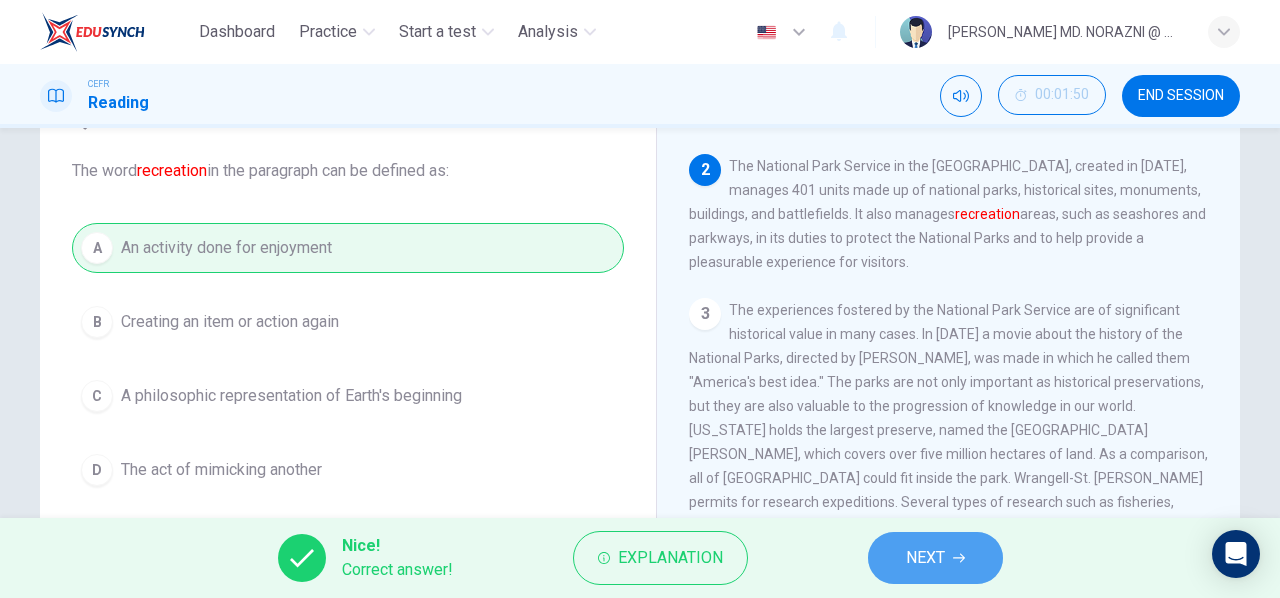 click on "NEXT" at bounding box center [935, 558] 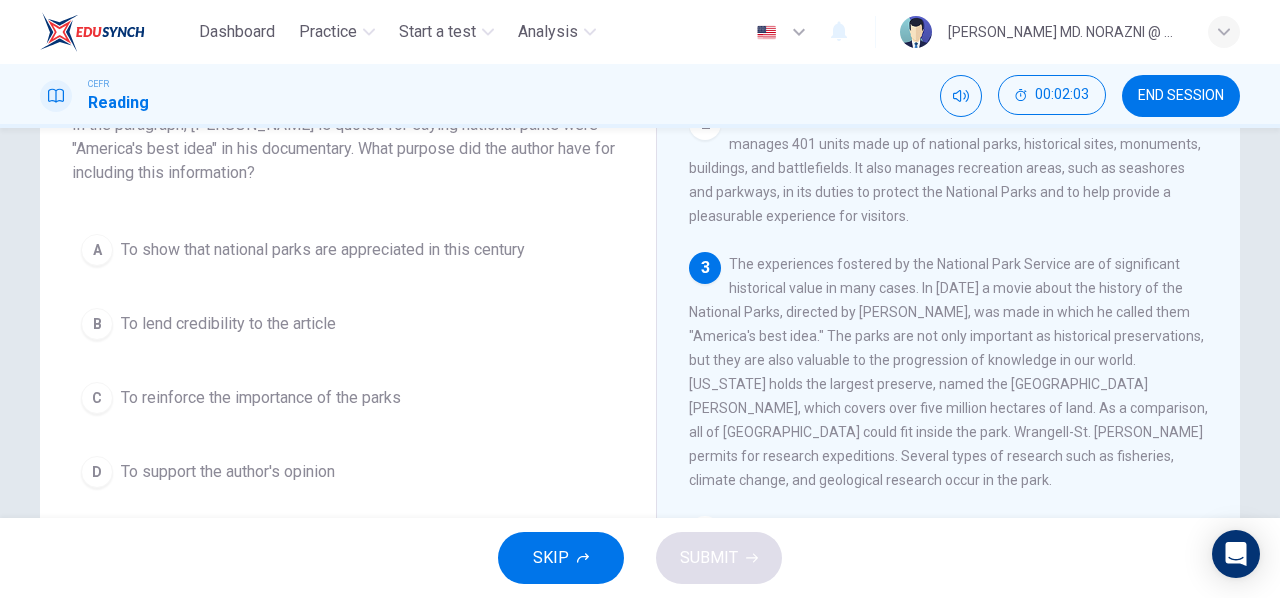 scroll, scrollTop: 152, scrollLeft: 0, axis: vertical 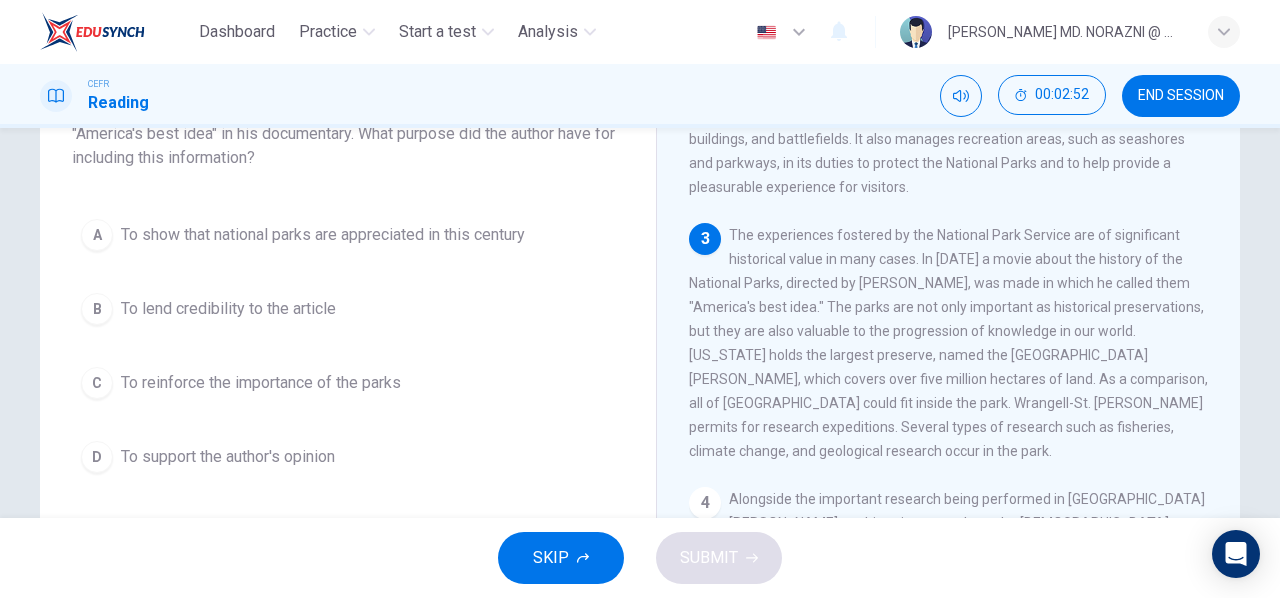 click on "D" at bounding box center (97, 457) 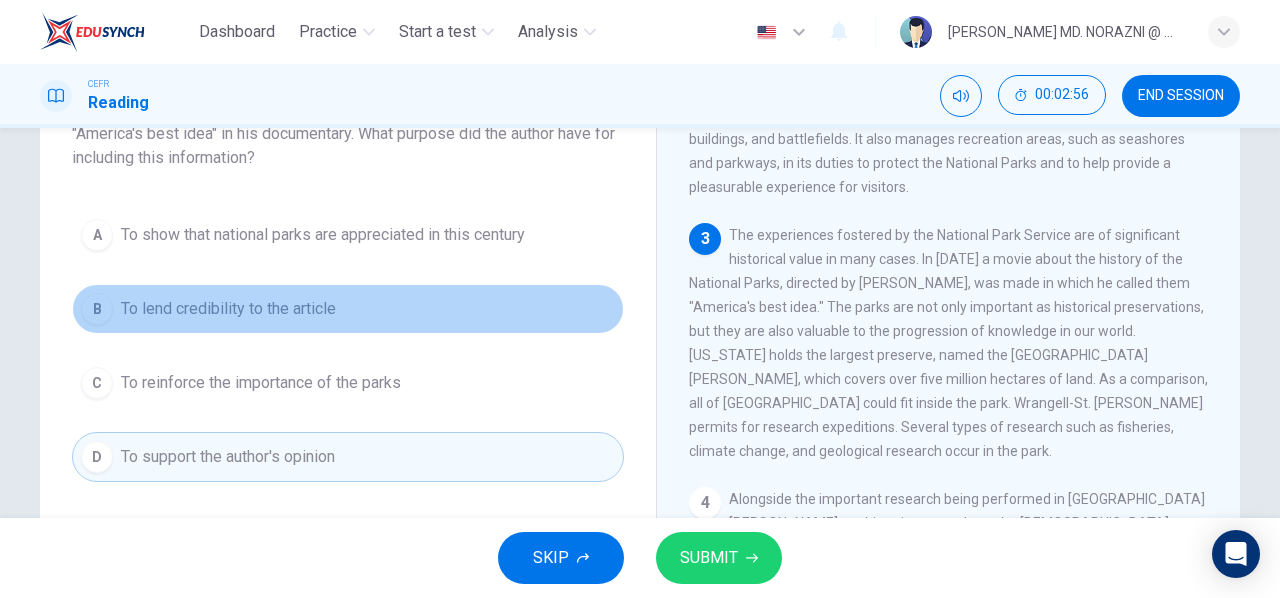 click on "B" at bounding box center [97, 309] 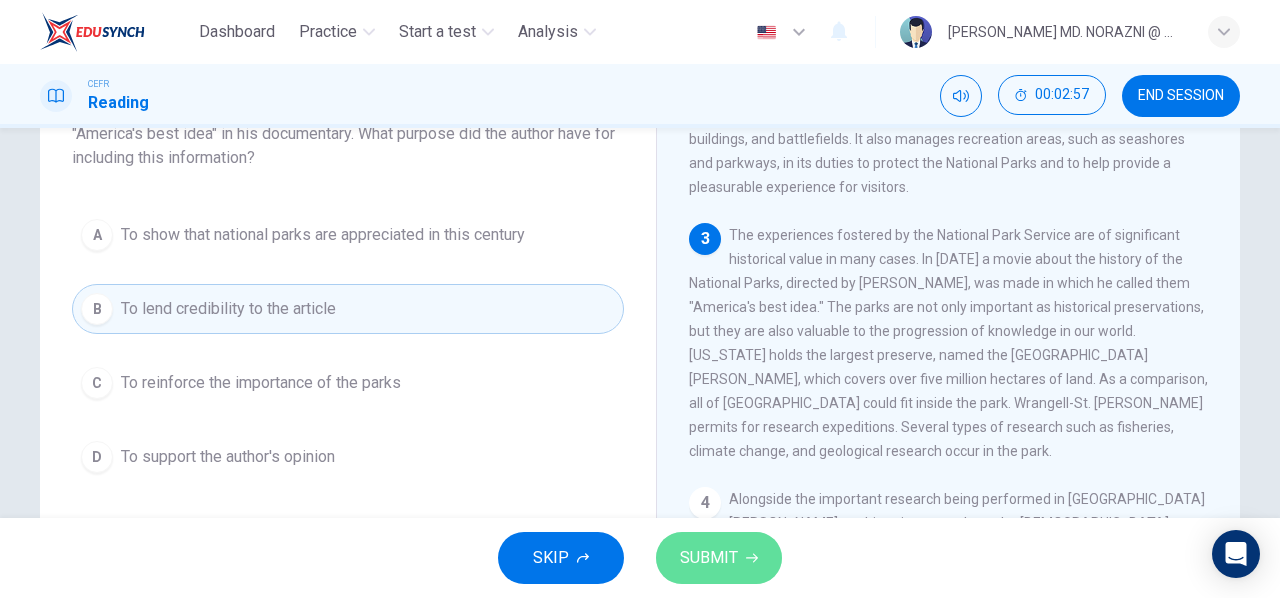 click on "SUBMIT" at bounding box center [709, 558] 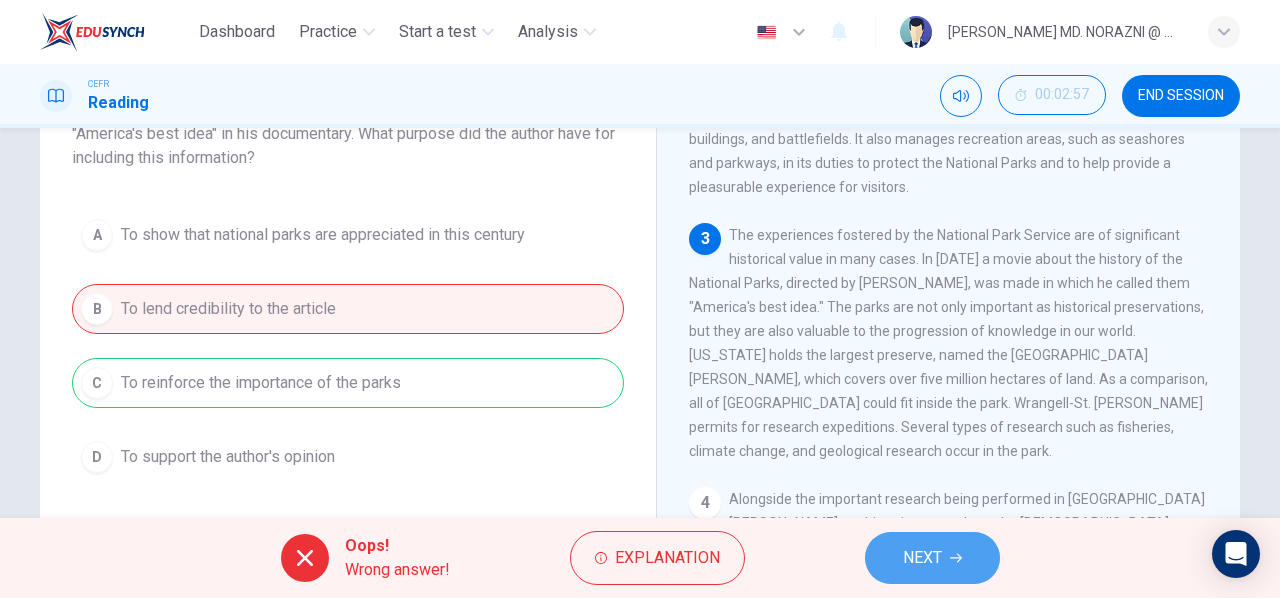 click on "NEXT" at bounding box center (922, 558) 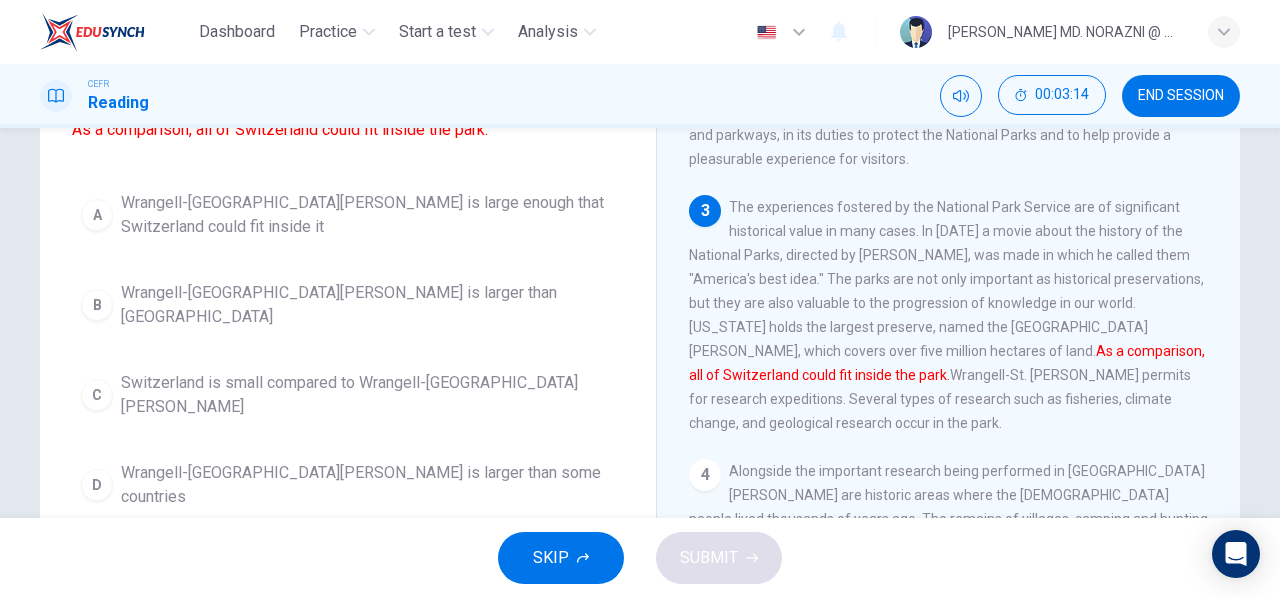 scroll, scrollTop: 194, scrollLeft: 0, axis: vertical 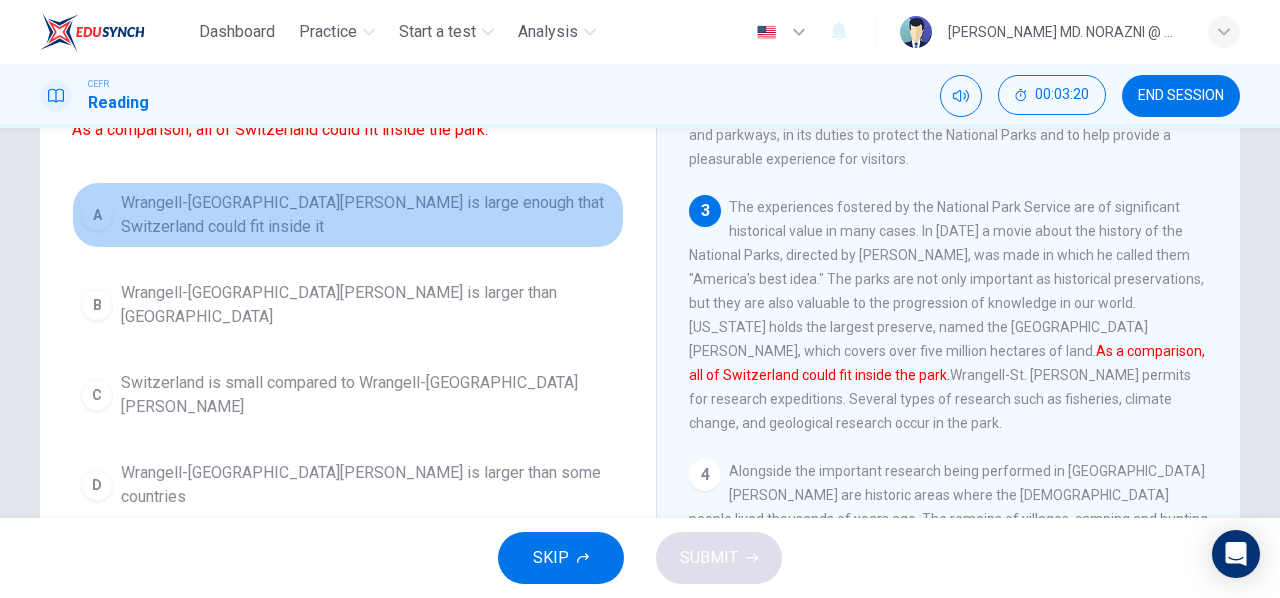 click on "A" at bounding box center (97, 215) 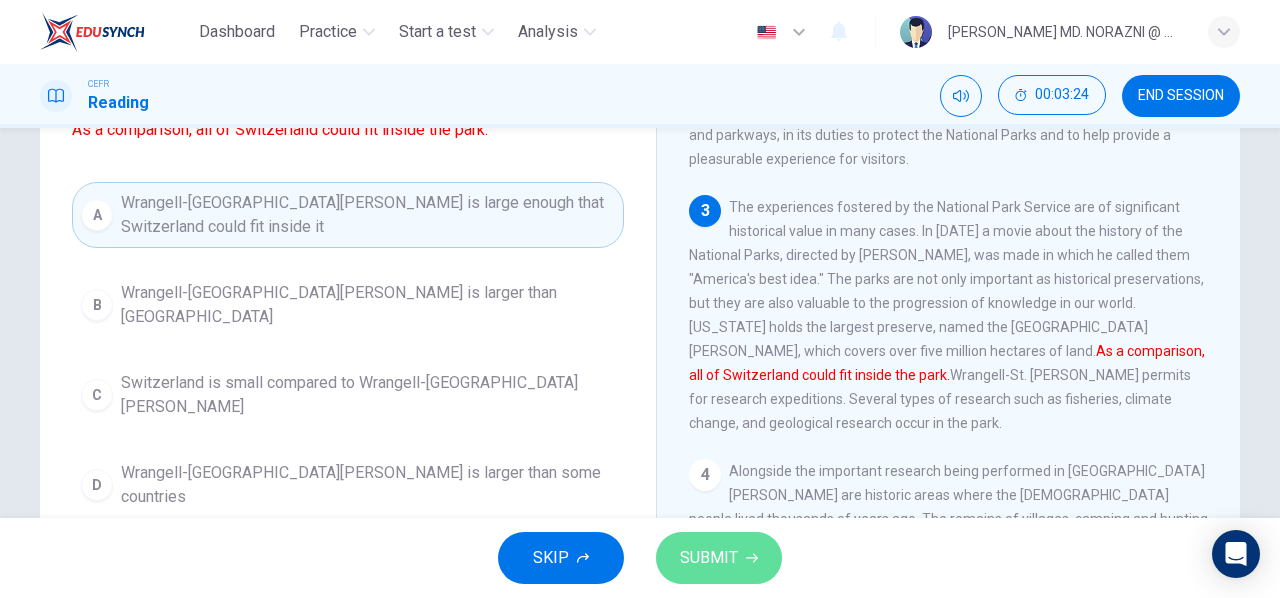click on "SUBMIT" at bounding box center [709, 558] 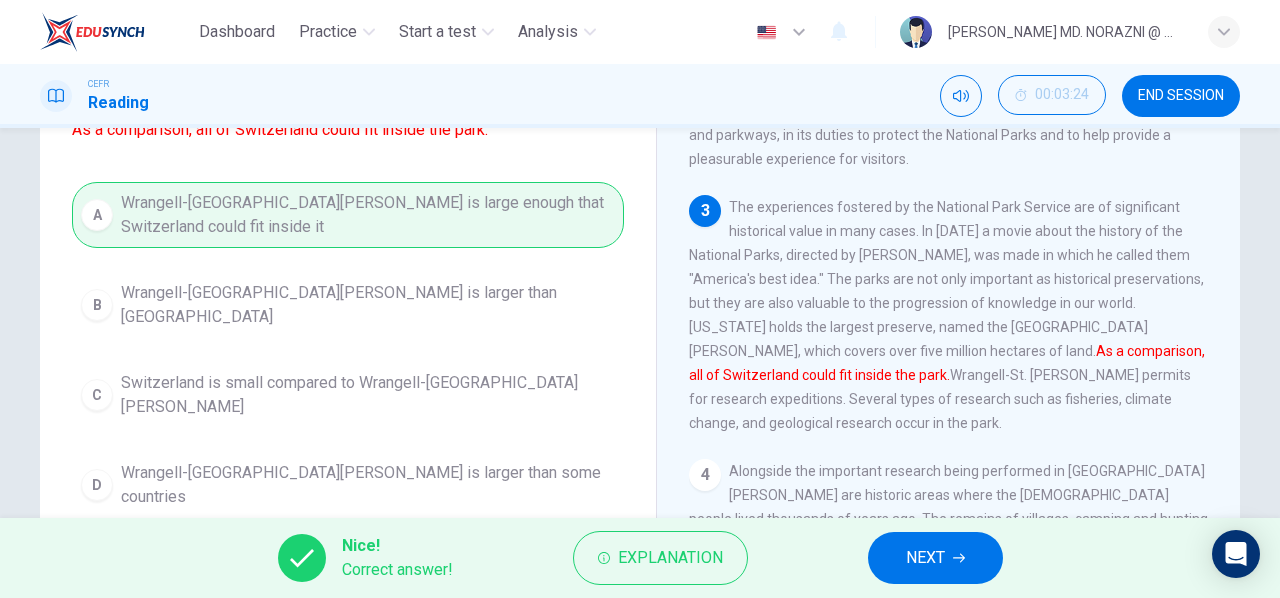 click on "NEXT" at bounding box center [925, 558] 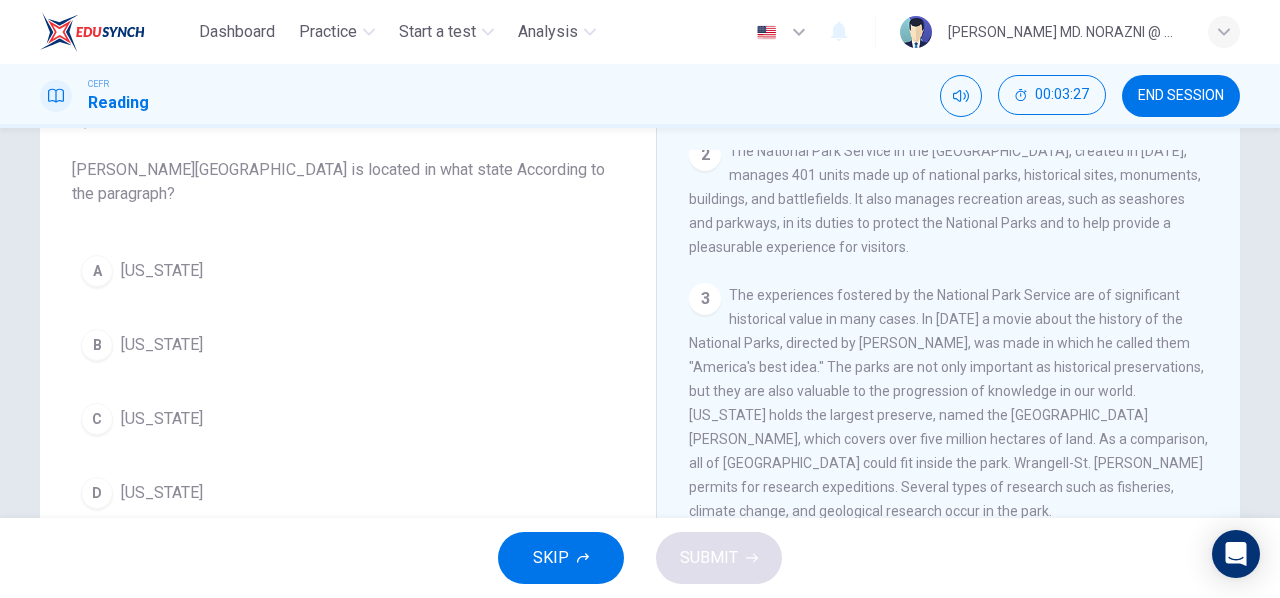 scroll, scrollTop: 109, scrollLeft: 0, axis: vertical 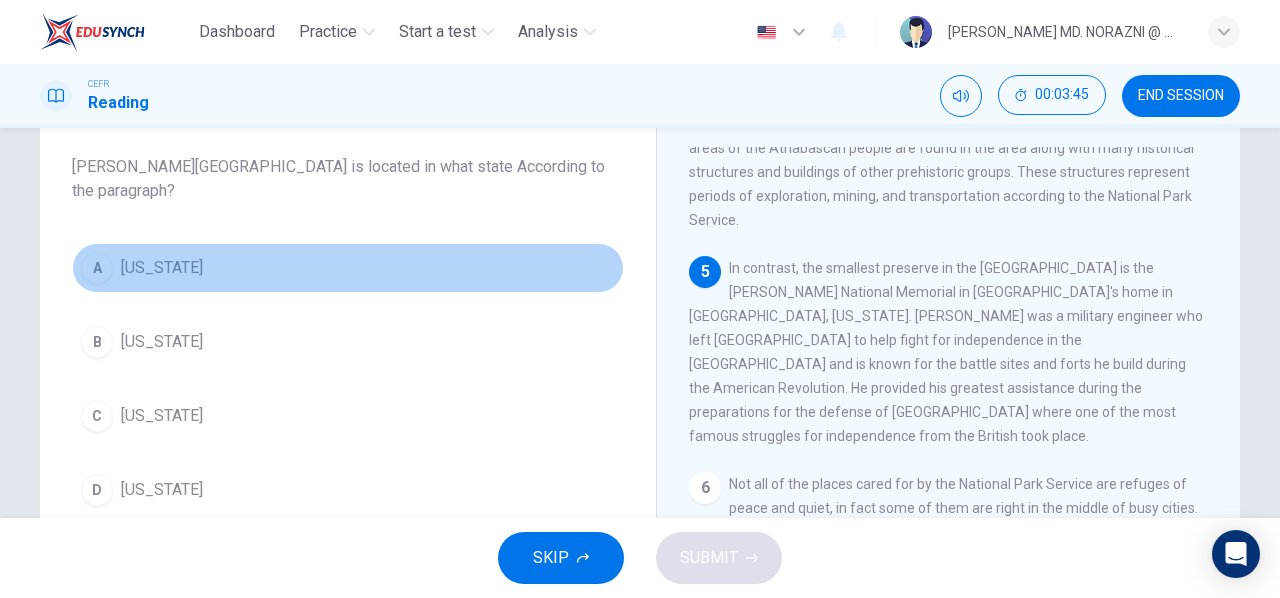 click on "A" at bounding box center (97, 268) 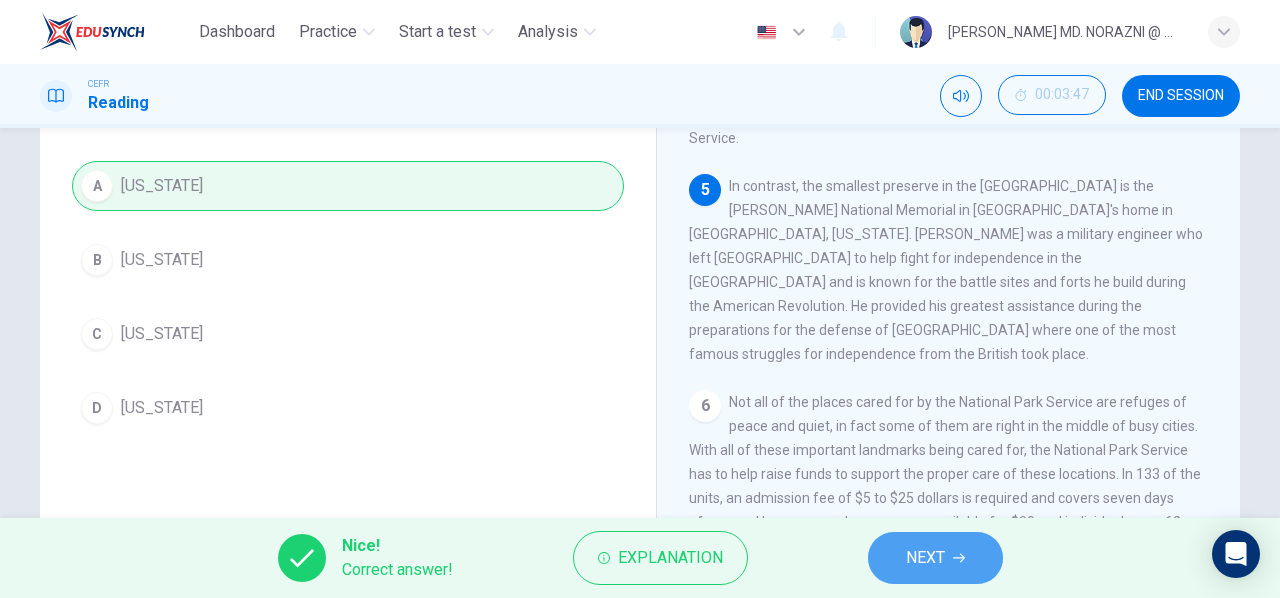 click on "NEXT" at bounding box center [925, 558] 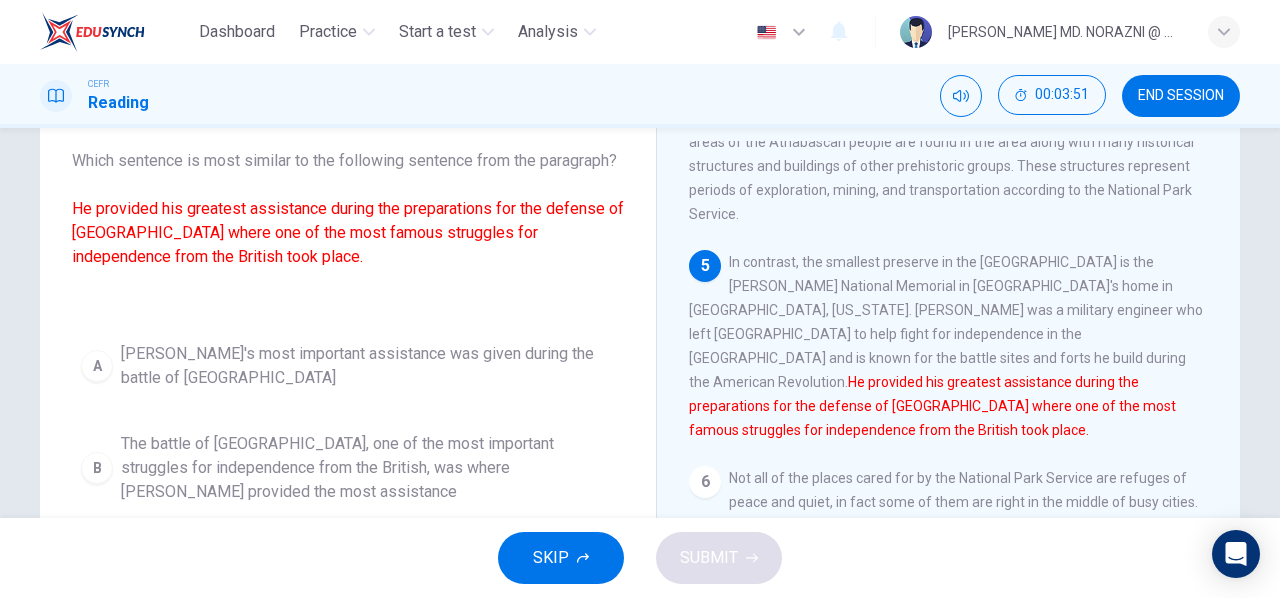 scroll, scrollTop: 120, scrollLeft: 0, axis: vertical 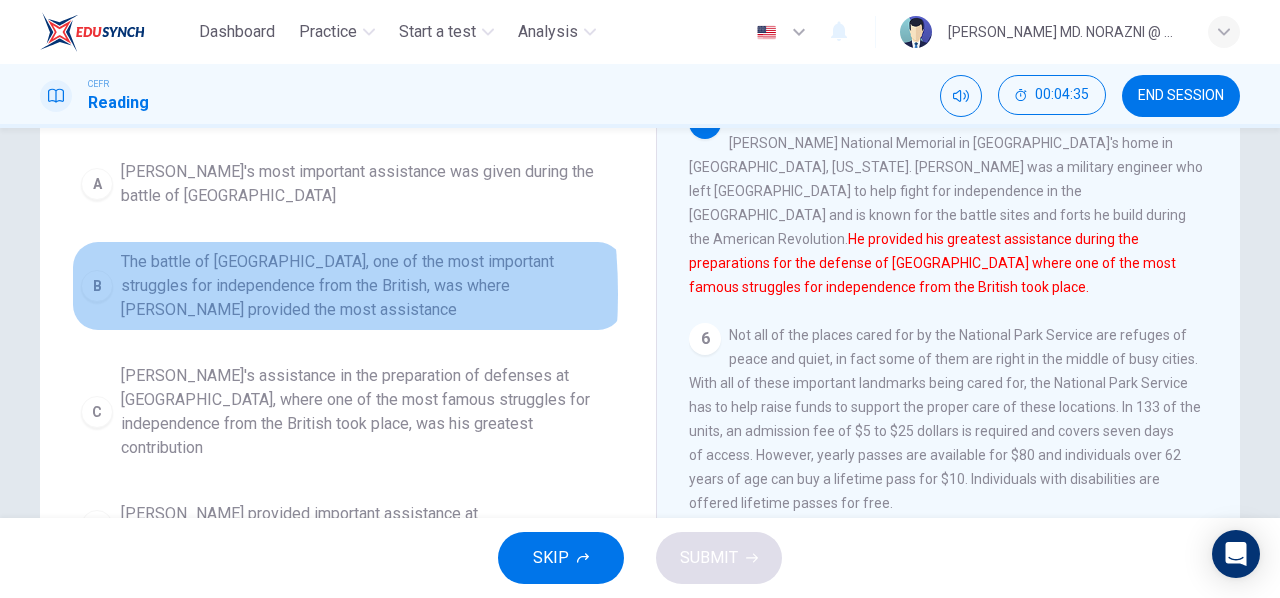 click on "B" at bounding box center (97, 286) 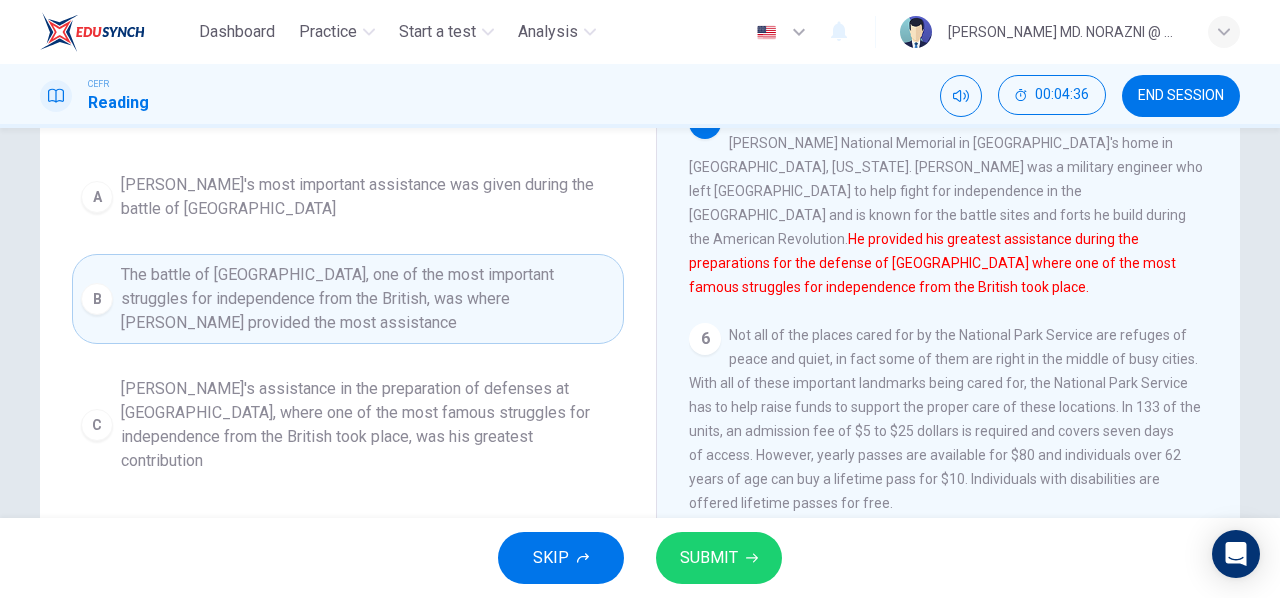 scroll, scrollTop: 14, scrollLeft: 0, axis: vertical 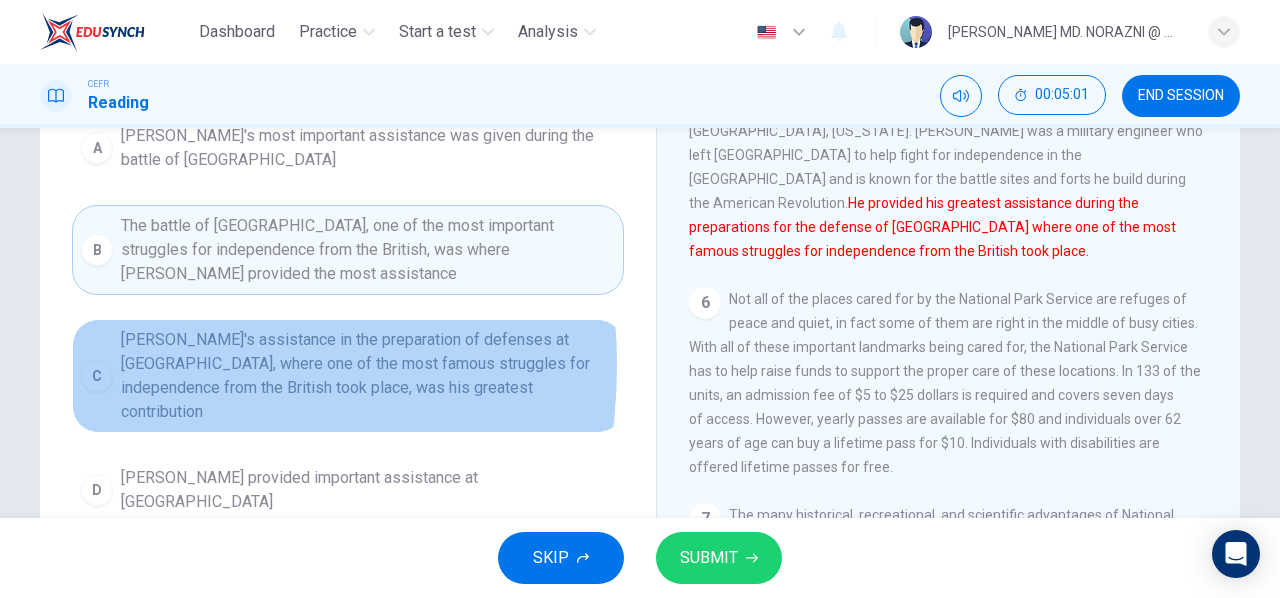 click on "C" at bounding box center (97, 376) 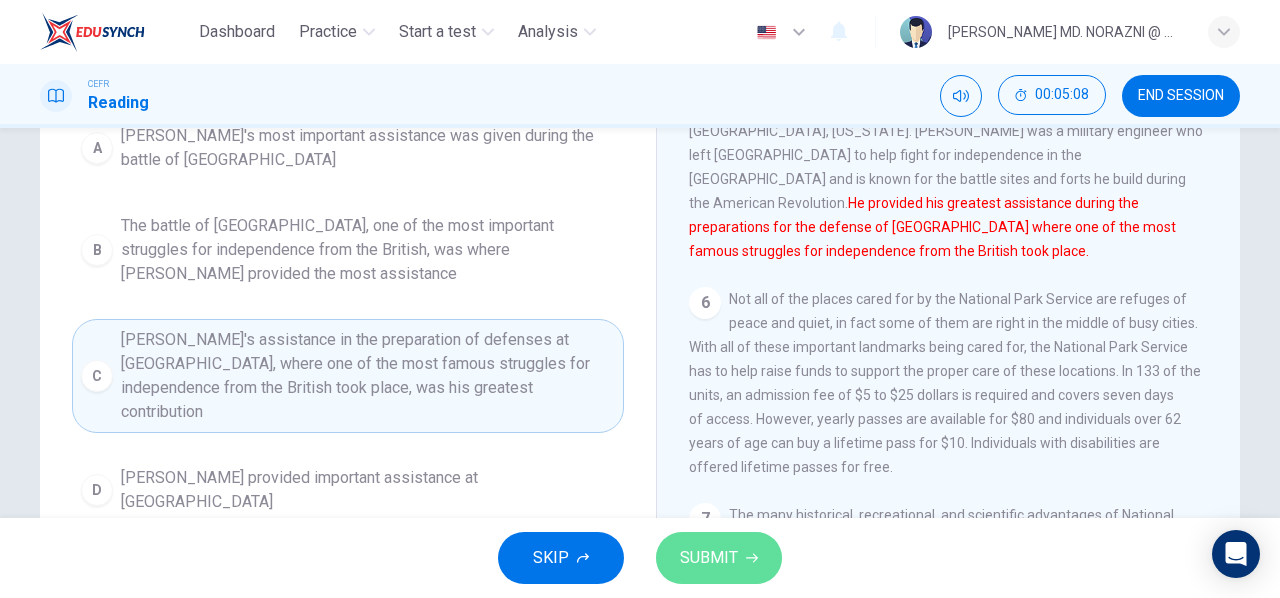 click on "SUBMIT" at bounding box center (709, 558) 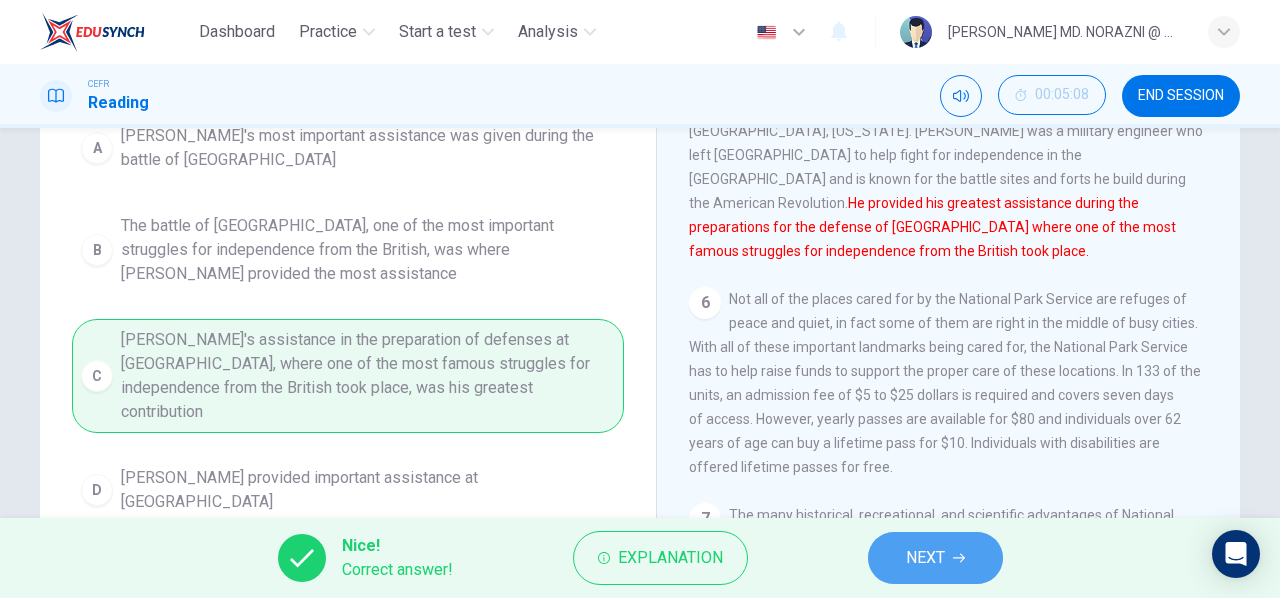 click on "NEXT" at bounding box center [925, 558] 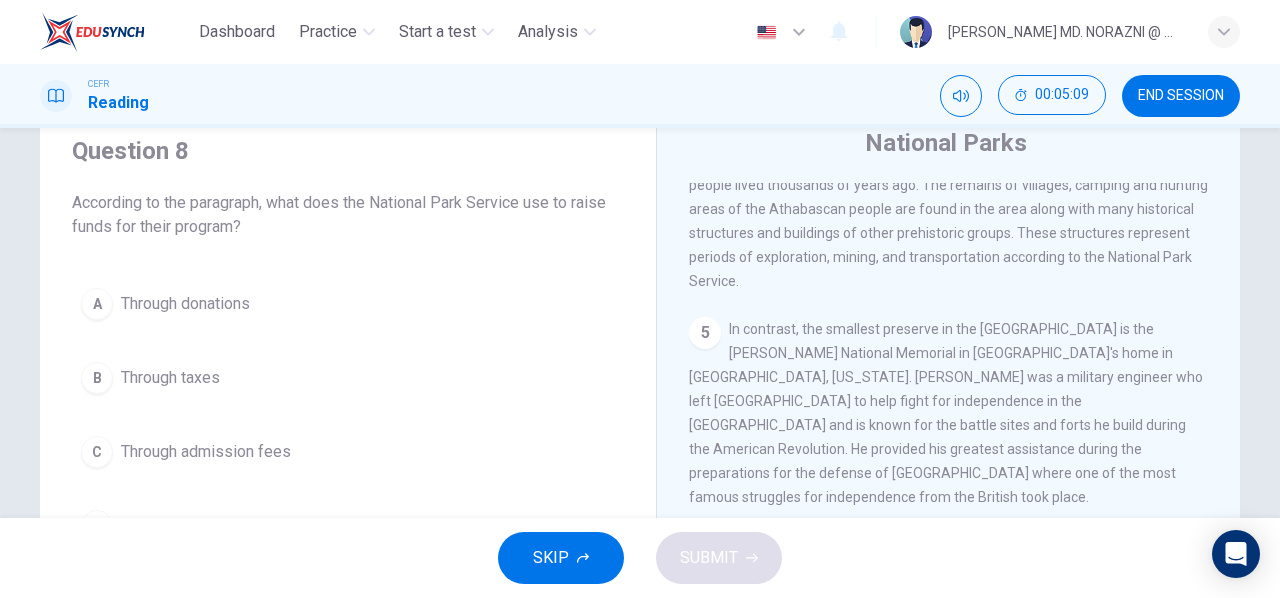 scroll, scrollTop: 87, scrollLeft: 0, axis: vertical 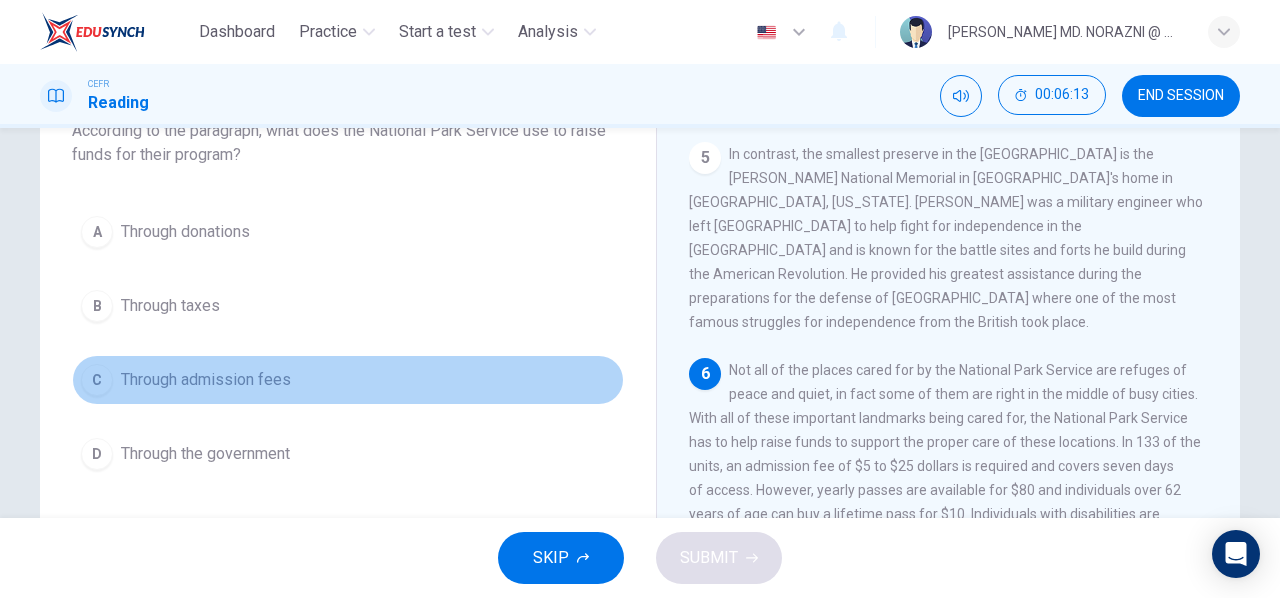 click on "C" at bounding box center (97, 380) 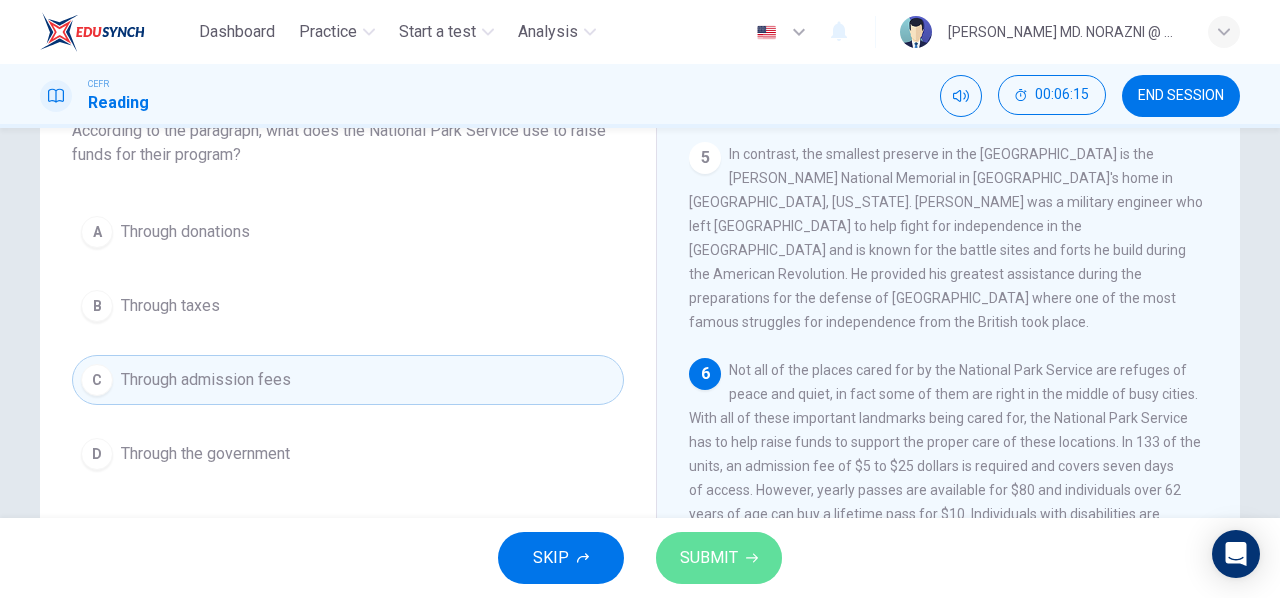 click on "SUBMIT" at bounding box center (719, 558) 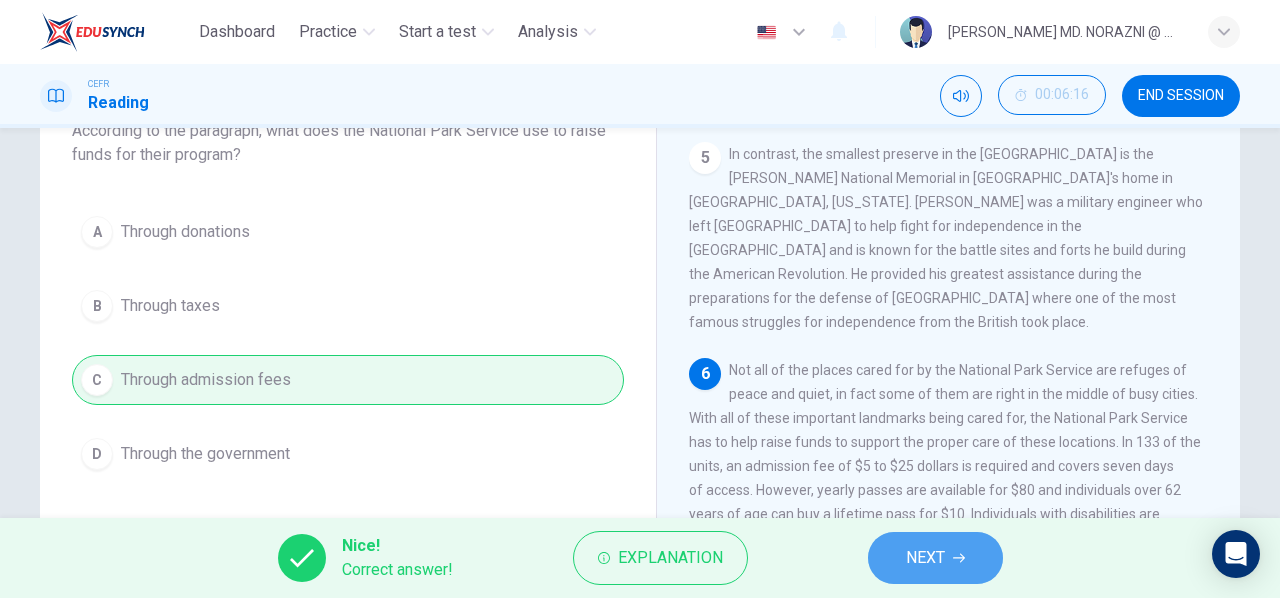 click on "NEXT" at bounding box center [935, 558] 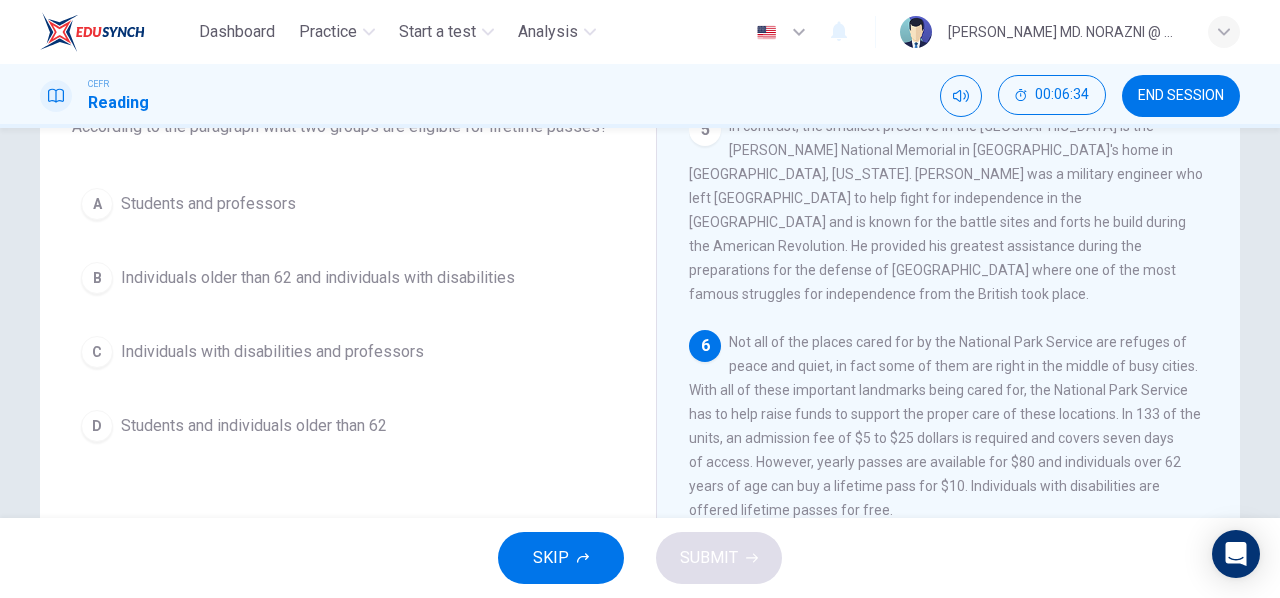 scroll, scrollTop: 159, scrollLeft: 0, axis: vertical 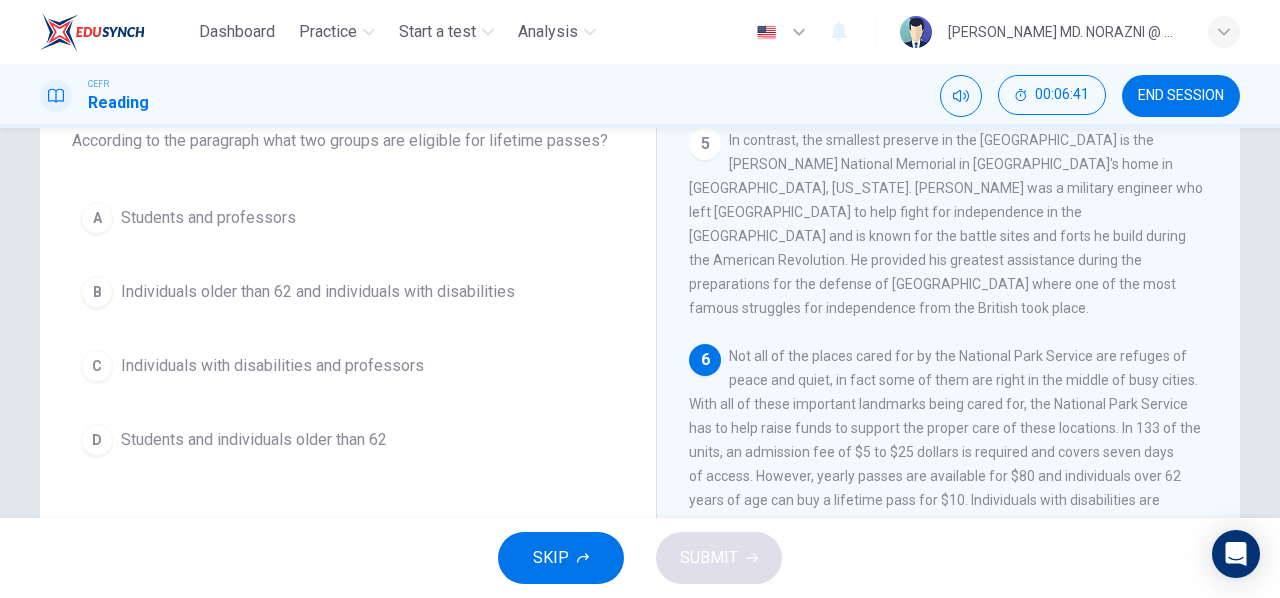 click on "Individuals older than 62 and individuals with disabilities" at bounding box center (318, 292) 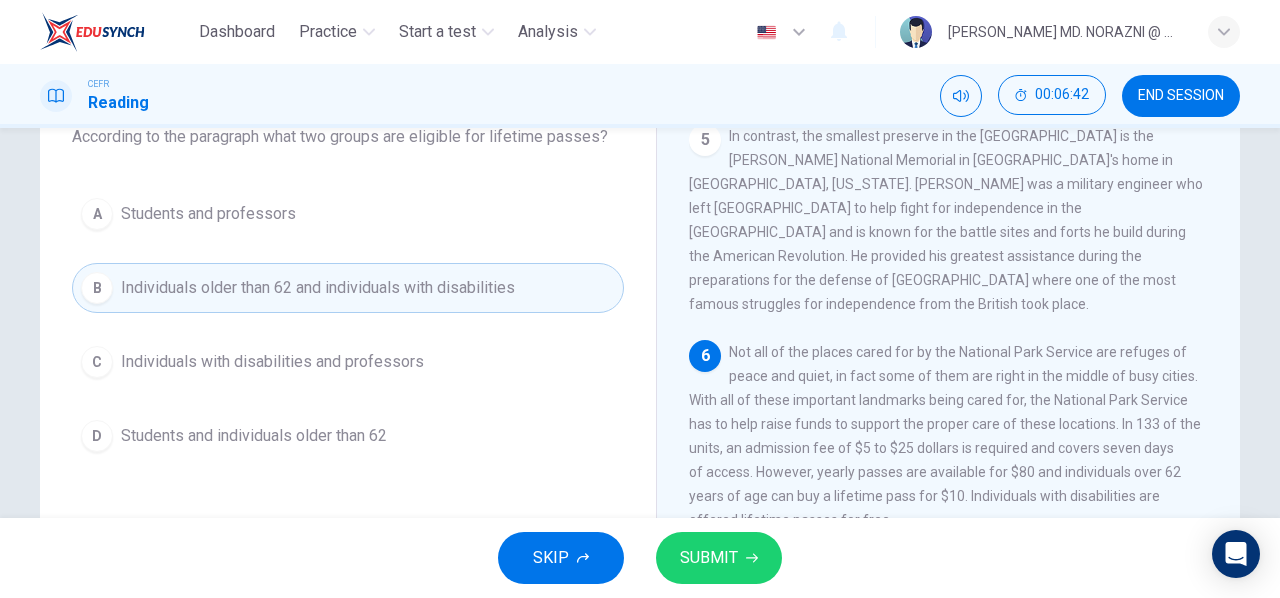 scroll, scrollTop: 166, scrollLeft: 0, axis: vertical 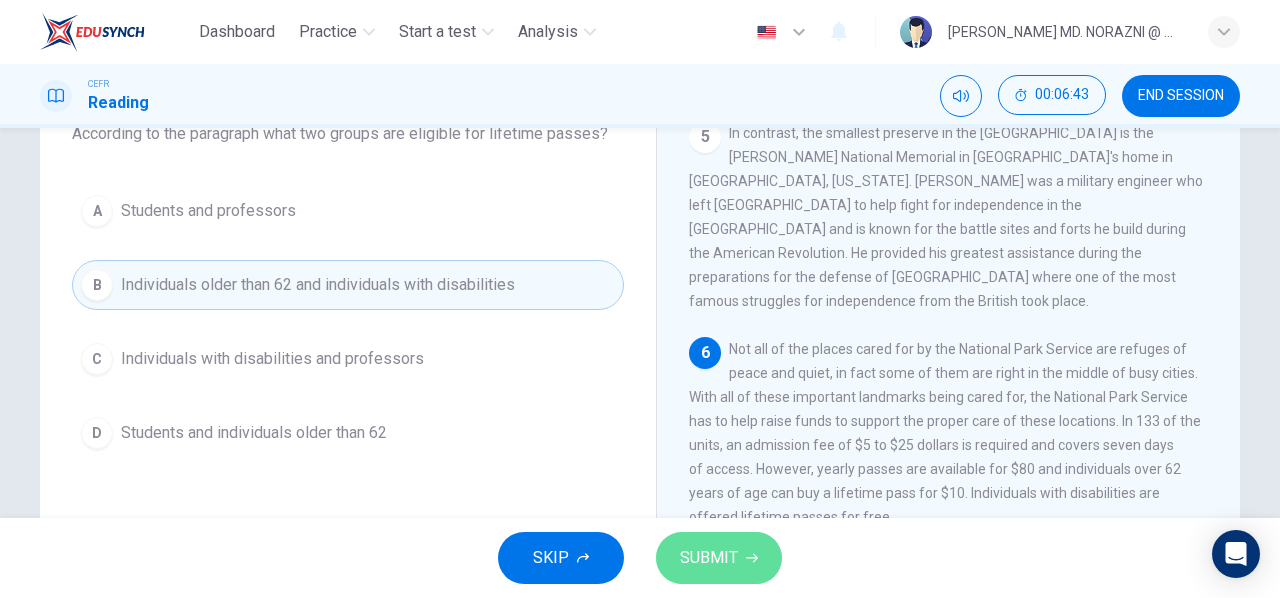 click on "SUBMIT" at bounding box center (719, 558) 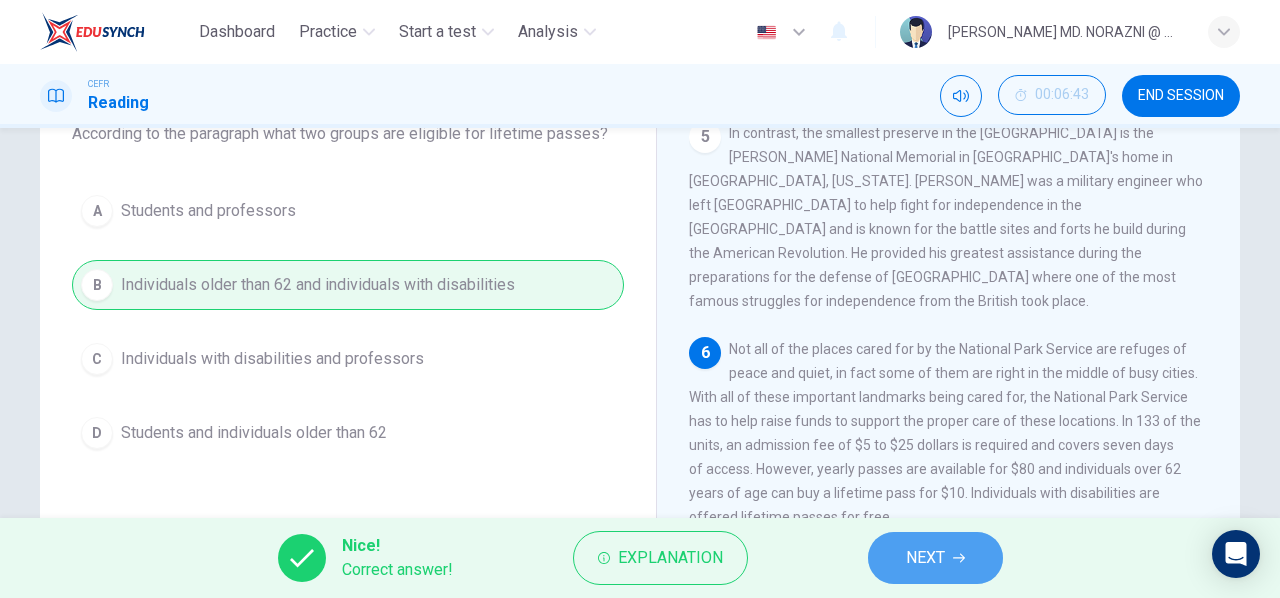 click on "NEXT" at bounding box center [935, 558] 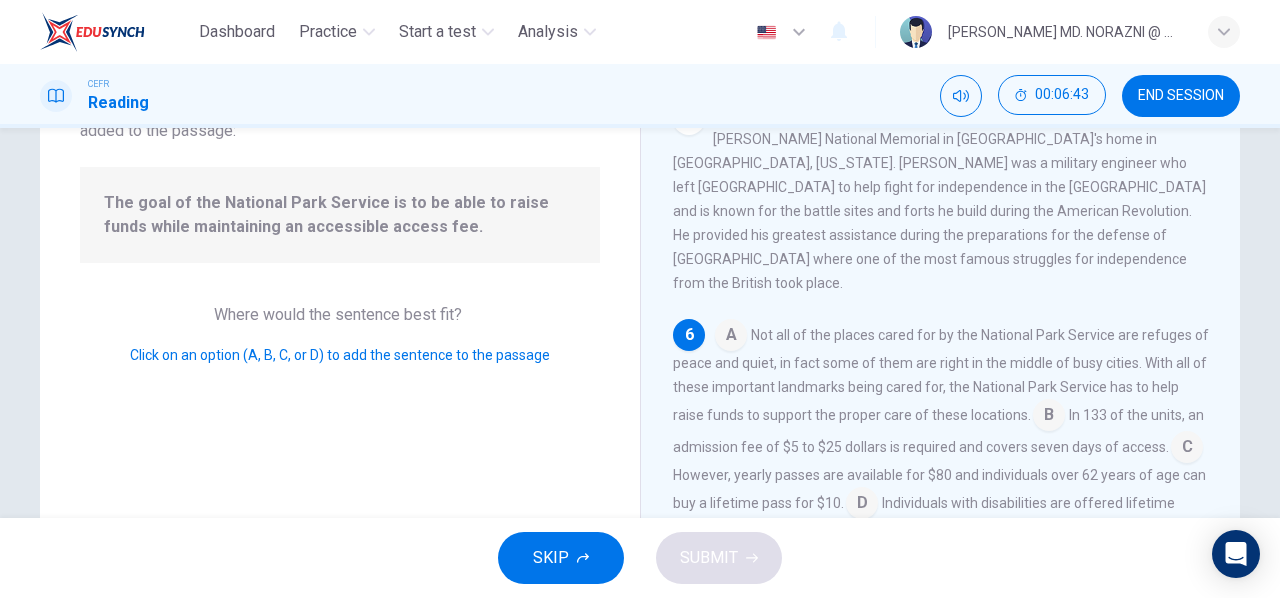 scroll, scrollTop: 778, scrollLeft: 0, axis: vertical 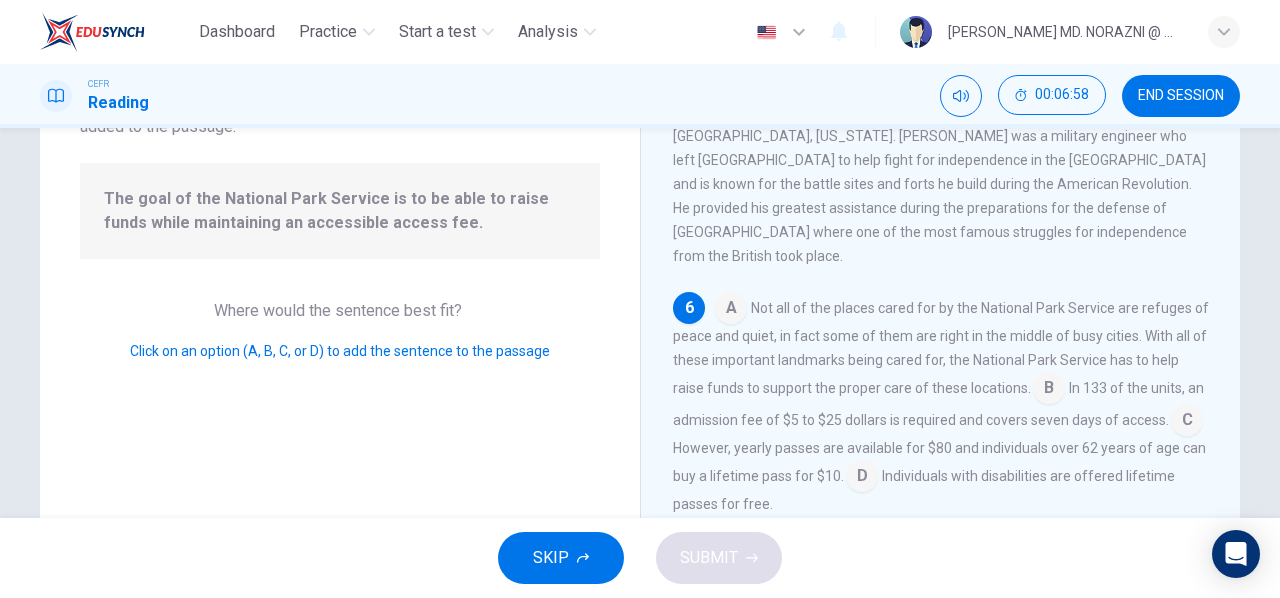 click at bounding box center [731, 310] 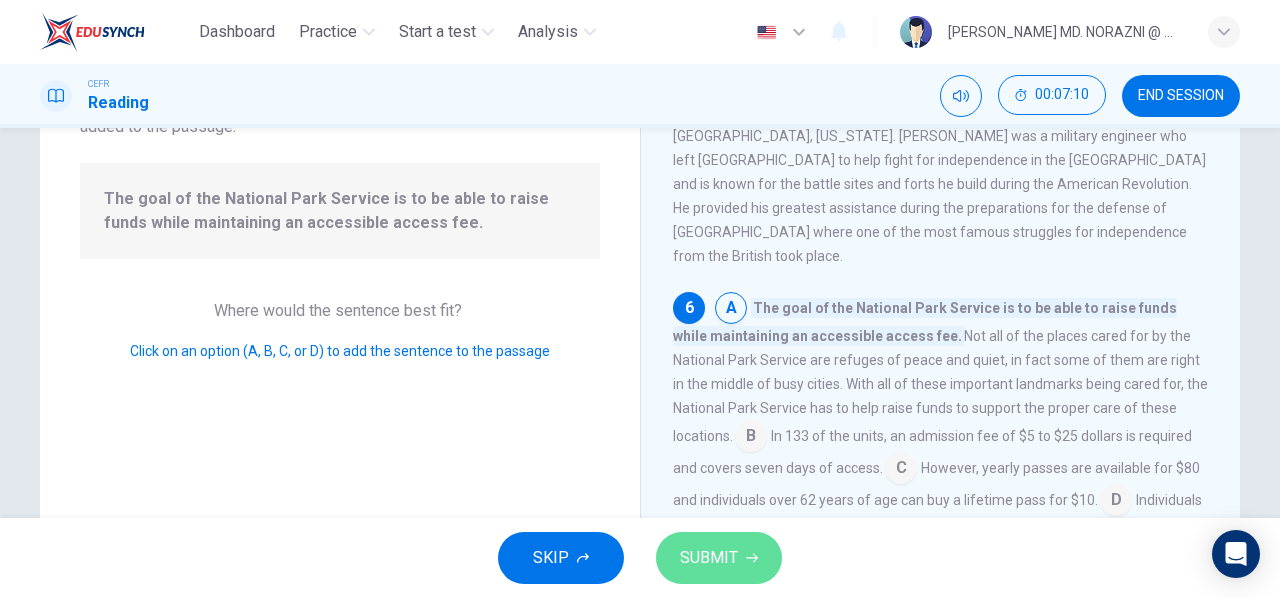 click on "SUBMIT" at bounding box center (719, 558) 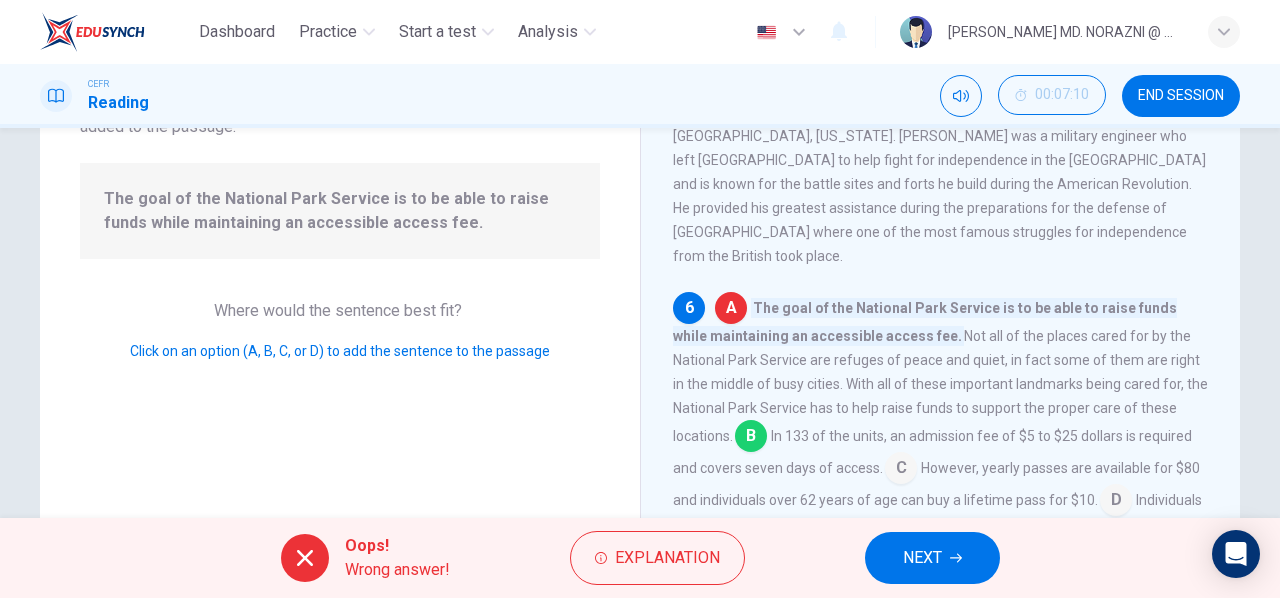 scroll, scrollTop: 802, scrollLeft: 0, axis: vertical 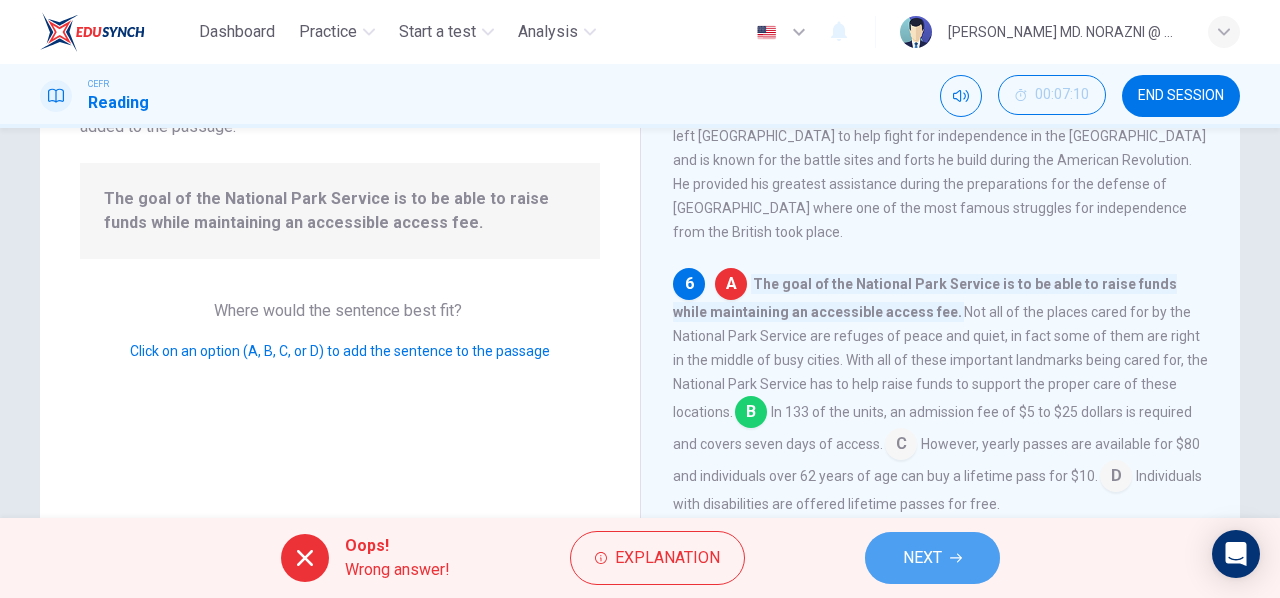 click on "NEXT" at bounding box center (932, 558) 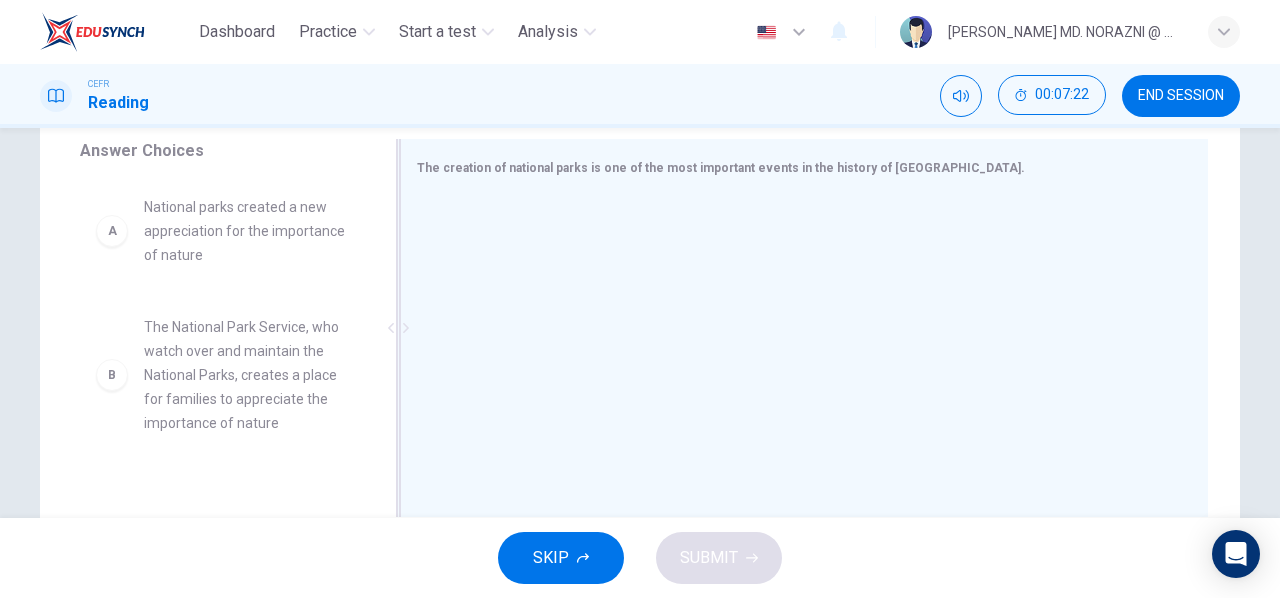 scroll, scrollTop: 335, scrollLeft: 0, axis: vertical 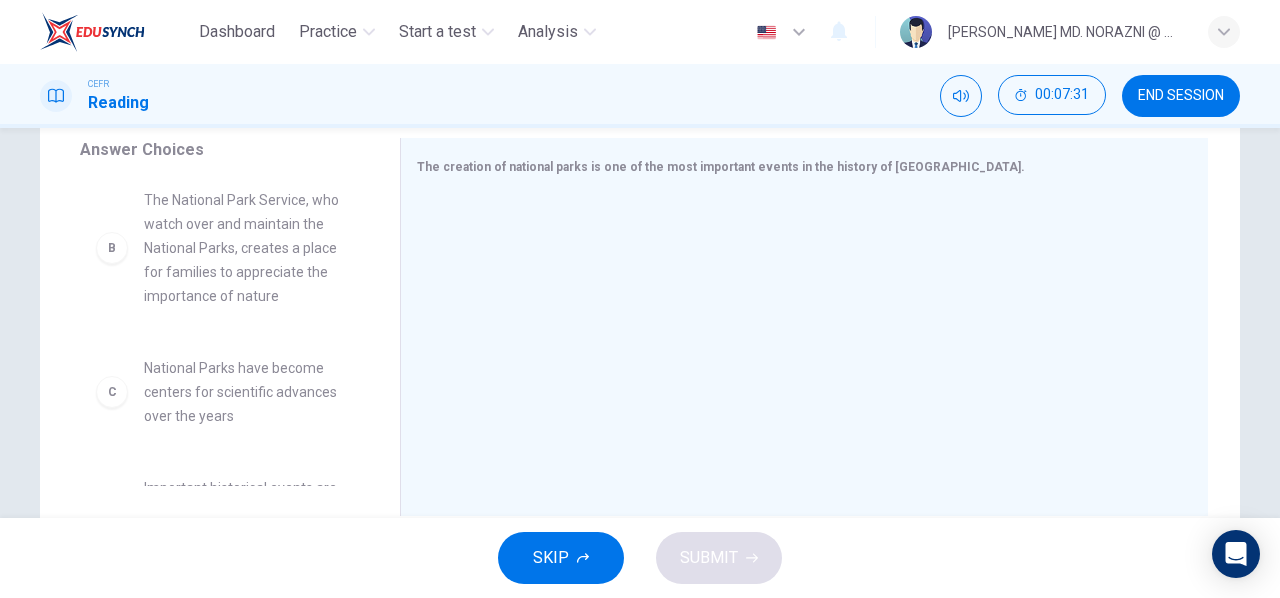 click on "B" at bounding box center [112, 248] 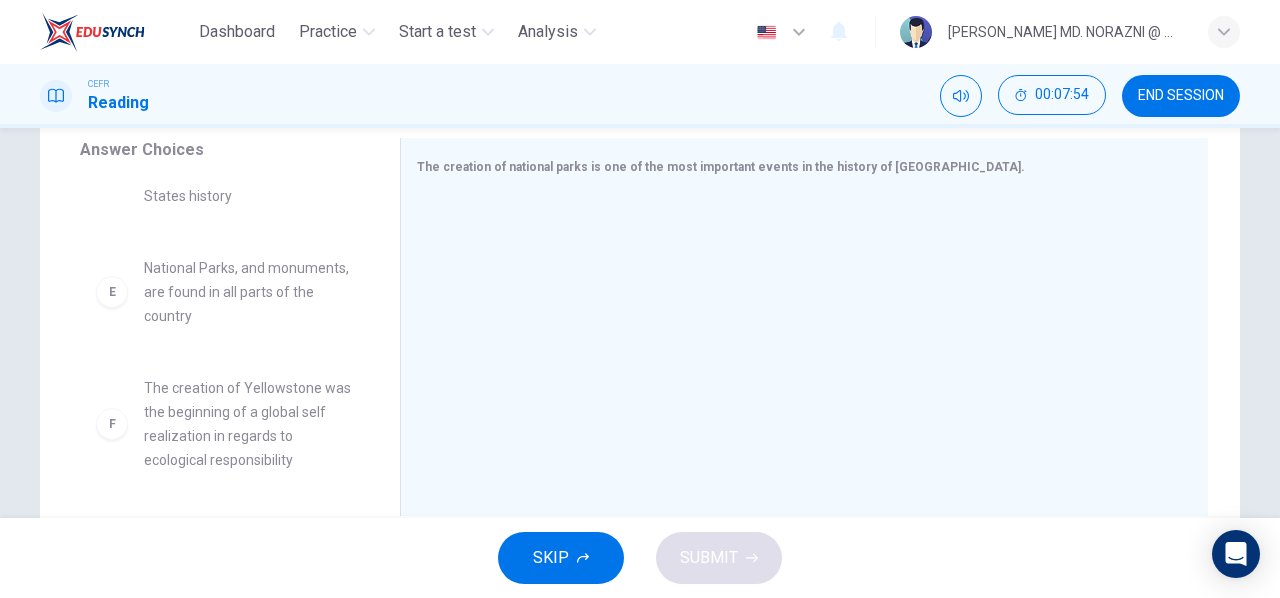 scroll, scrollTop: 516, scrollLeft: 0, axis: vertical 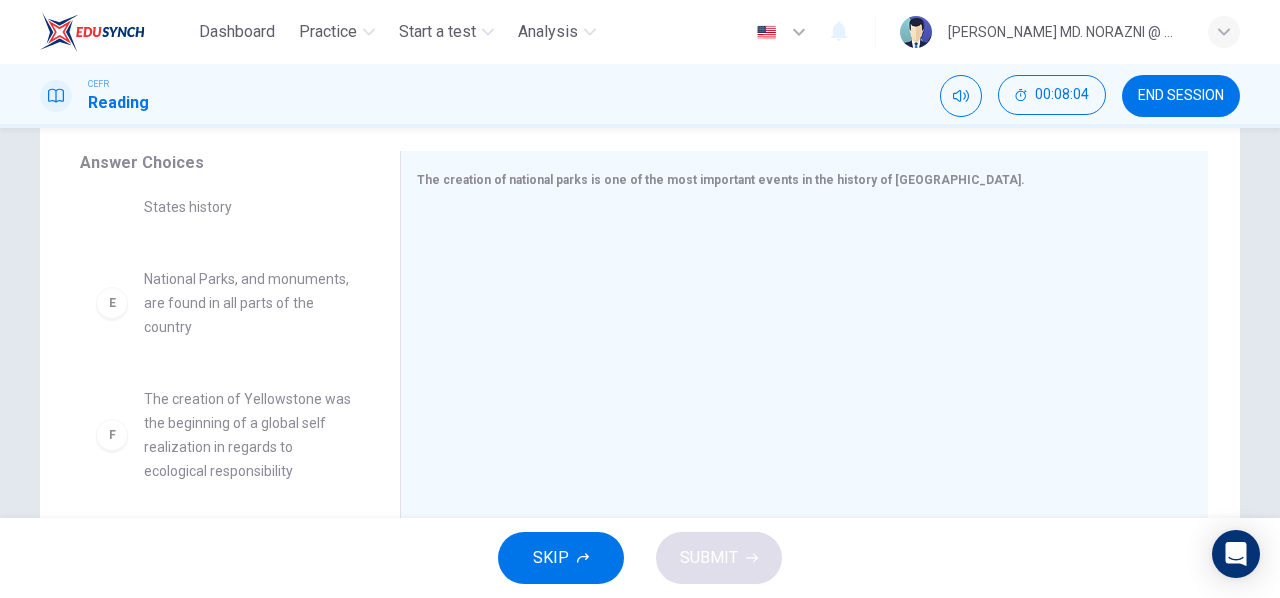click on "F" at bounding box center [112, 435] 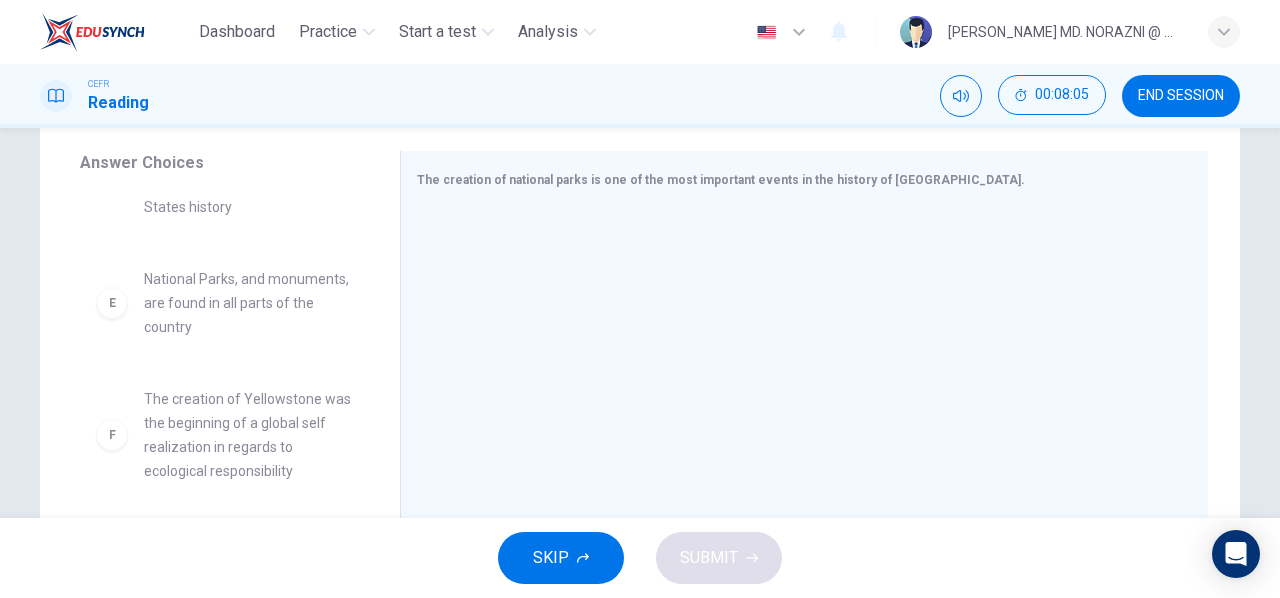 click on "The creation of Yellowstone was the beginning of a global self realization in regards to ecological responsibility" at bounding box center [248, 435] 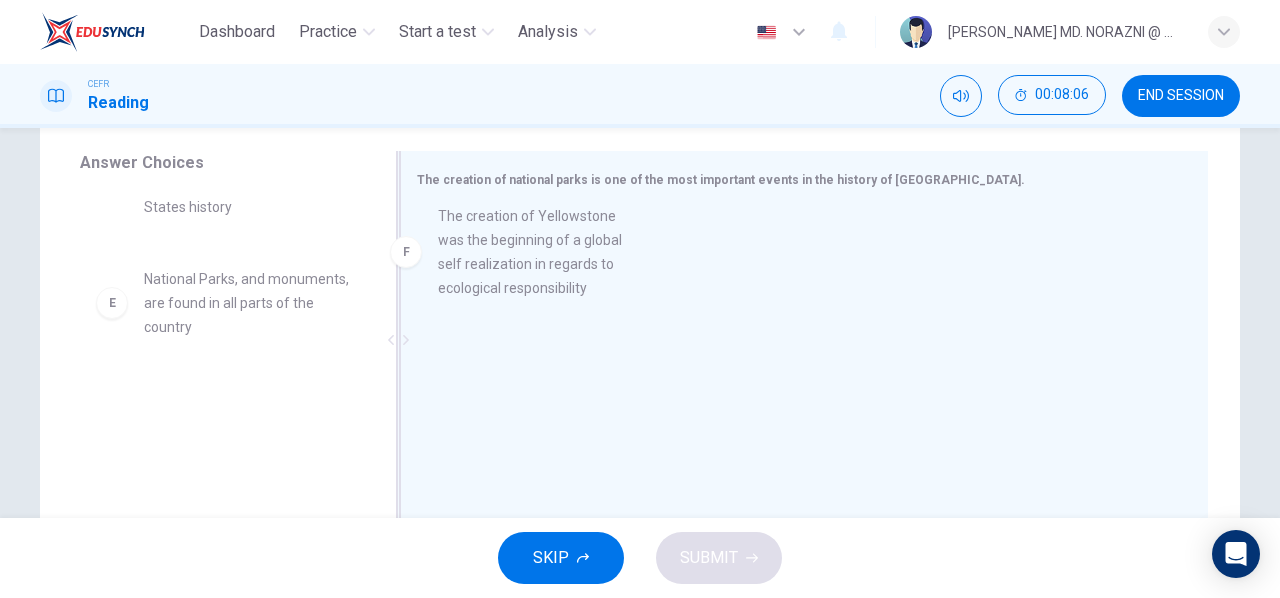 drag, startPoint x: 198, startPoint y: 439, endPoint x: 503, endPoint y: 255, distance: 356.20358 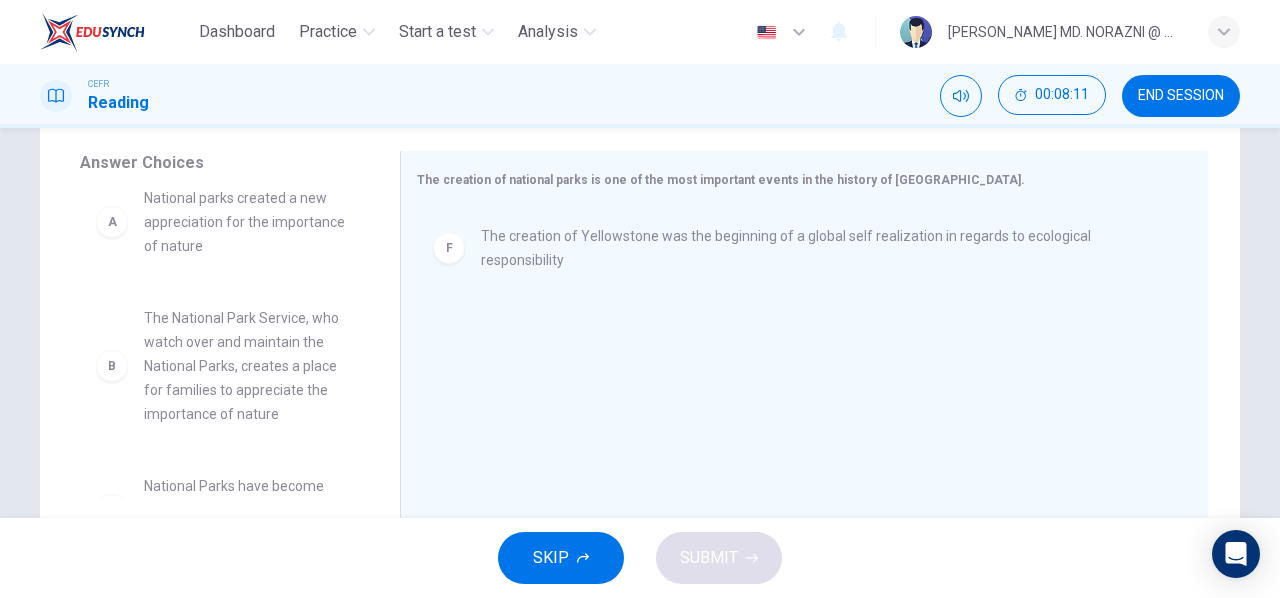 scroll, scrollTop: 0, scrollLeft: 0, axis: both 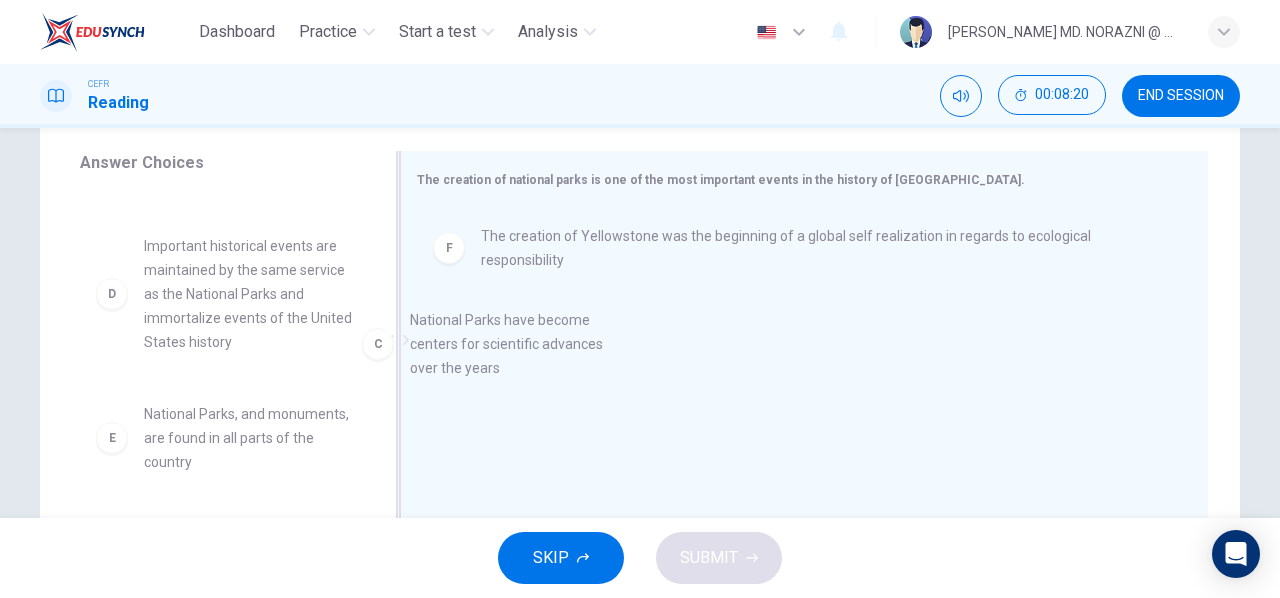 drag, startPoint x: 214, startPoint y: 259, endPoint x: 517, endPoint y: 341, distance: 313.89966 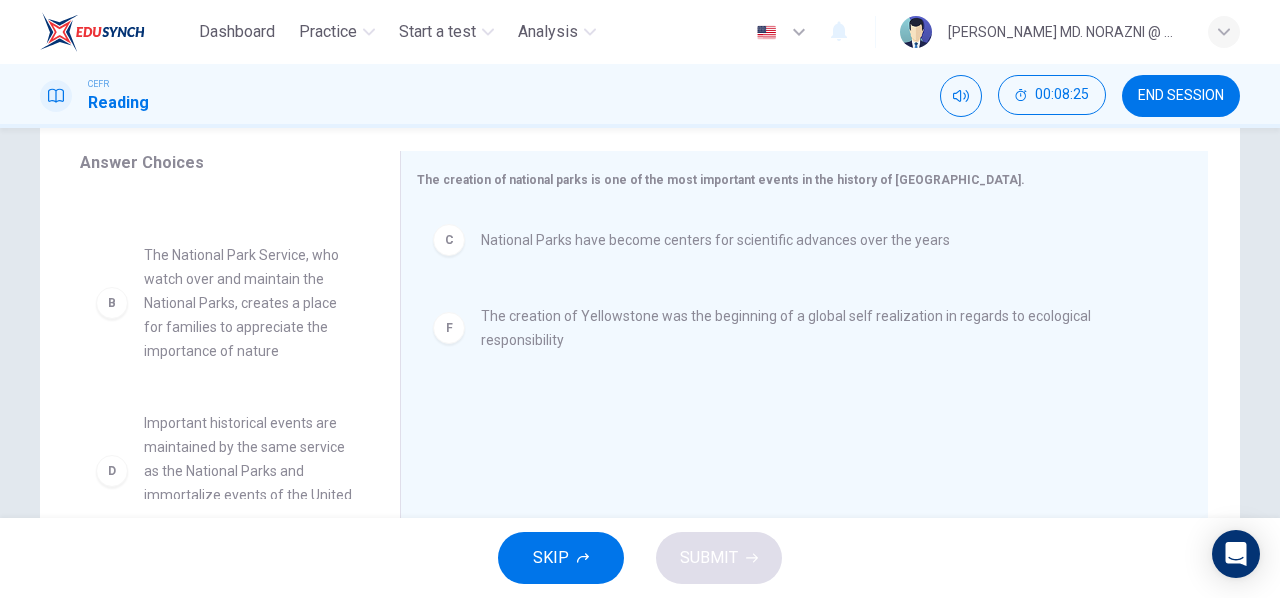 scroll, scrollTop: 0, scrollLeft: 0, axis: both 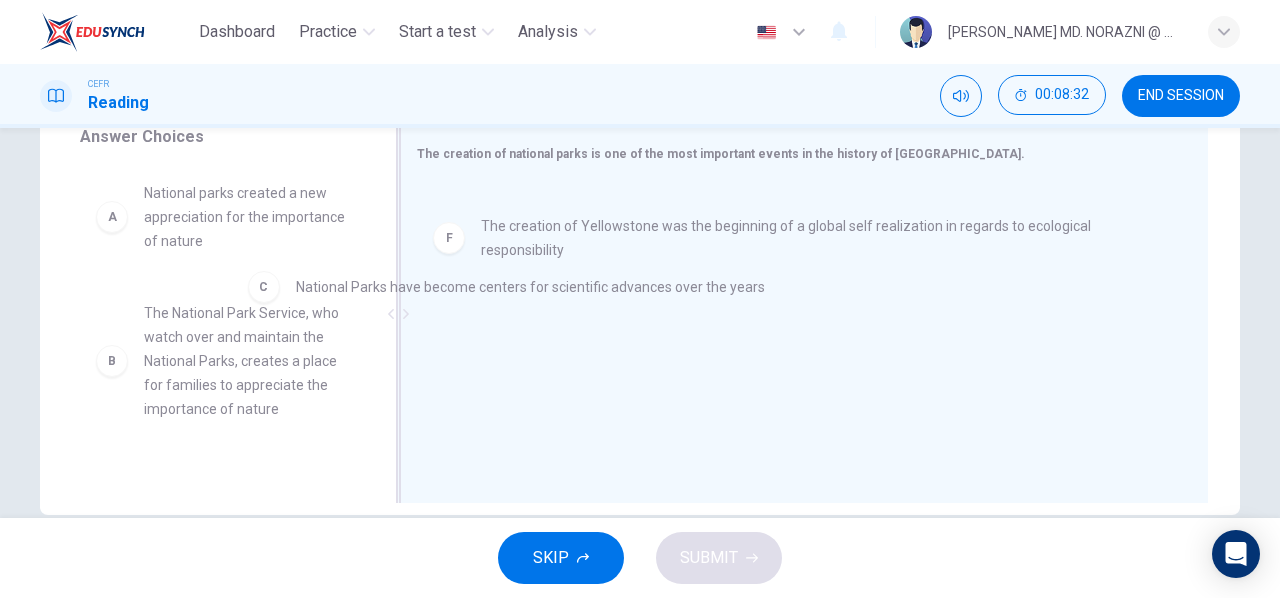 drag, startPoint x: 505, startPoint y: 211, endPoint x: 248, endPoint y: 299, distance: 271.64868 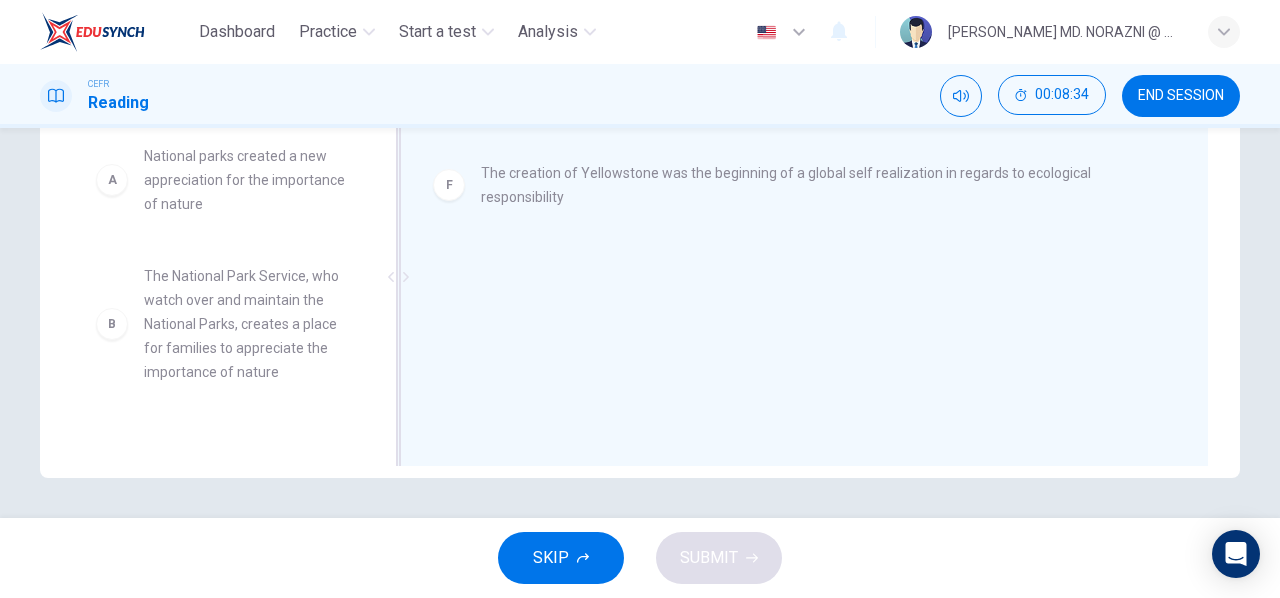 scroll, scrollTop: 385, scrollLeft: 0, axis: vertical 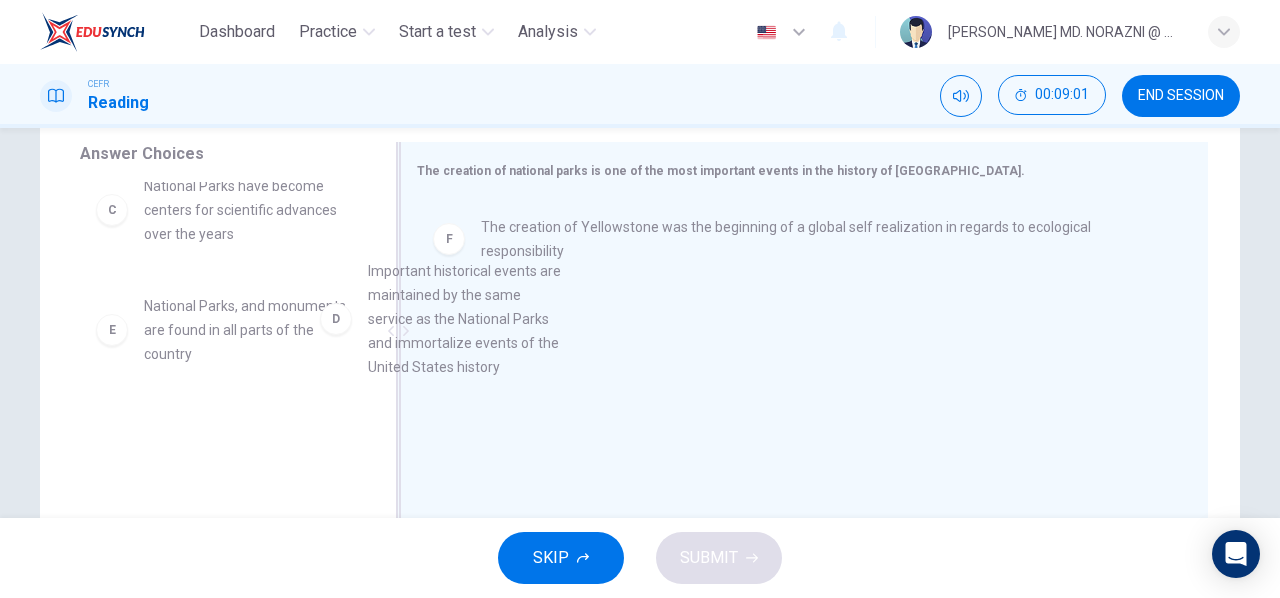 drag, startPoint x: 295, startPoint y: 341, endPoint x: 548, endPoint y: 315, distance: 254.33246 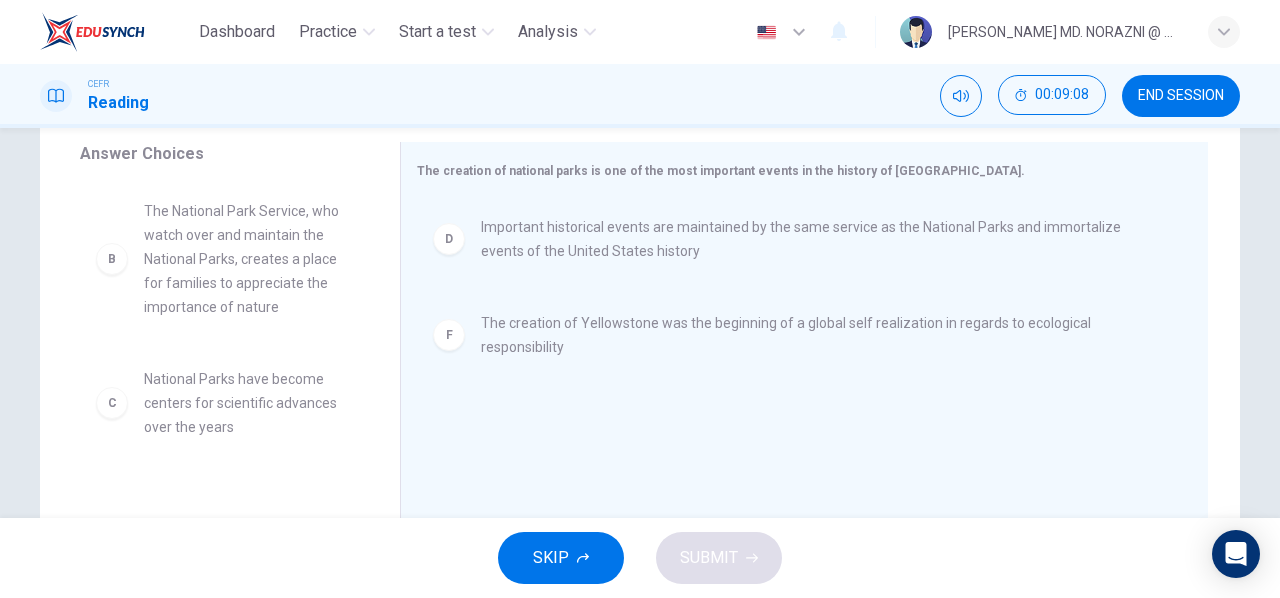 scroll, scrollTop: 118, scrollLeft: 0, axis: vertical 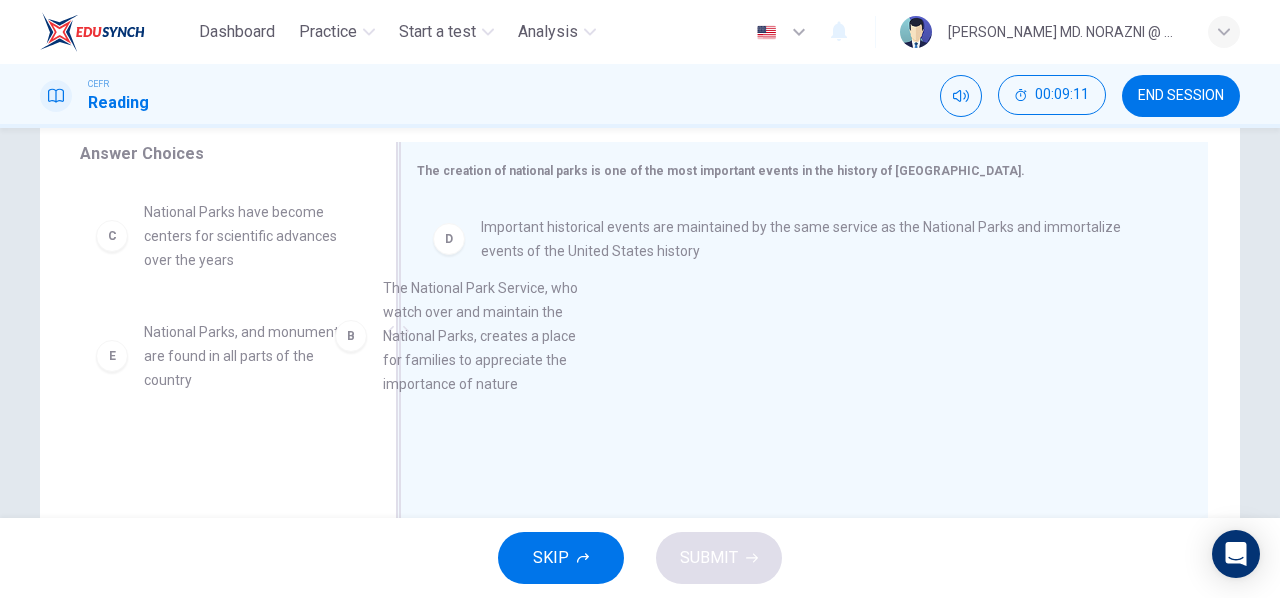 drag, startPoint x: 195, startPoint y: 283, endPoint x: 494, endPoint y: 405, distance: 322.9319 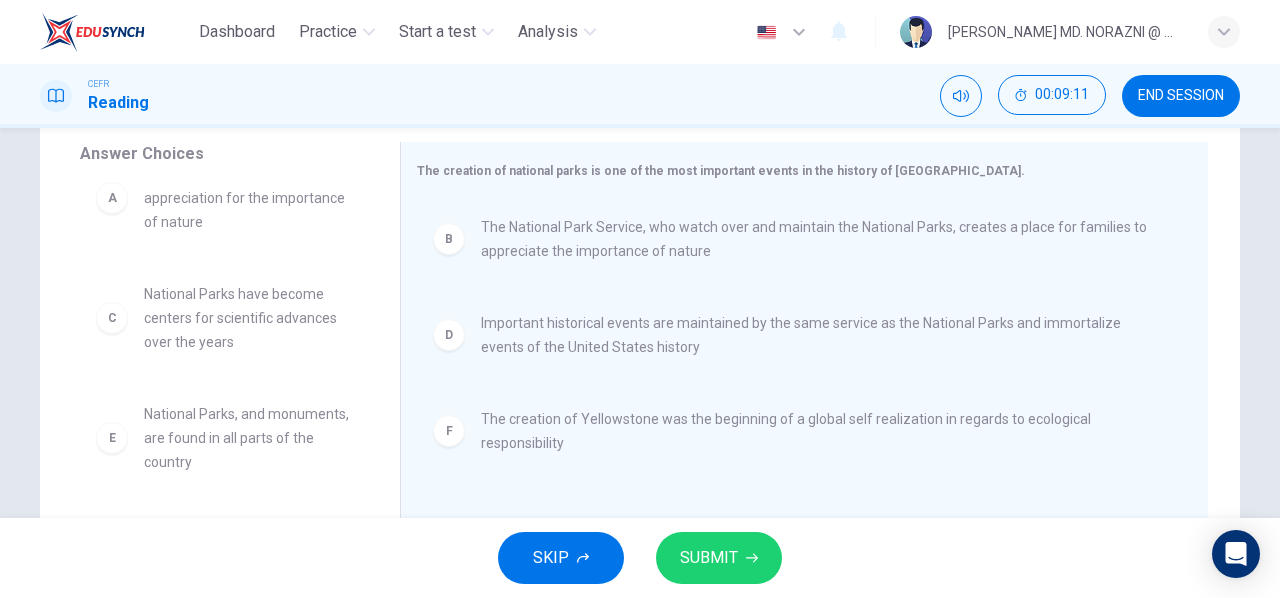 scroll, scrollTop: 36, scrollLeft: 0, axis: vertical 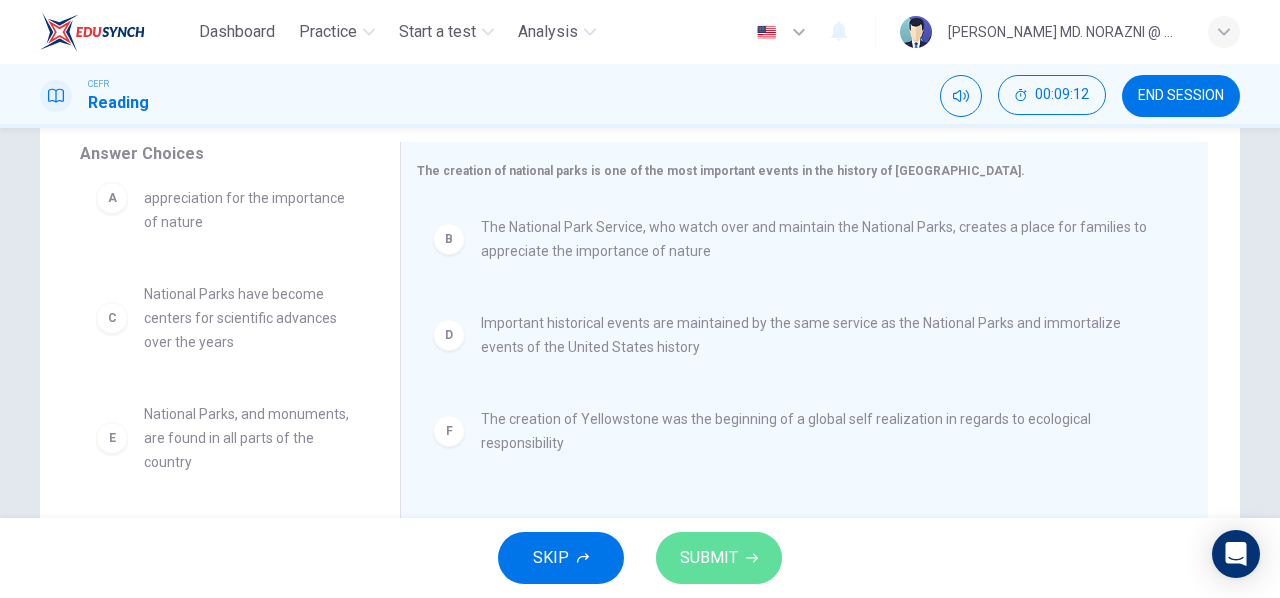 click on "SUBMIT" at bounding box center (709, 558) 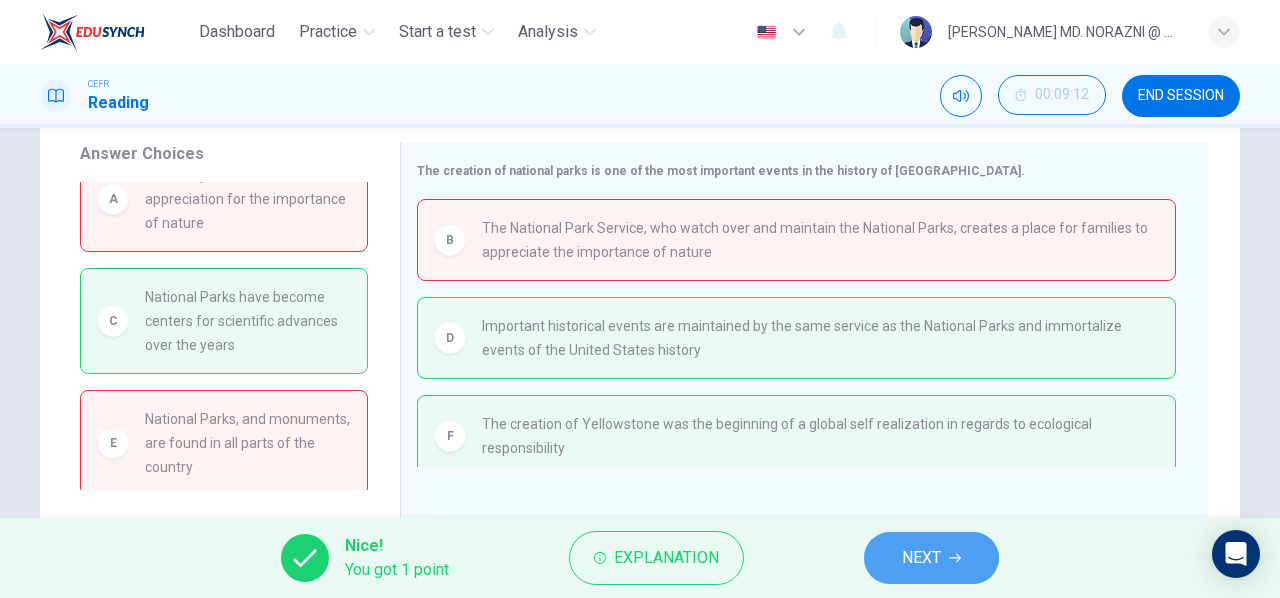 click on "NEXT" at bounding box center (931, 558) 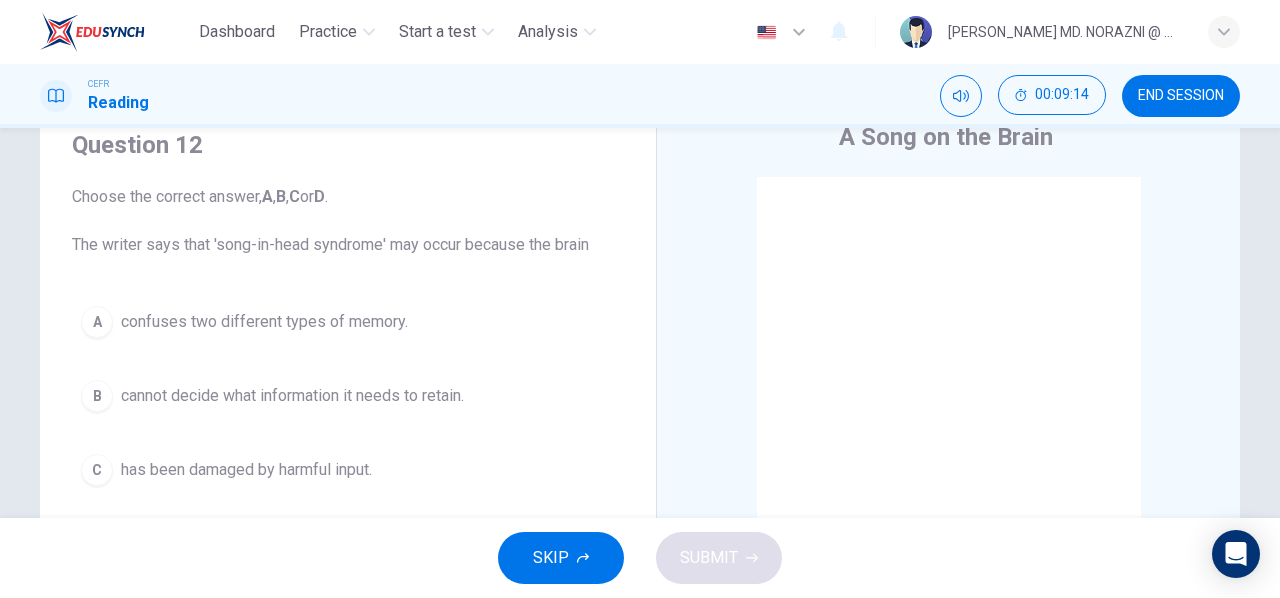 scroll, scrollTop: 80, scrollLeft: 0, axis: vertical 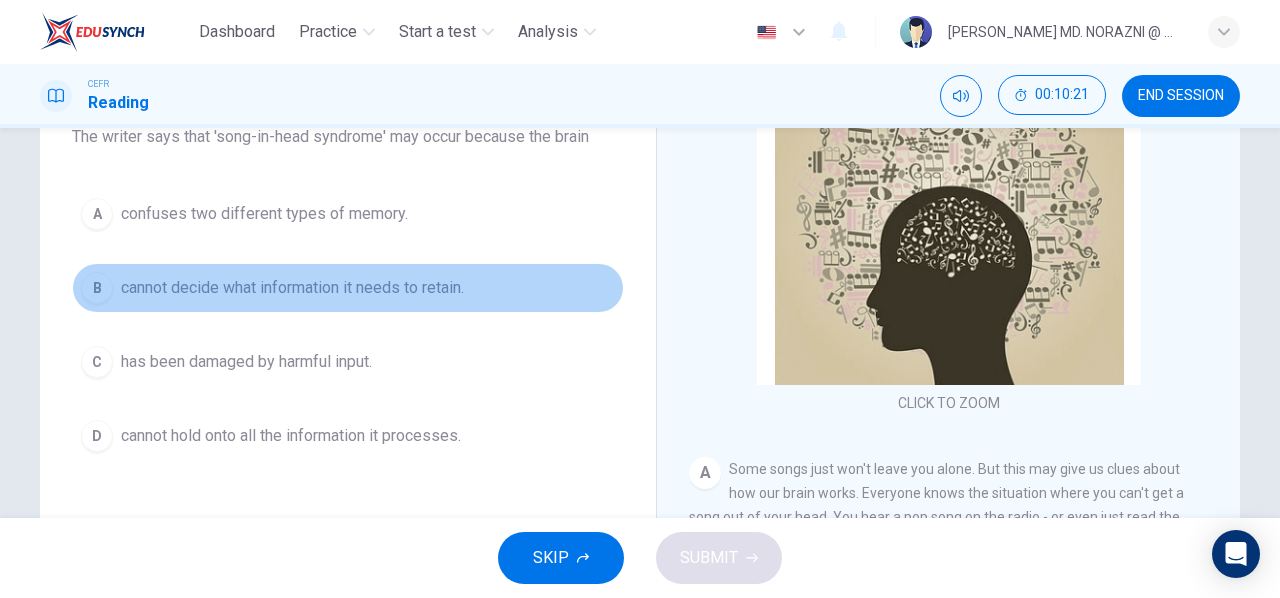click on "B" at bounding box center (97, 288) 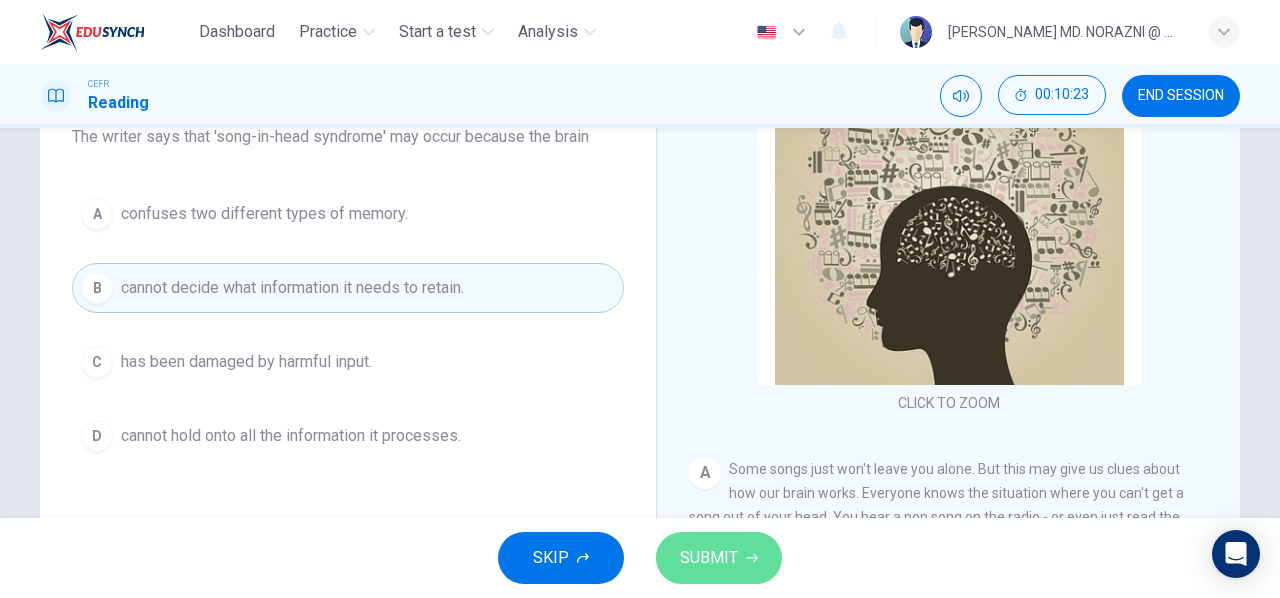 click on "SUBMIT" at bounding box center [709, 558] 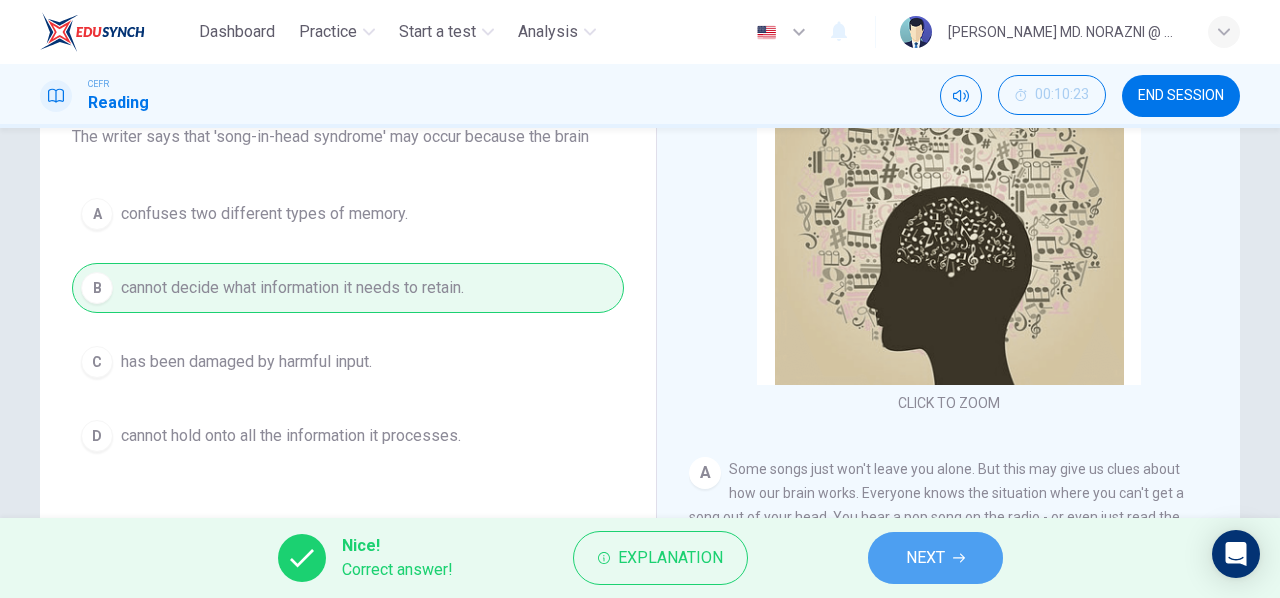 click on "NEXT" at bounding box center [925, 558] 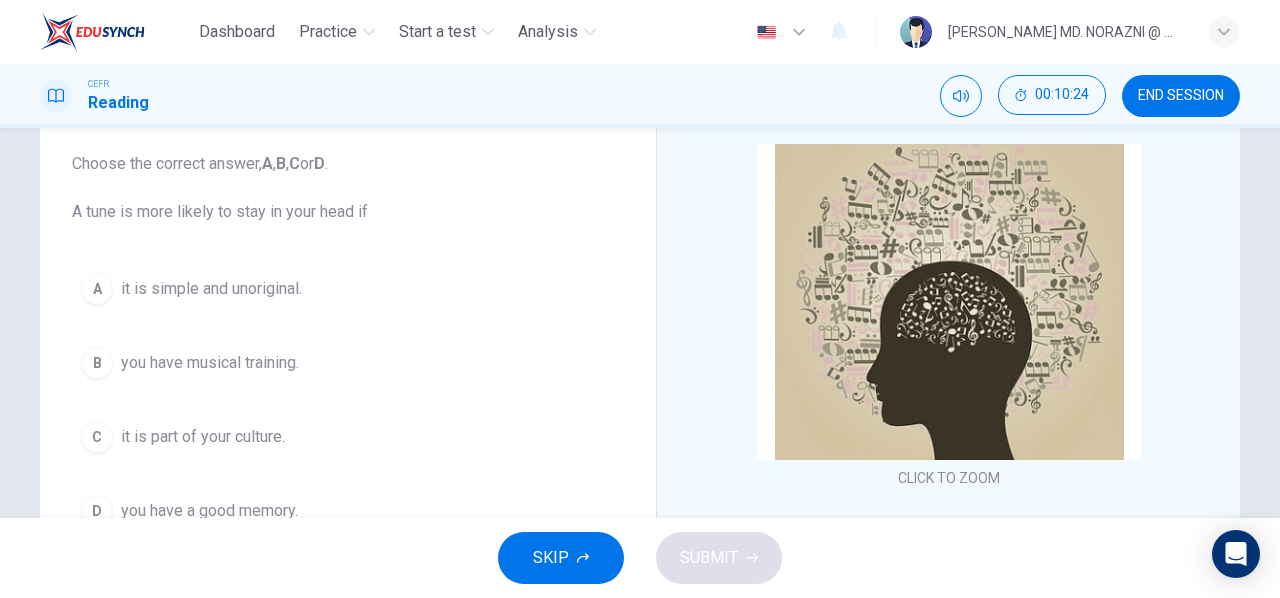 scroll, scrollTop: 138, scrollLeft: 0, axis: vertical 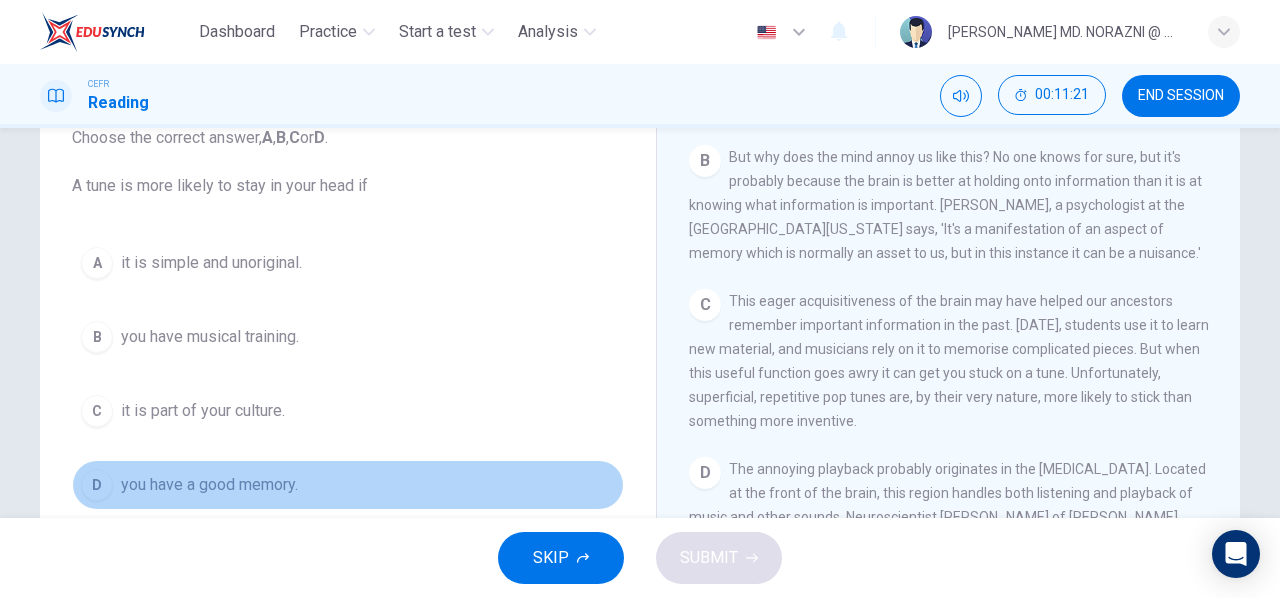 drag, startPoint x: 82, startPoint y: 484, endPoint x: 874, endPoint y: 489, distance: 792.0158 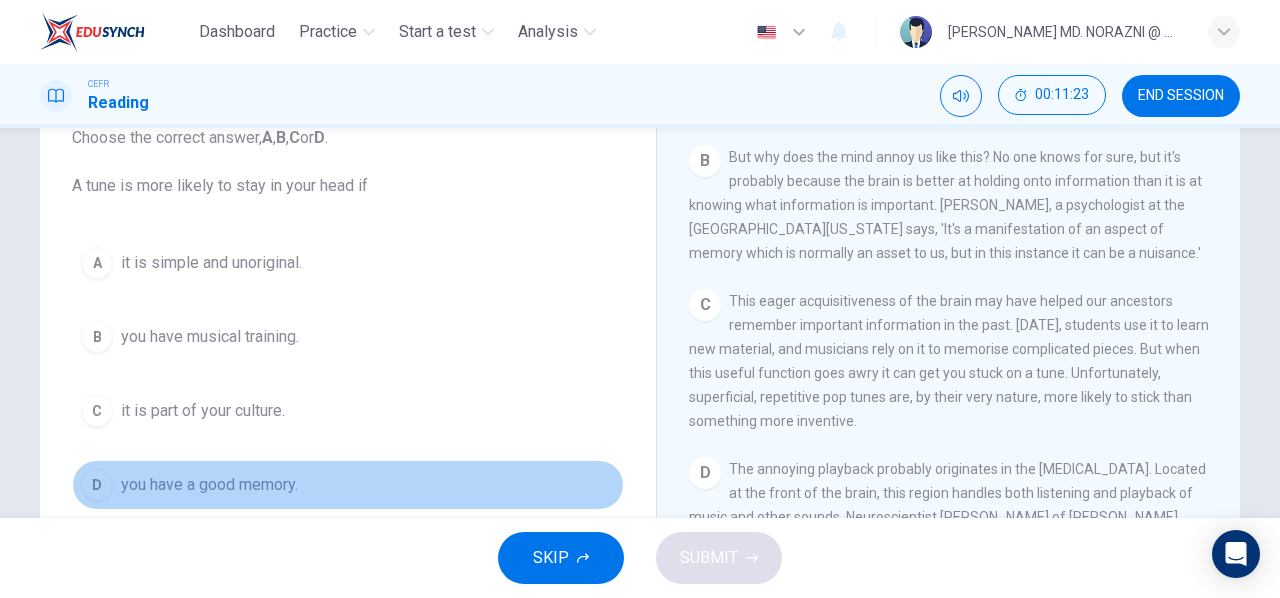 click on "D you have a good memory." at bounding box center [348, 485] 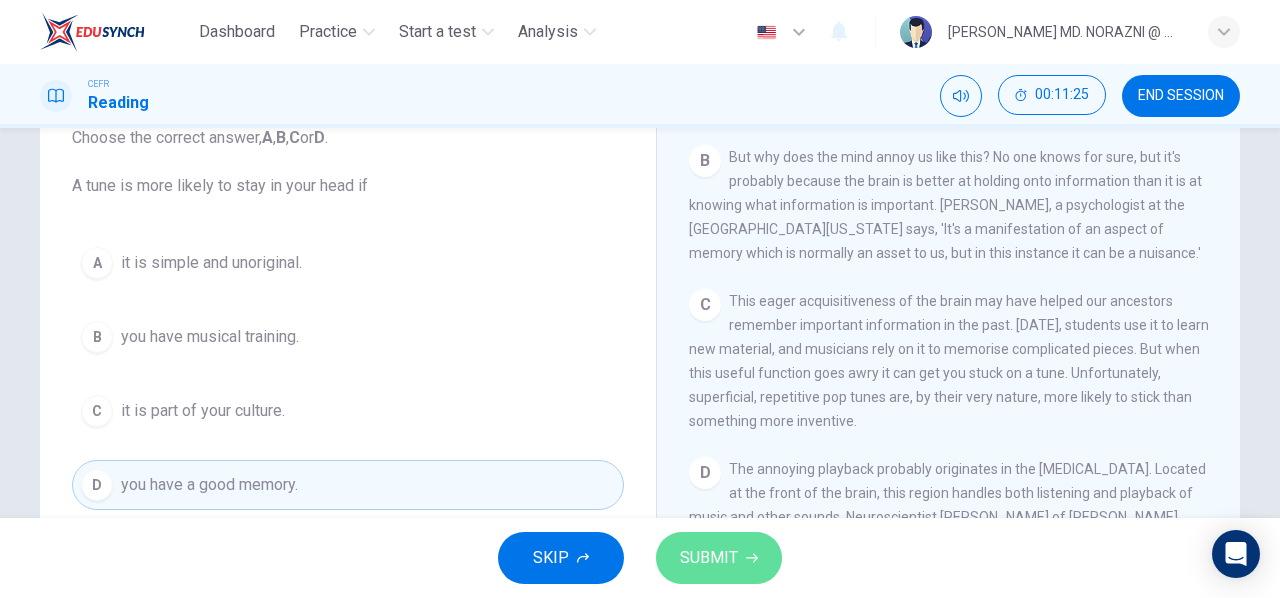 click on "SUBMIT" at bounding box center [709, 558] 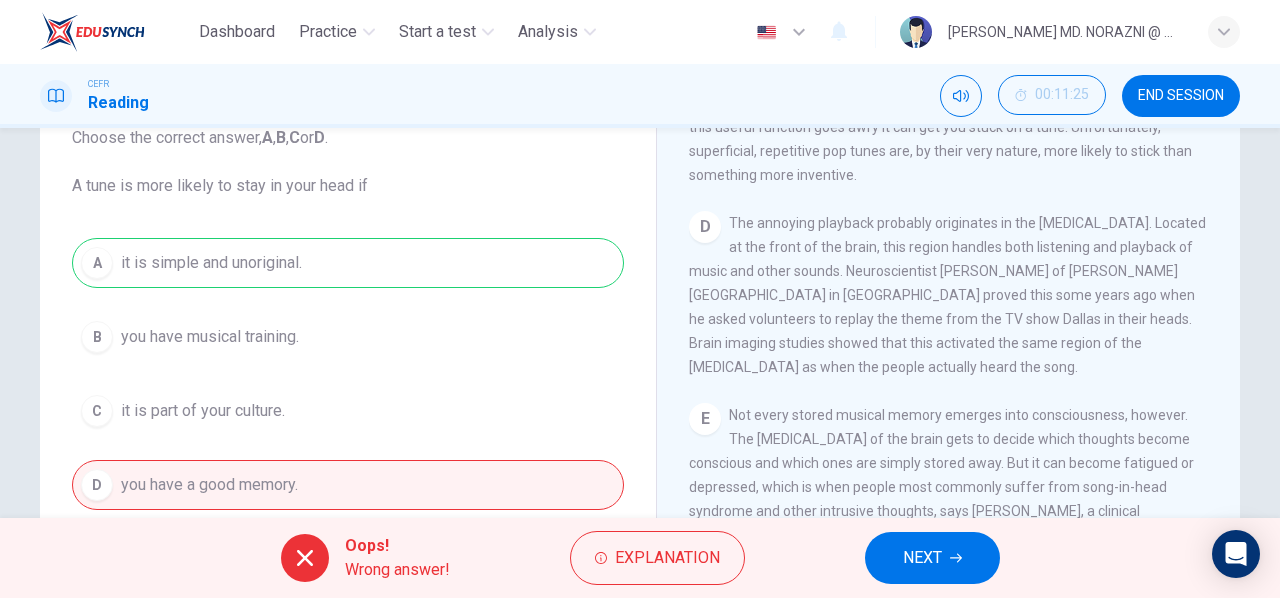 scroll, scrollTop: 809, scrollLeft: 0, axis: vertical 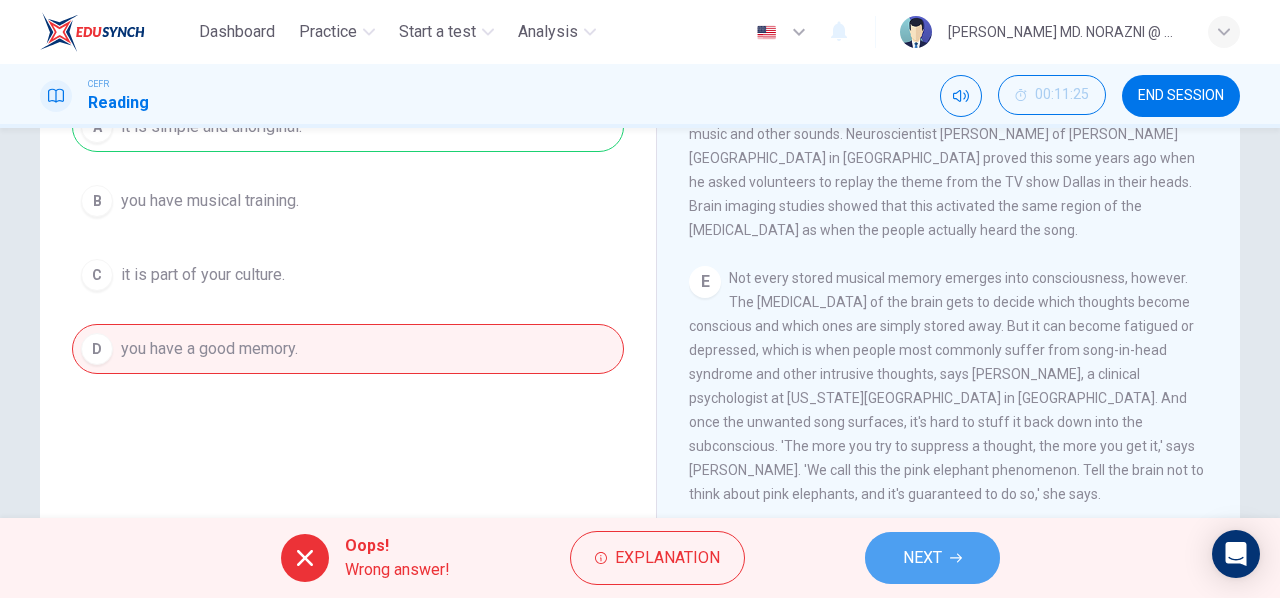 click on "NEXT" at bounding box center [922, 558] 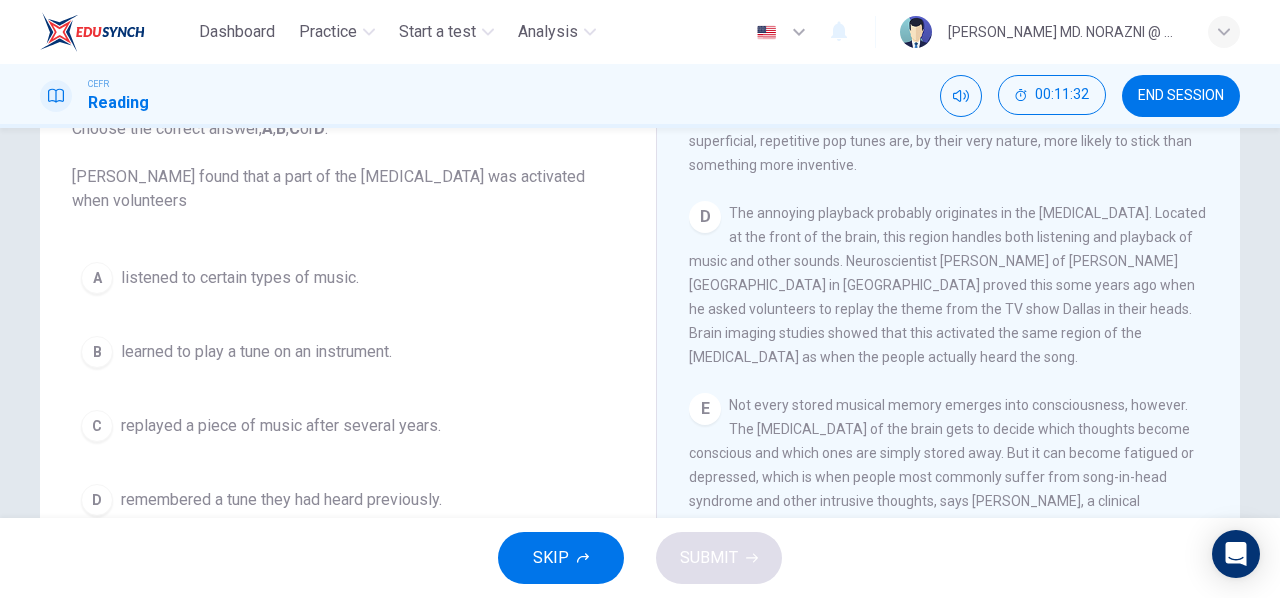 scroll, scrollTop: 148, scrollLeft: 0, axis: vertical 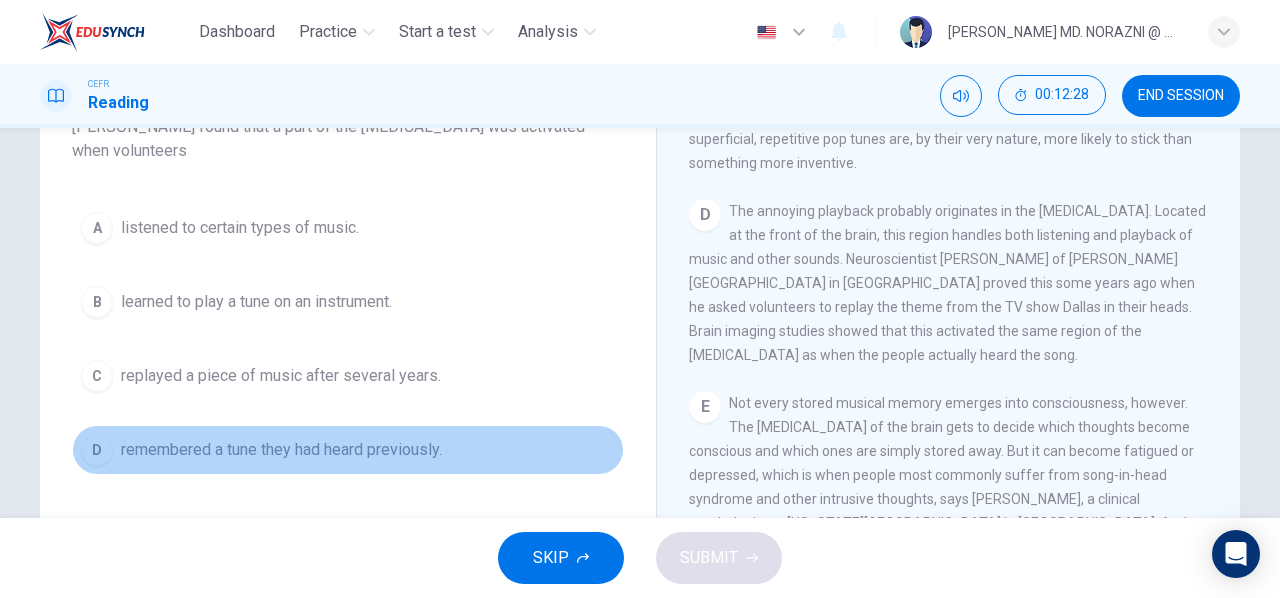 click on "D" at bounding box center [97, 450] 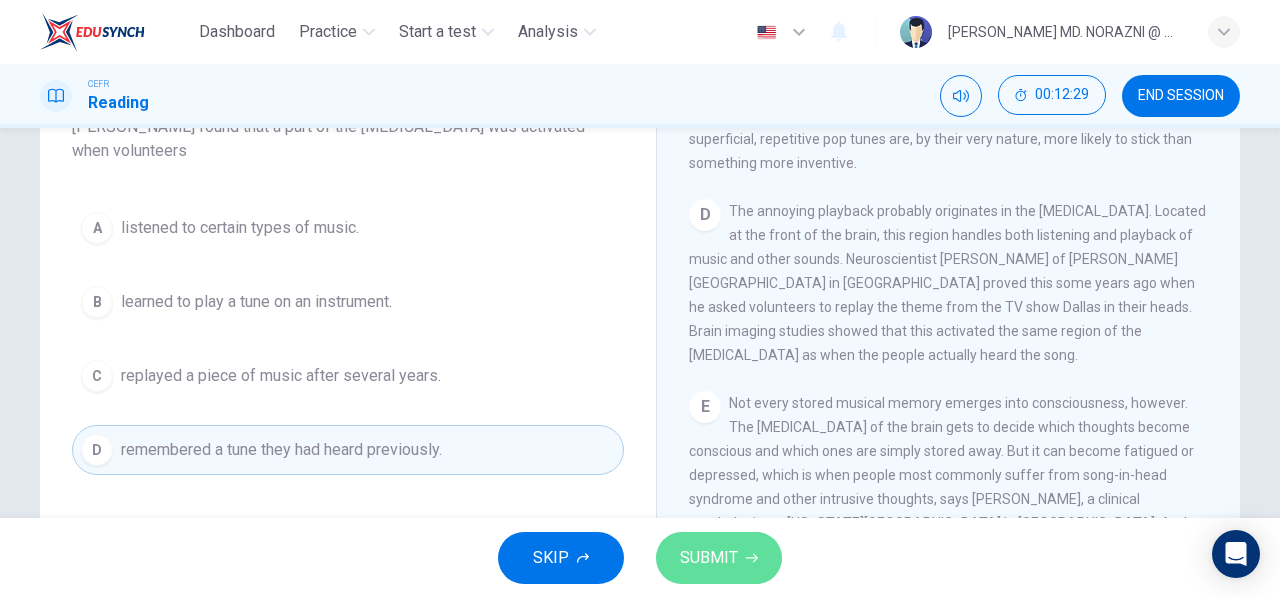 click on "SUBMIT" at bounding box center [709, 558] 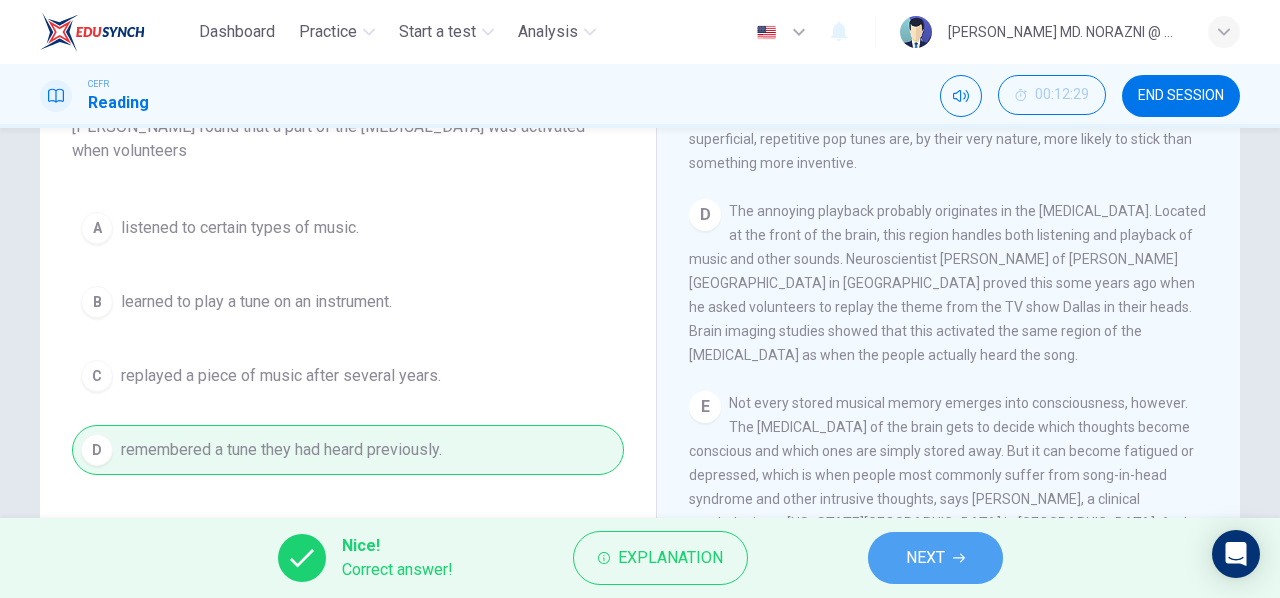 click on "NEXT" at bounding box center [935, 558] 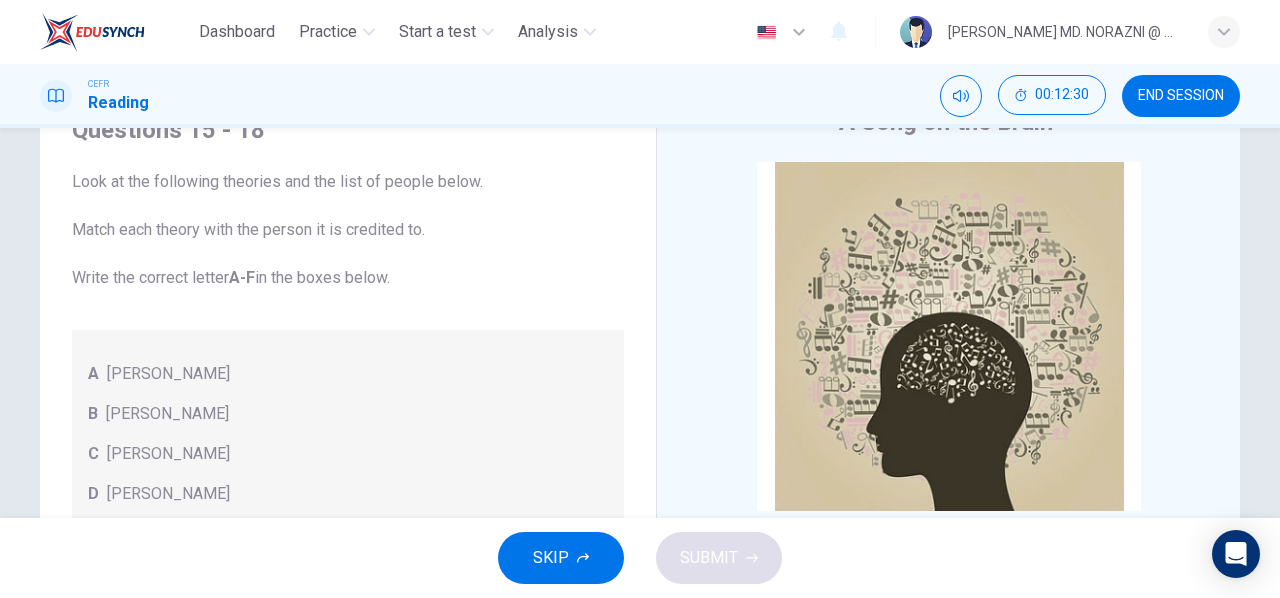 scroll, scrollTop: 97, scrollLeft: 0, axis: vertical 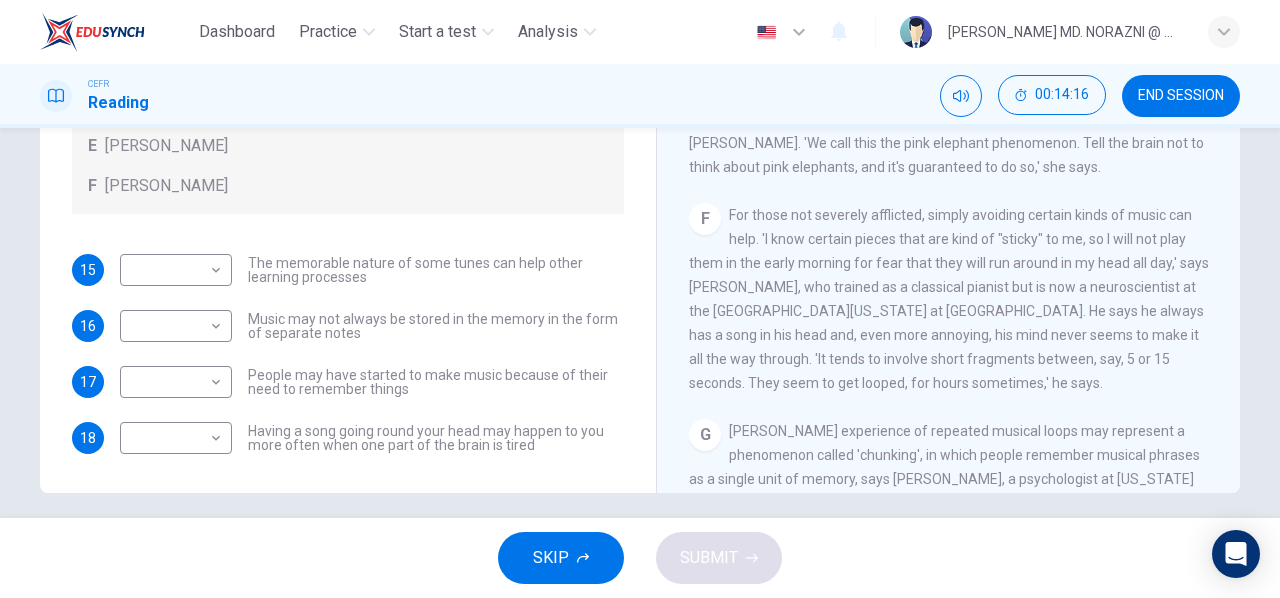 click on "Dashboard Practice Start a test Analysis English en ​ [PERSON_NAME] MD. NORAZNI @ MD. [GEOGRAPHIC_DATA]" at bounding box center (640, 32) 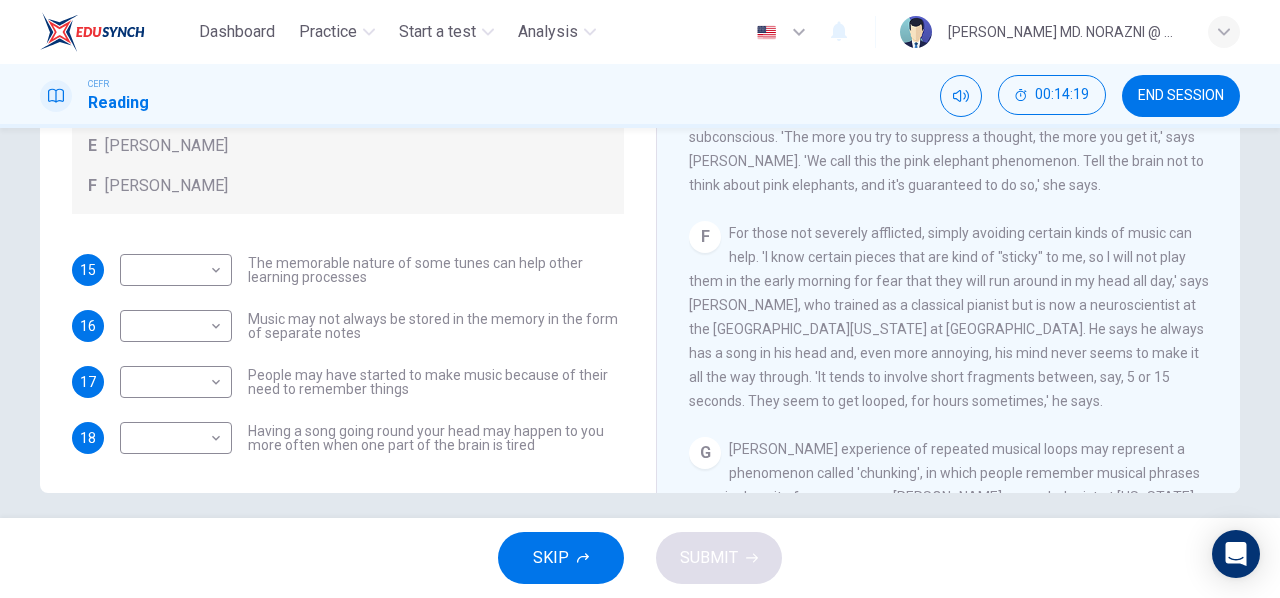 scroll, scrollTop: 1053, scrollLeft: 0, axis: vertical 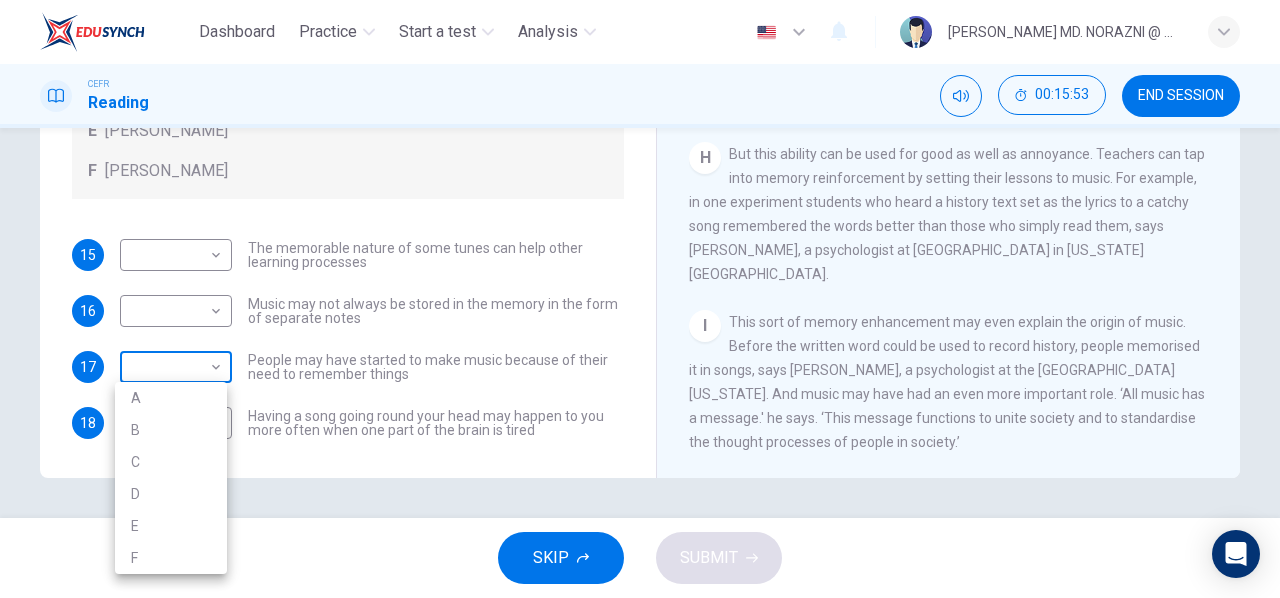 click on "Dashboard Practice Start a test Analysis English en ​ [PERSON_NAME] MD. NORAZNI @ MD. YASIN CEFR Reading 00:15:53 END SESSION Questions 15 - 18 Look at the following theories and the list of people below.
Match each theory with the person it is credited to.
Write the correct letter  A-F  in the boxes below. A [PERSON_NAME] B [PERSON_NAME] C [PERSON_NAME] D [PERSON_NAME] E [PERSON_NAME] F [PERSON_NAME] 15 ​ ​ The memorable nature of some tunes can help other learning processes 16 ​ ​ Music may not always be stored in the memory in the form of separate notes 17 ​ ​ People may have started to make music because of their need to remember things 18 ​ ​ Having a song going round your head may happen to you more often when one part of the brain is tired A Song on the Brain CLICK TO ZOOM Click to Zoom A B C D E F G H I SKIP SUBMIT EduSynch - Online Language Proficiency Testing
Dashboard Practice Start a test Analysis Notifications © Copyright  2025 A B C D E F" at bounding box center (640, 299) 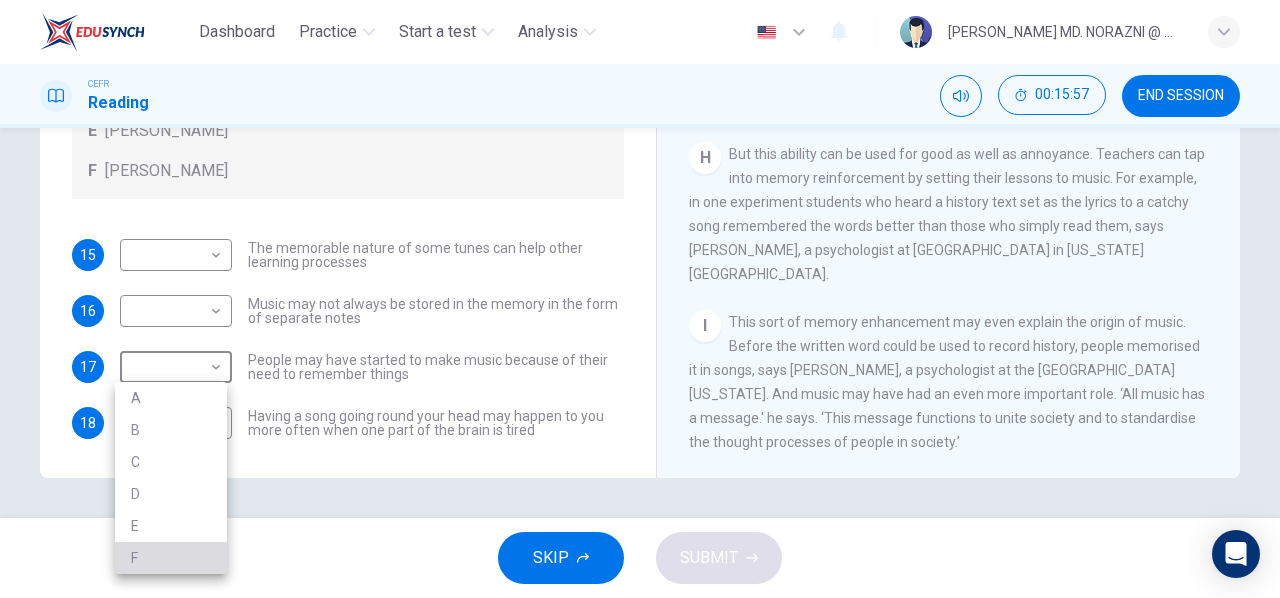 click on "F" at bounding box center [171, 558] 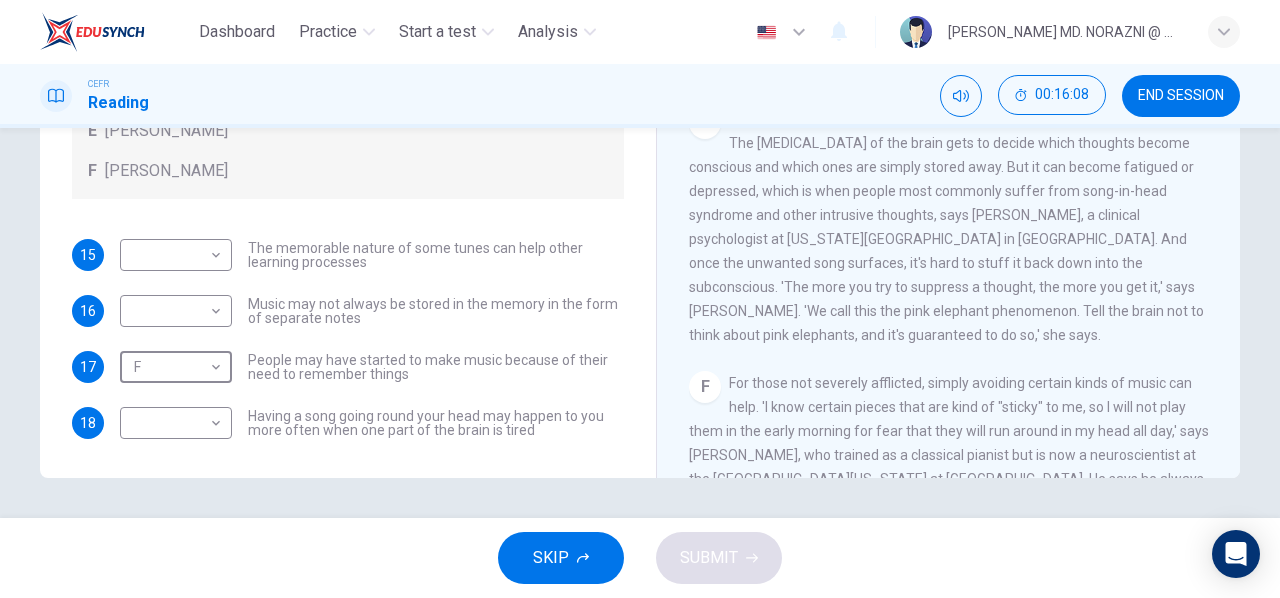 scroll, scrollTop: 797, scrollLeft: 0, axis: vertical 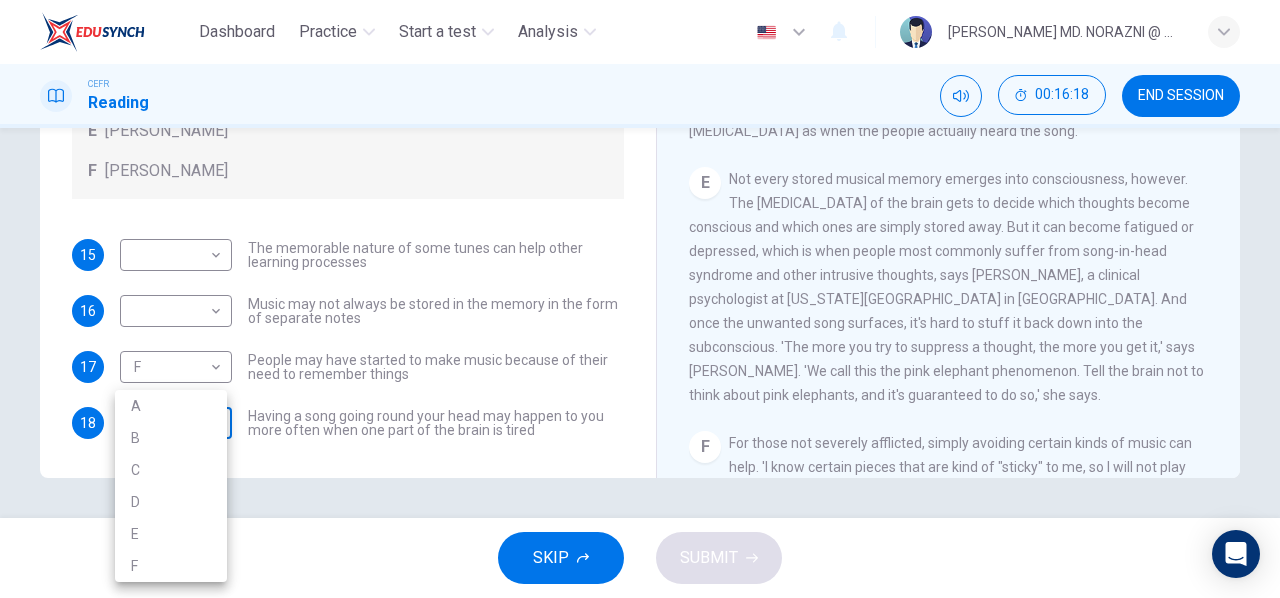 click on "Dashboard Practice Start a test Analysis English en ​ [PERSON_NAME] MD. NORAZNI @ MD. YASIN CEFR Reading 00:16:18 END SESSION Questions 15 - 18 Look at the following theories and the list of people below.
Match each theory with the person it is credited to.
Write the correct letter  A-F  in the boxes below. A [PERSON_NAME] B [PERSON_NAME] C [PERSON_NAME] D [PERSON_NAME] E [PERSON_NAME] F [PERSON_NAME] 15 ​ ​ The memorable nature of some tunes can help other learning processes 16 ​ ​ Music may not always be stored in the memory in the form of separate notes 17 F F ​ People may have started to make music because of their need to remember things 18 ​ ​ Having a song going round your head may happen to you more often when one part of the brain is tired A Song on the Brain CLICK TO ZOOM Click to Zoom A B C D E F G H I SKIP SUBMIT EduSynch - Online Language Proficiency Testing
Dashboard Practice Start a test Analysis Notifications © Copyright  2025 A B C D E F" at bounding box center (640, 299) 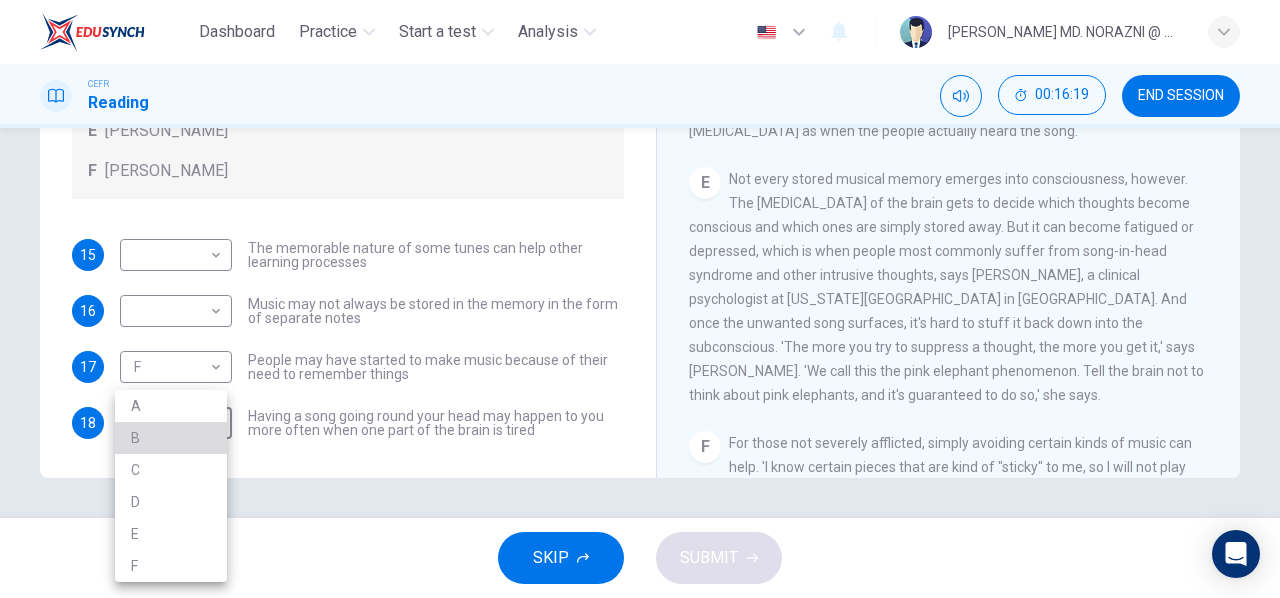 click on "B" at bounding box center (171, 438) 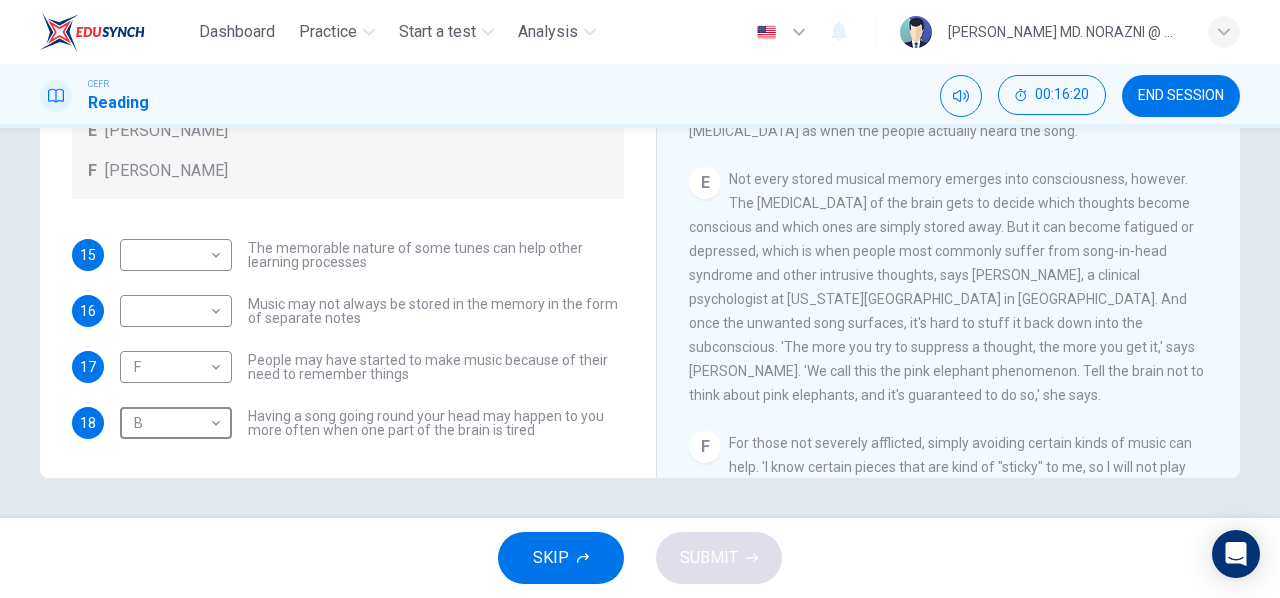 scroll, scrollTop: 0, scrollLeft: 0, axis: both 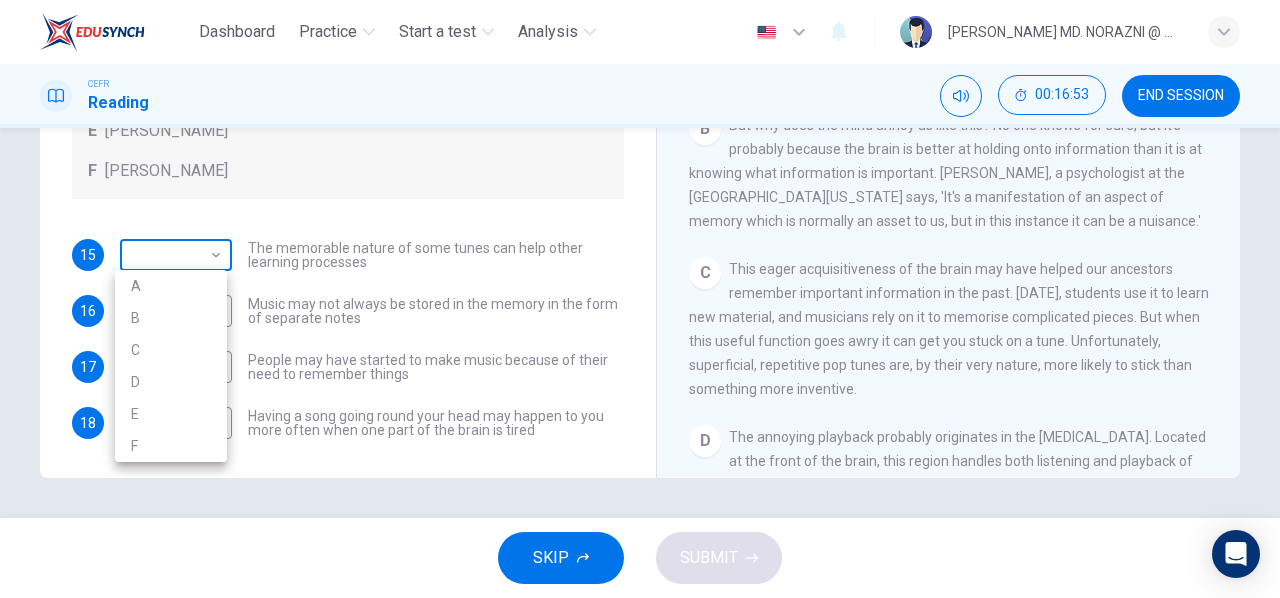click on "Dashboard Practice Start a test Analysis English en ​ [PERSON_NAME] MD. NORAZNI @ MD. YASIN CEFR Reading 00:16:53 END SESSION Questions 15 - 18 Look at the following theories and the list of people below.
Match each theory with the person it is credited to.
Write the correct letter  A-F  in the boxes below. A [PERSON_NAME] B [PERSON_NAME] C [PERSON_NAME] D [PERSON_NAME] E [PERSON_NAME] F [PERSON_NAME] 15 ​ ​ The memorable nature of some tunes can help other learning processes 16 ​ ​ Music may not always be stored in the memory in the form of separate notes 17 F F ​ People may have started to make music because of their need to remember things 18 B B ​ Having a song going round your head may happen to you more often when one part of the brain is tired A Song on the Brain CLICK TO ZOOM Click to Zoom A B C D E F G H I SKIP SUBMIT EduSynch - Online Language Proficiency Testing
Dashboard Practice Start a test Analysis Notifications © Copyright  2025 A B C D E F" at bounding box center [640, 299] 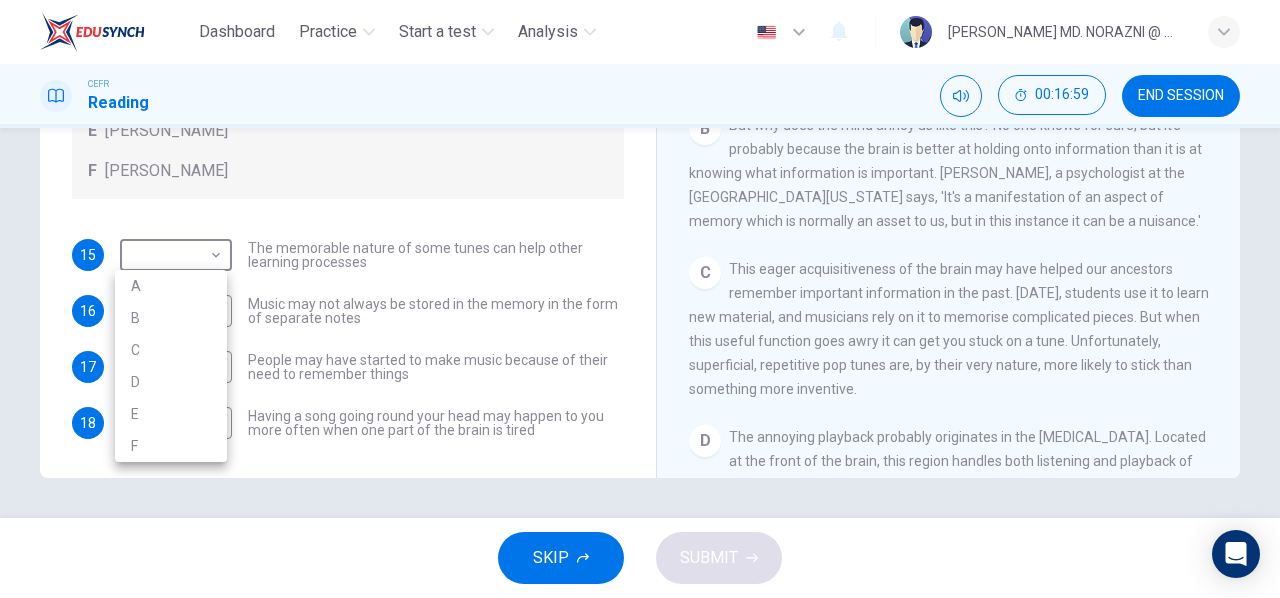 click at bounding box center (640, 299) 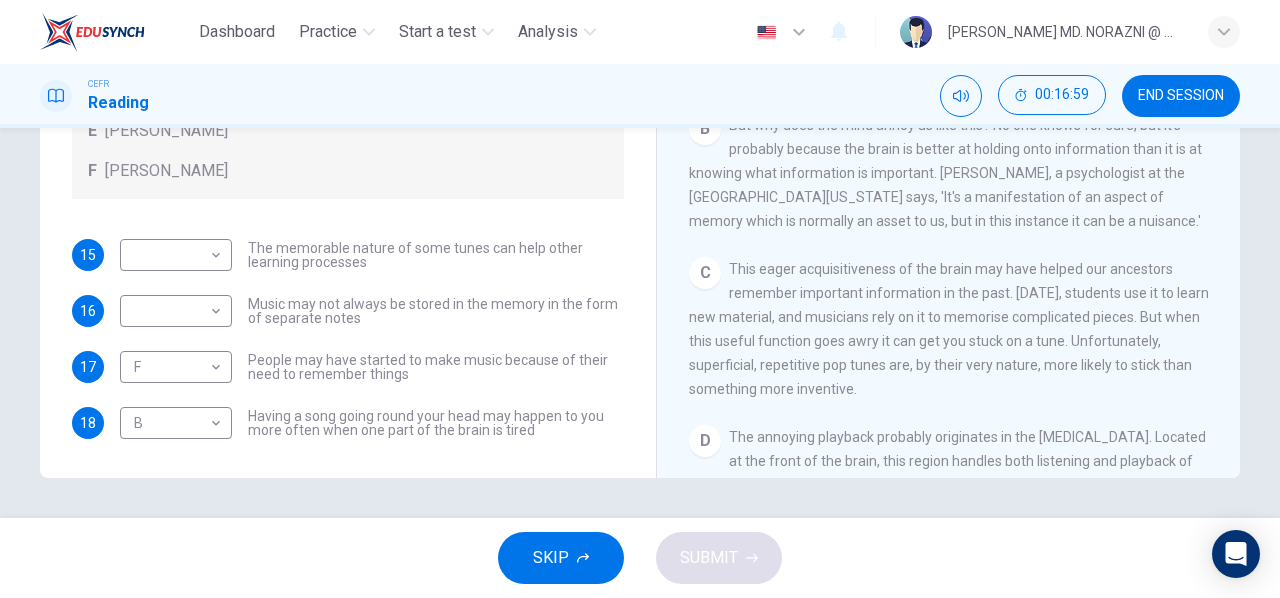 click on "F [PERSON_NAME]" at bounding box center (348, 171) 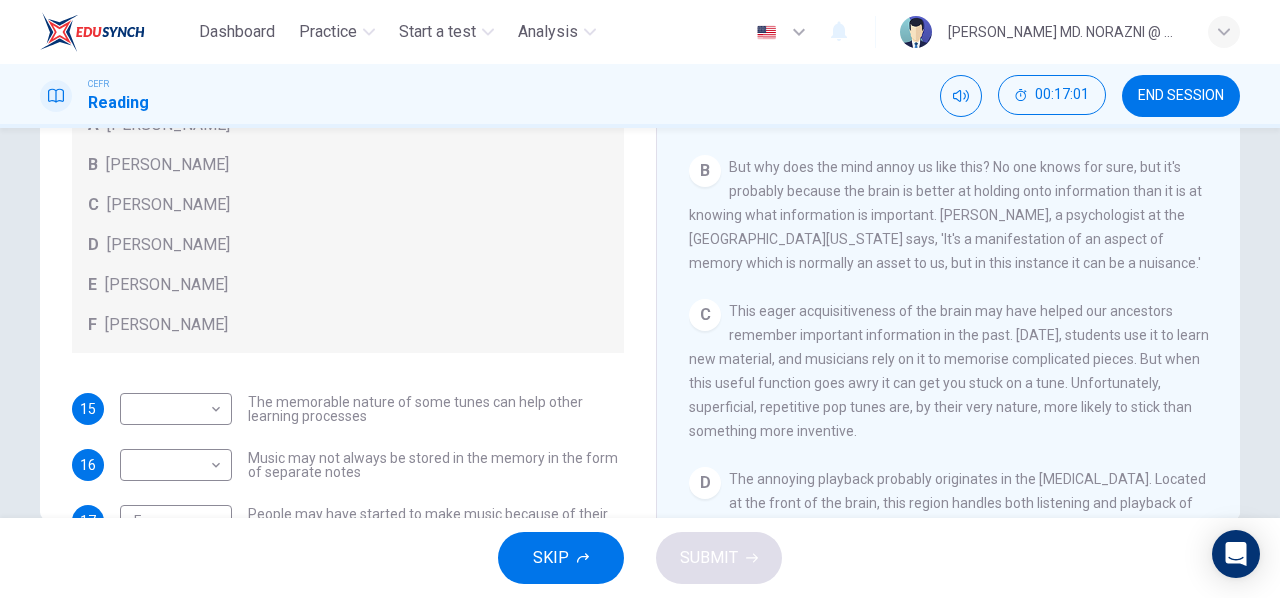 scroll, scrollTop: 385, scrollLeft: 0, axis: vertical 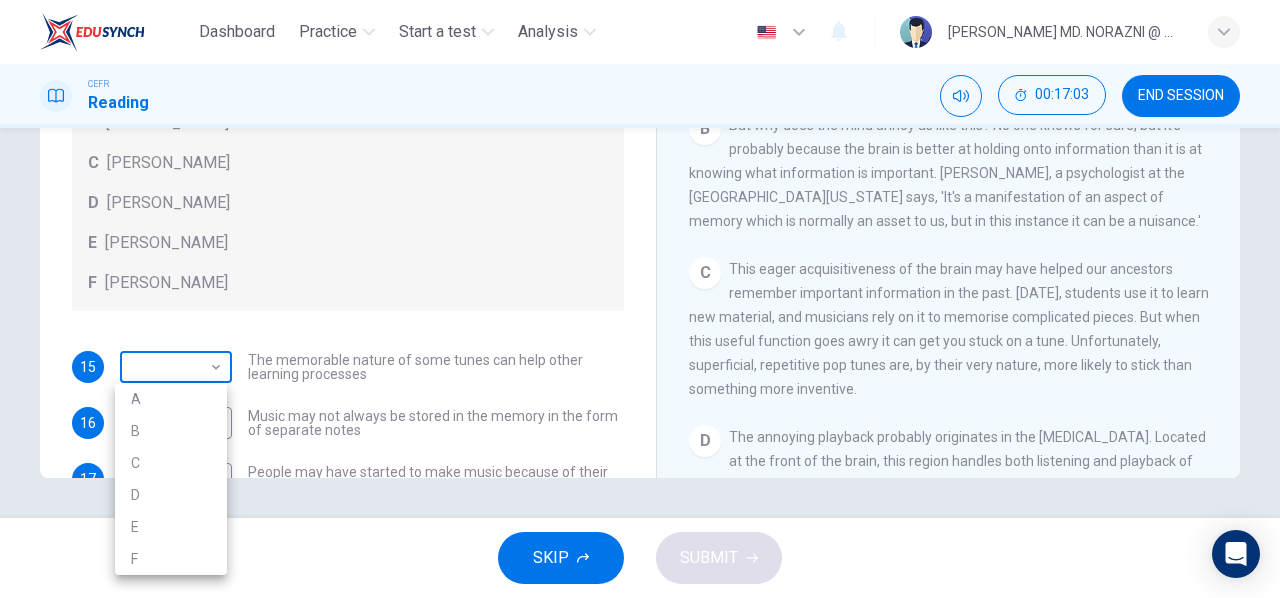 click on "Dashboard Practice Start a test Analysis English en ​ [PERSON_NAME] MD. NORAZNI @ MD. YASIN CEFR Reading 00:17:03 END SESSION Questions 15 - 18 Look at the following theories and the list of people below.
Match each theory with the person it is credited to.
Write the correct letter  A-F  in the boxes below. A [PERSON_NAME] B [PERSON_NAME] C [PERSON_NAME] D [PERSON_NAME] E [PERSON_NAME] F [PERSON_NAME] 15 ​ ​ The memorable nature of some tunes can help other learning processes 16 ​ ​ Music may not always be stored in the memory in the form of separate notes 17 F F ​ People may have started to make music because of their need to remember things 18 B B ​ Having a song going round your head may happen to you more often when one part of the brain is tired A Song on the Brain CLICK TO ZOOM Click to Zoom A B C D E F G H I SKIP SUBMIT EduSynch - Online Language Proficiency Testing
Dashboard Practice Start a test Analysis Notifications © Copyright  2025 A B C D E F" at bounding box center (640, 299) 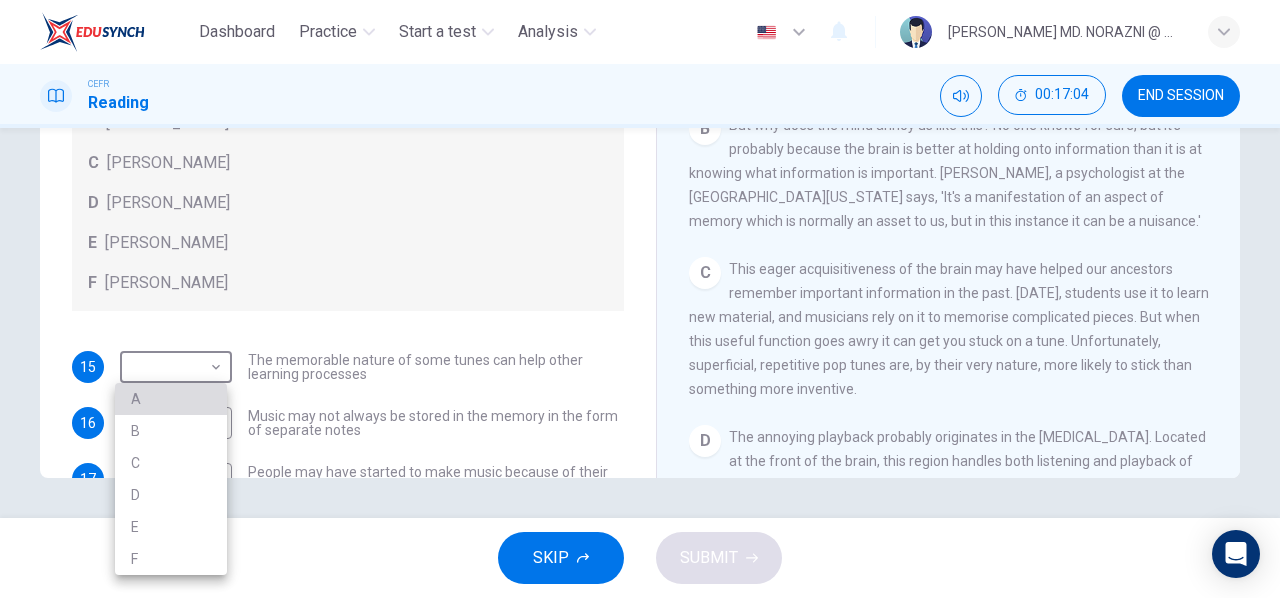 click on "A" at bounding box center [171, 399] 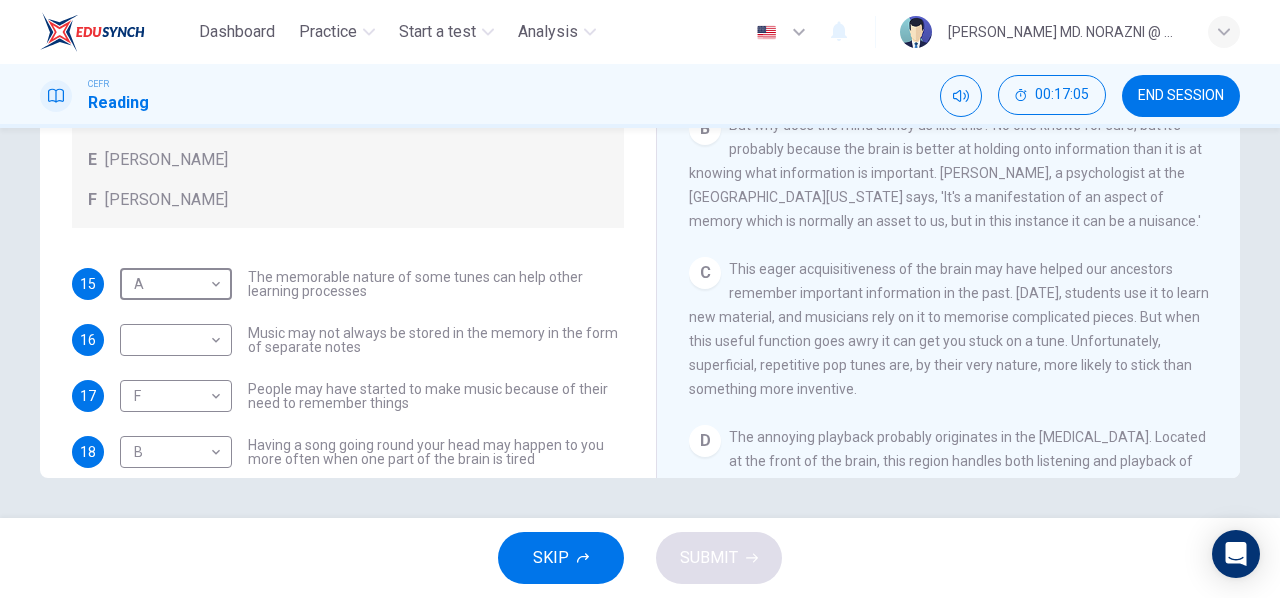 scroll, scrollTop: 84, scrollLeft: 0, axis: vertical 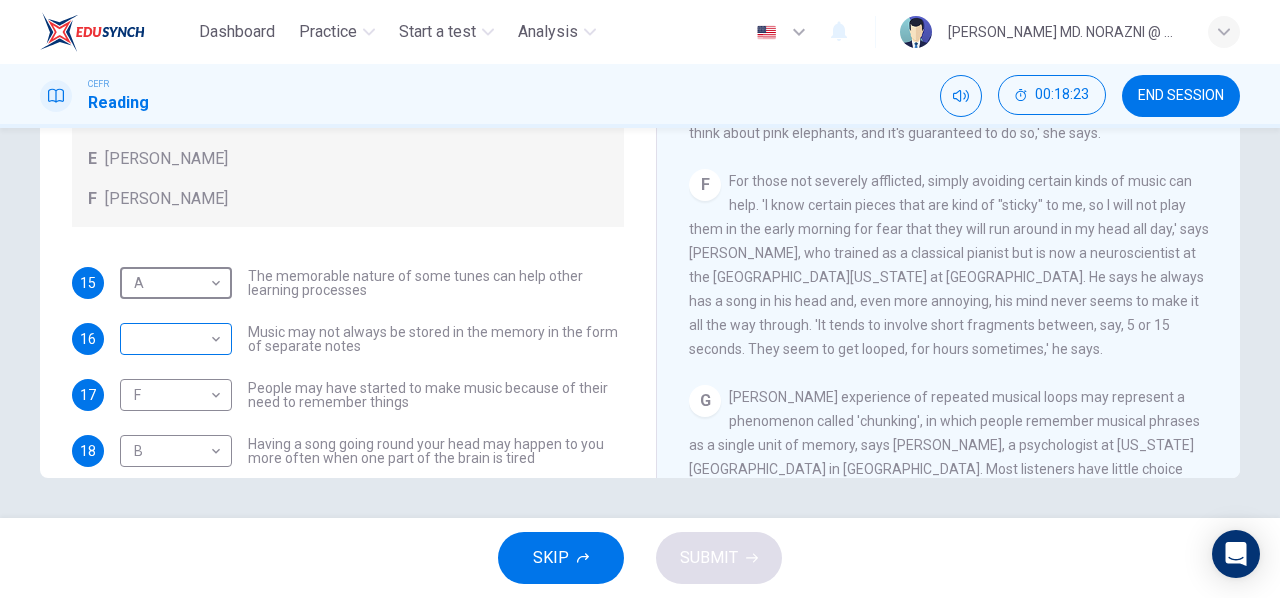 click on "Dashboard Practice Start a test Analysis English en ​ [PERSON_NAME] MD. NORAZNI @ MD. YASIN CEFR Reading 00:18:23 END SESSION Questions 15 - 18 Look at the following theories and the list of people below.
Match each theory with the person it is credited to.
Write the correct letter  A-F  in the boxes below. A [PERSON_NAME] B [PERSON_NAME] C [PERSON_NAME] D [PERSON_NAME] E [PERSON_NAME] F [PERSON_NAME] 15 A A ​ The memorable nature of some tunes can help other learning processes 16 ​ ​ Music may not always be stored in the memory in the form of separate notes 17 F F ​ People may have started to make music because of their need to remember things 18 B B ​ Having a song going round your head may happen to you more often when one part of the brain is tired A Song on the Brain CLICK TO ZOOM Click to Zoom A B C D E F G H I SKIP SUBMIT EduSynch - Online Language Proficiency Testing
Dashboard Practice Start a test Analysis Notifications © Copyright  2025" at bounding box center (640, 299) 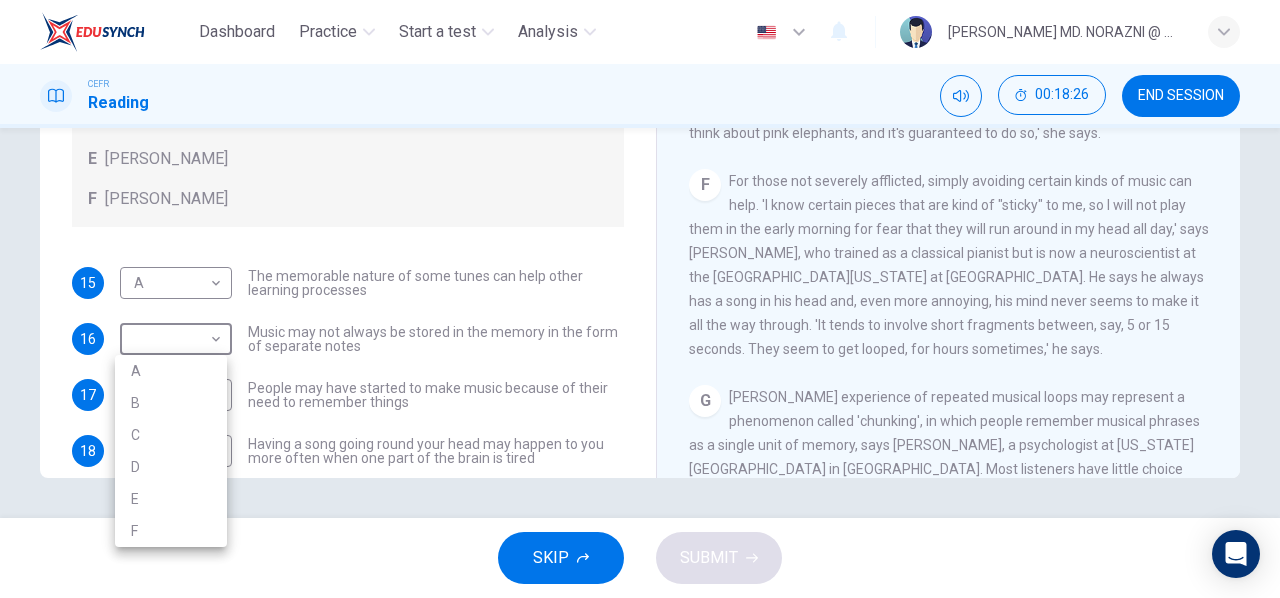 click at bounding box center (640, 299) 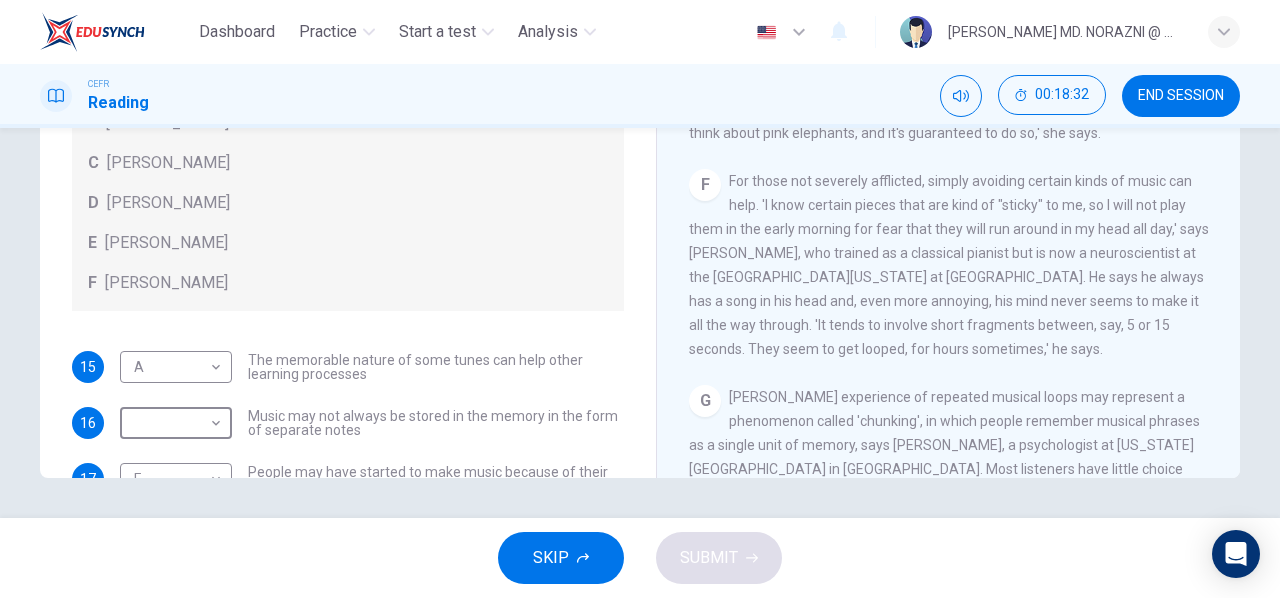 scroll, scrollTop: 112, scrollLeft: 0, axis: vertical 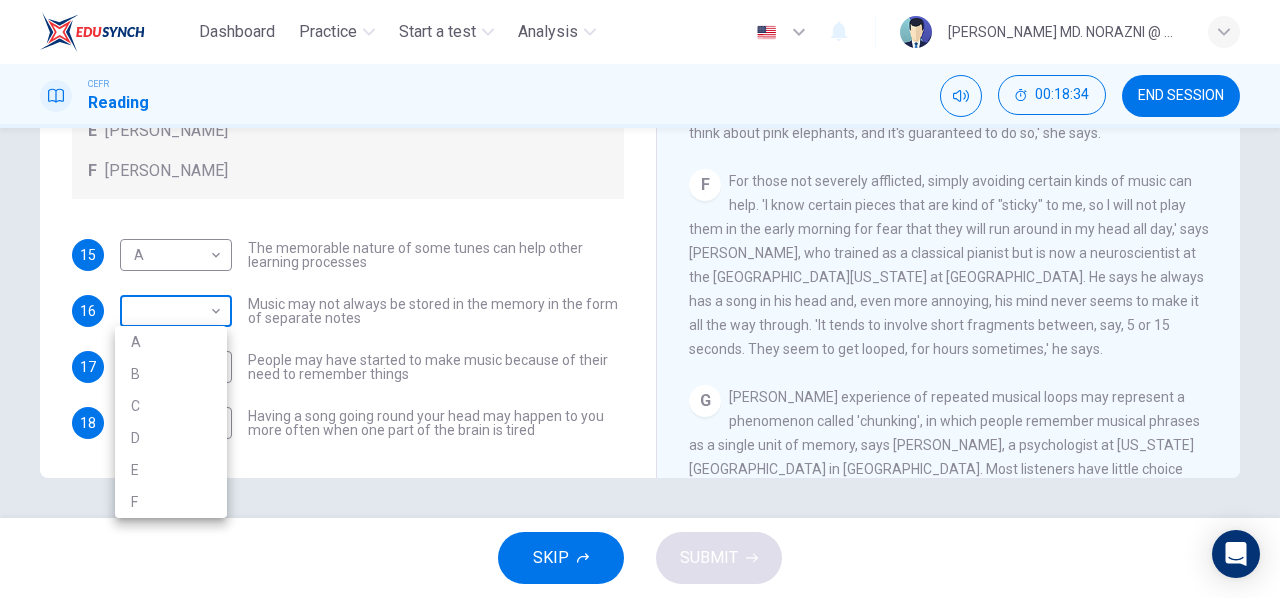 click on "Dashboard Practice Start a test Analysis English en ​ [PERSON_NAME] MD. NORAZNI @ MD. YASIN CEFR Reading 00:18:34 END SESSION Questions 15 - 18 Look at the following theories and the list of people below.
Match each theory with the person it is credited to.
Write the correct letter  A-F  in the boxes below. A [PERSON_NAME] B [PERSON_NAME] C [PERSON_NAME] D [PERSON_NAME] E [PERSON_NAME] F [PERSON_NAME] 15 A A ​ The memorable nature of some tunes can help other learning processes 16 ​ ​ Music may not always be stored in the memory in the form of separate notes 17 F F ​ People may have started to make music because of their need to remember things 18 B B ​ Having a song going round your head may happen to you more often when one part of the brain is tired A Song on the Brain CLICK TO ZOOM Click to Zoom A B C D E F G H I SKIP SUBMIT EduSynch - Online Language Proficiency Testing
Dashboard Practice Start a test Analysis Notifications © Copyright  2025 A B C D E F" at bounding box center (640, 299) 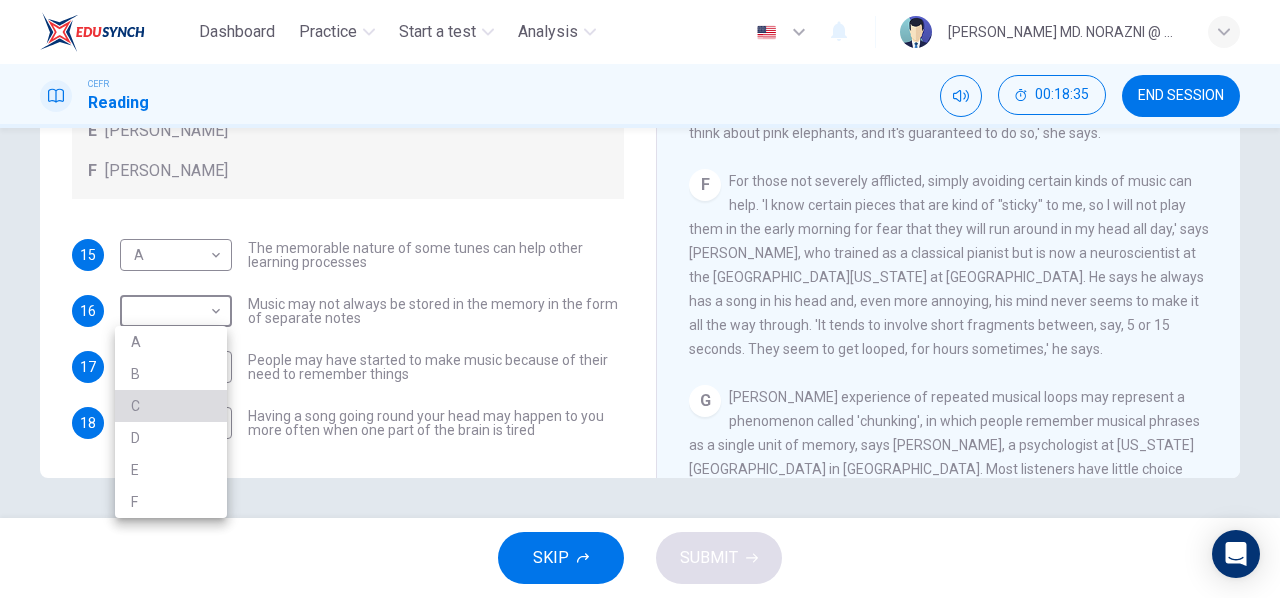 click on "C" at bounding box center (171, 406) 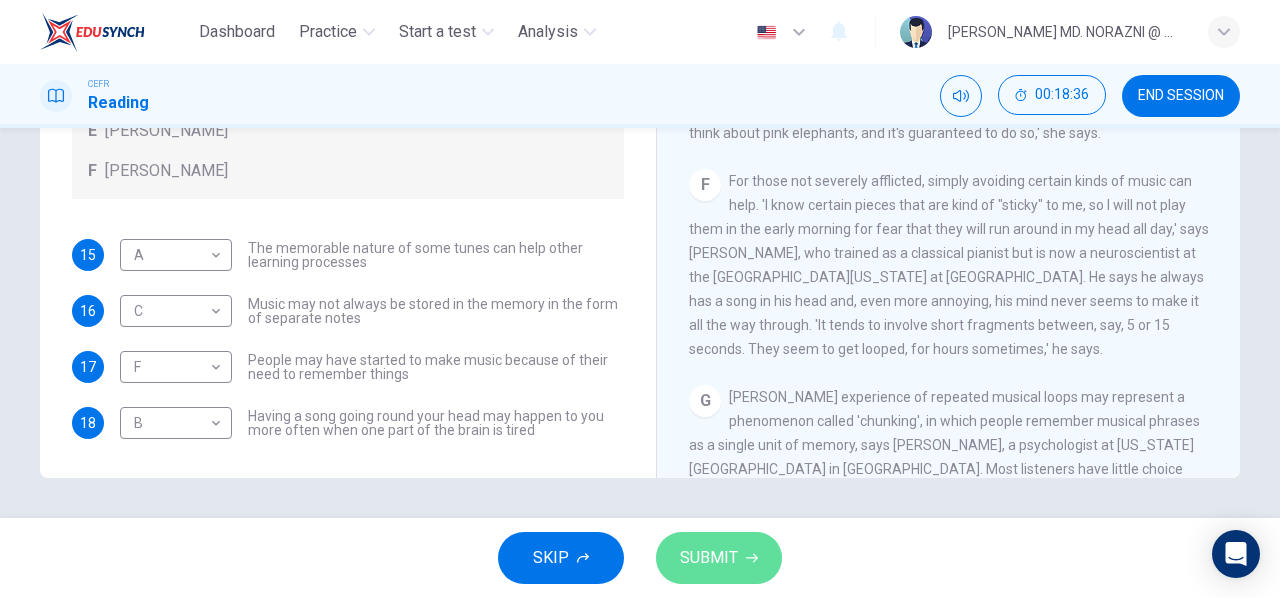 click on "SUBMIT" at bounding box center [709, 558] 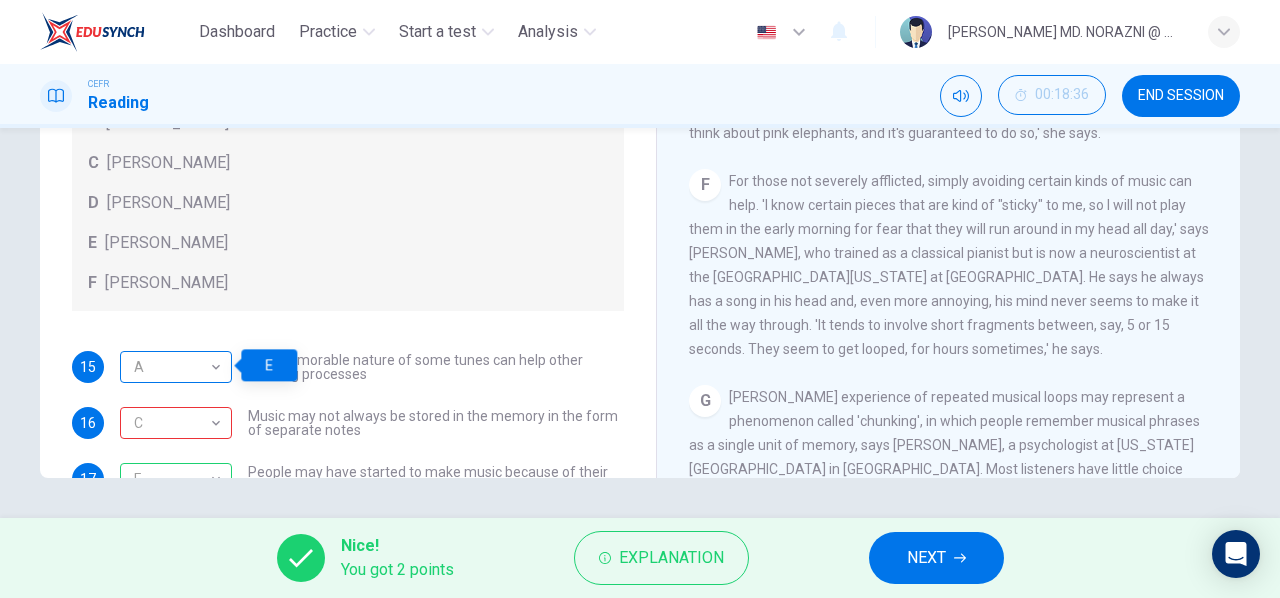 scroll, scrollTop: 1, scrollLeft: 0, axis: vertical 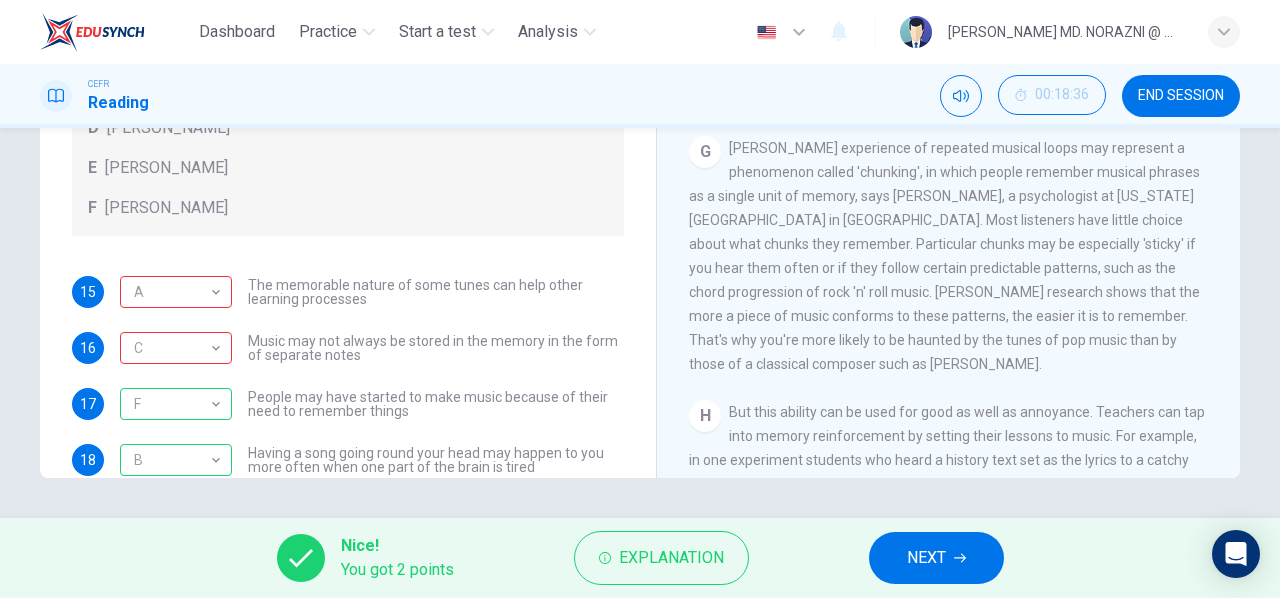 click on "NEXT" at bounding box center [936, 558] 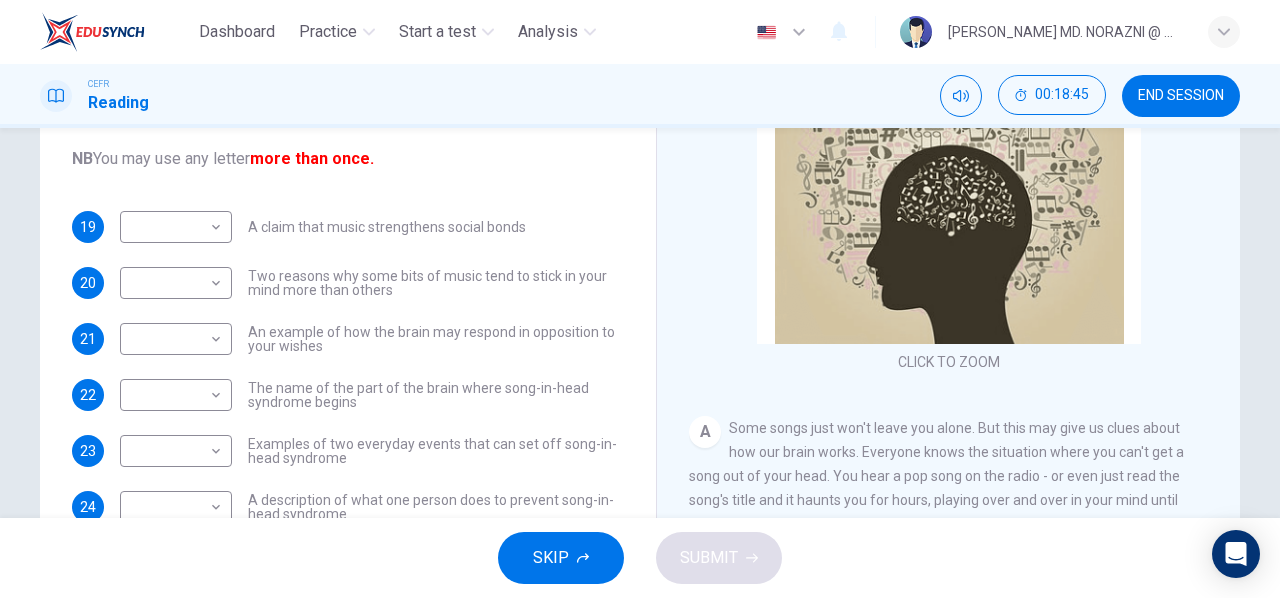 scroll, scrollTop: 262, scrollLeft: 0, axis: vertical 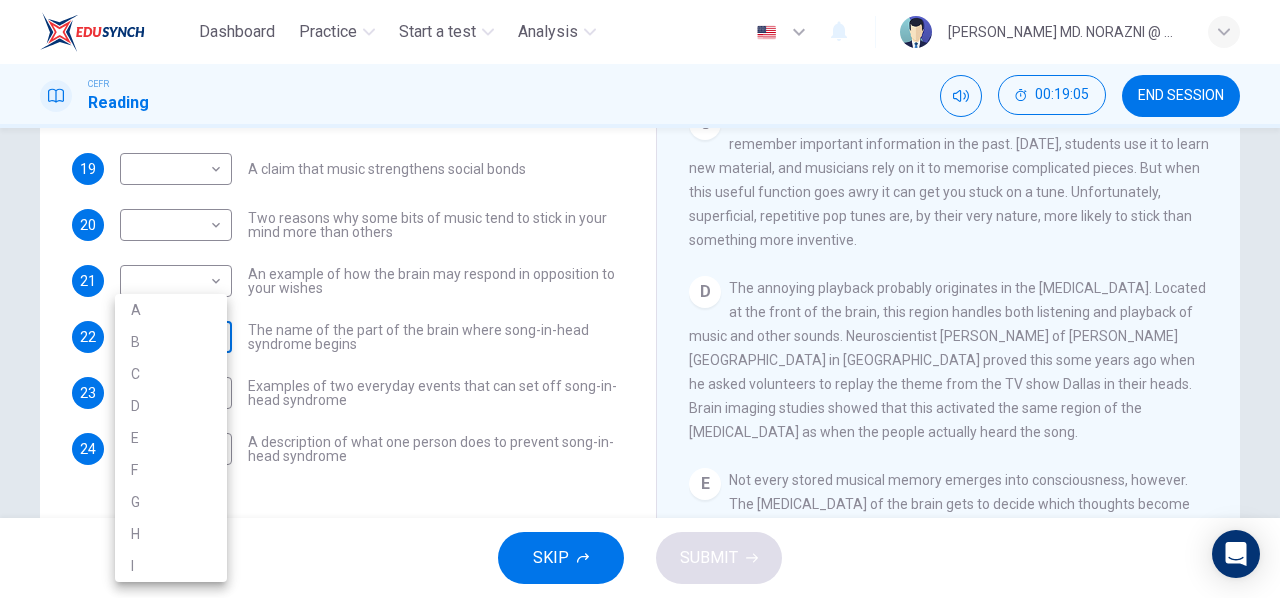 click on "Dashboard Practice Start a test Analysis English en ​ [PERSON_NAME] MD. NORAZNI @ MD. YASIN CEFR Reading 00:19:05 END SESSION Questions 19 - 24 The Reading Passage has nine paragraphs labelled  A-l .
Which paragraph contains the following information?
Write the correct letter  A-l  in the boxes below.
NB  You may use any letter  more than once. 19 ​ ​ A claim that music strengthens social bonds 20 ​ ​ Two reasons why some bits of music tend to stick in your mind more than others 21 ​ ​ An example of how the brain may respond in opposition to your wishes 22 ​ ​ The name of the part of the brain where song-in-head syndrome begins 23 ​ ​ Examples of two everyday events that can set off song-in-head syndrome 24 ​ ​ A description of what one person does to prevent song-in-head syndrome A Song on the Brain CLICK TO ZOOM Click to Zoom A B C D E F G H I SKIP SUBMIT EduSynch - Online Language Proficiency Testing
Dashboard Practice Start a test Analysis Notifications 2025 A B C" at bounding box center (640, 299) 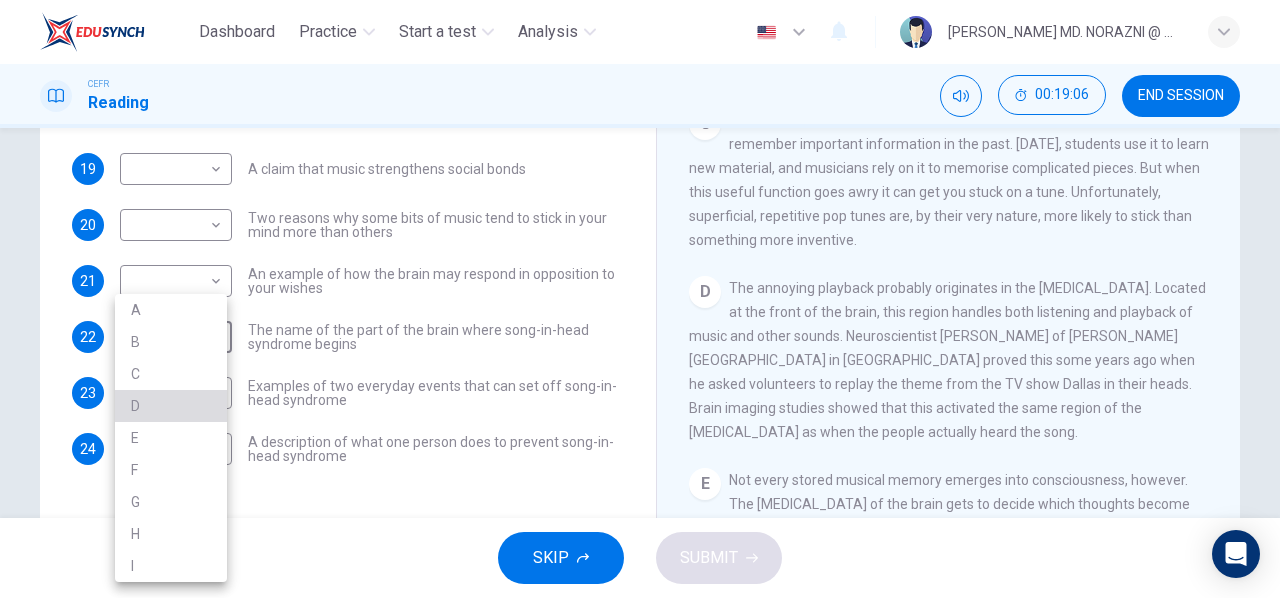 click on "D" at bounding box center [171, 406] 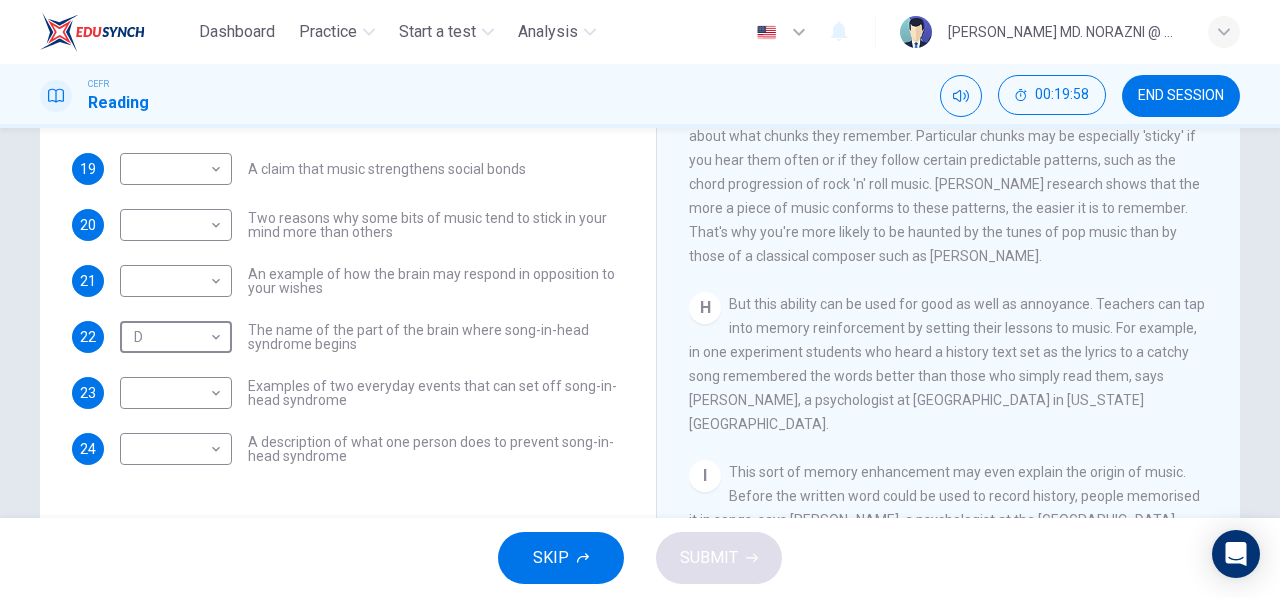 scroll, scrollTop: 1490, scrollLeft: 0, axis: vertical 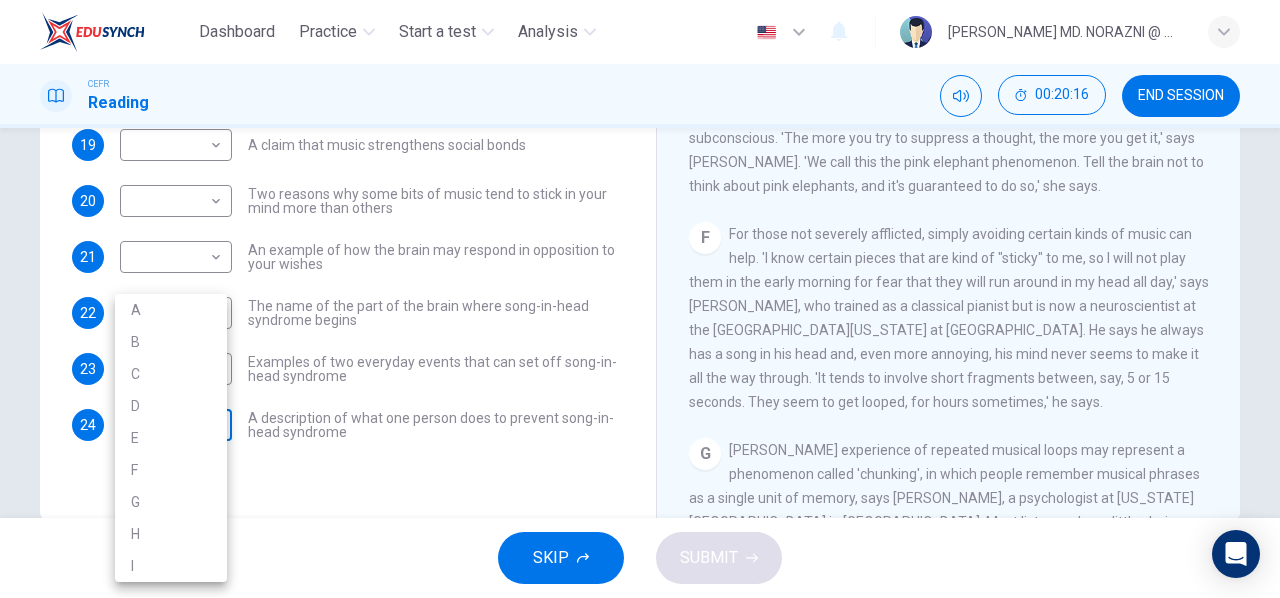 click on "Dashboard Practice Start a test Analysis English en ​ [PERSON_NAME] MD. NORAZNI @ MD. YASIN CEFR Reading 00:20:16 END SESSION Questions 19 - 24 The Reading Passage has nine paragraphs labelled  A-l .
Which paragraph contains the following information?
Write the correct letter  A-l  in the boxes below.
NB  You may use any letter  more than once. 19 ​ ​ A claim that music strengthens social bonds 20 ​ ​ Two reasons why some bits of music tend to stick in your mind more than others 21 ​ ​ An example of how the brain may respond in opposition to your wishes 22 D D ​ The name of the part of the brain where song-in-head syndrome begins 23 ​ ​ Examples of two everyday events that can set off song-in-head syndrome 24 ​ ​ A description of what one person does to prevent song-in-head syndrome A Song on the Brain CLICK TO ZOOM Click to Zoom A B C D E F G H I SKIP SUBMIT EduSynch - Online Language Proficiency Testing
Dashboard Practice Start a test Analysis Notifications 2025 A B C" at bounding box center (640, 299) 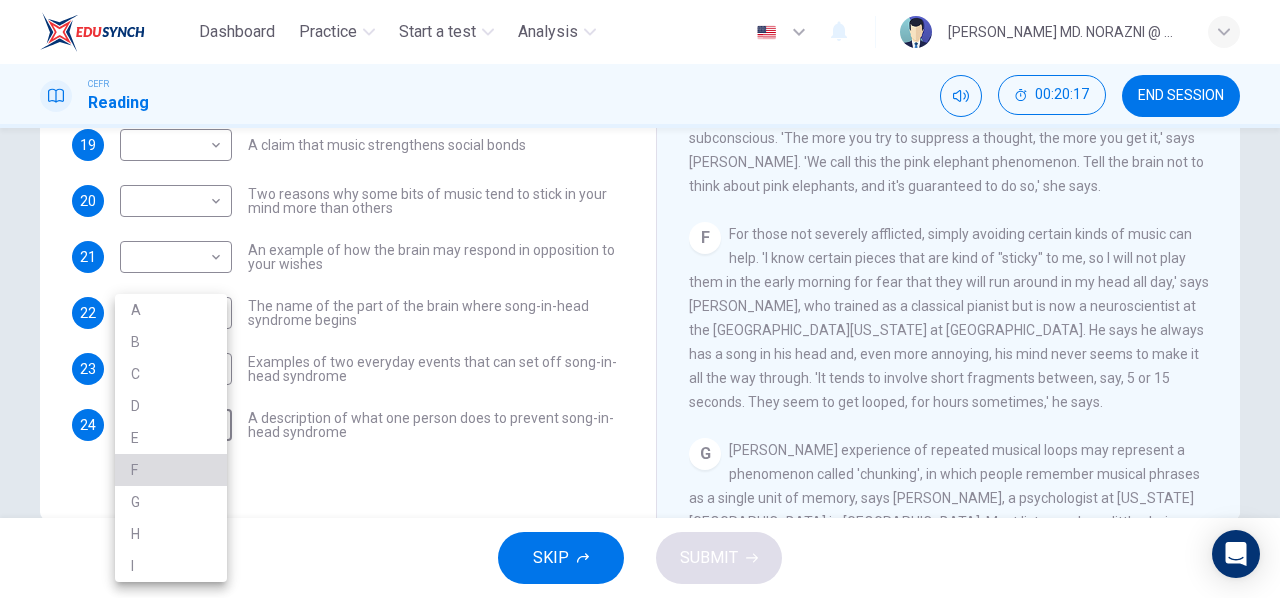 click on "F" at bounding box center (171, 470) 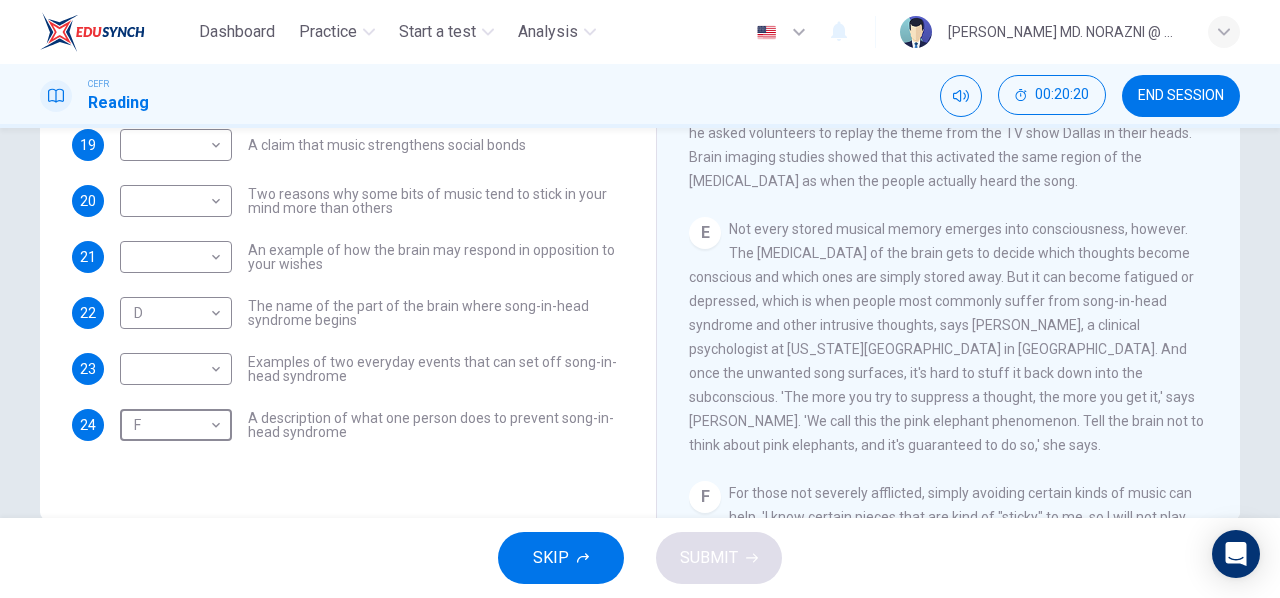 scroll, scrollTop: 787, scrollLeft: 0, axis: vertical 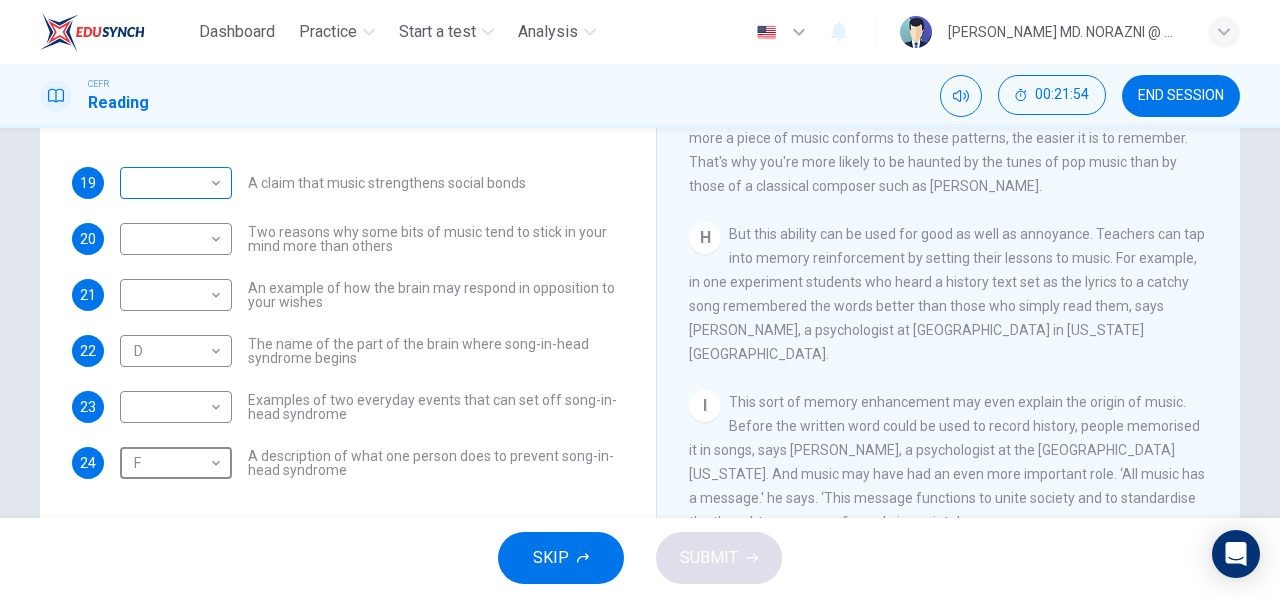 click on "Dashboard Practice Start a test Analysis English en ​ [PERSON_NAME] MD. NORAZNI @ MD. YASIN CEFR Reading 00:21:54 END SESSION Questions 19 - 24 The Reading Passage has nine paragraphs labelled  A-l .
Which paragraph contains the following information?
Write the correct letter  A-l  in the boxes below.
NB  You may use any letter  more than once. 19 ​ ​ A claim that music strengthens social bonds 20 ​ ​ Two reasons why some bits of music tend to stick in your mind more than others 21 ​ ​ An example of how the brain may respond in opposition to your wishes 22 D D ​ The name of the part of the brain where song-in-head syndrome begins 23 ​ ​ Examples of two everyday events that can set off song-in-head syndrome 24 F F ​ A description of what one person does to prevent song-in-head syndrome A Song on the Brain CLICK TO ZOOM Click to Zoom A B C D E F G H I SKIP SUBMIT EduSynch - Online Language Proficiency Testing
Dashboard Practice Start a test Analysis Notifications 2025" at bounding box center [640, 299] 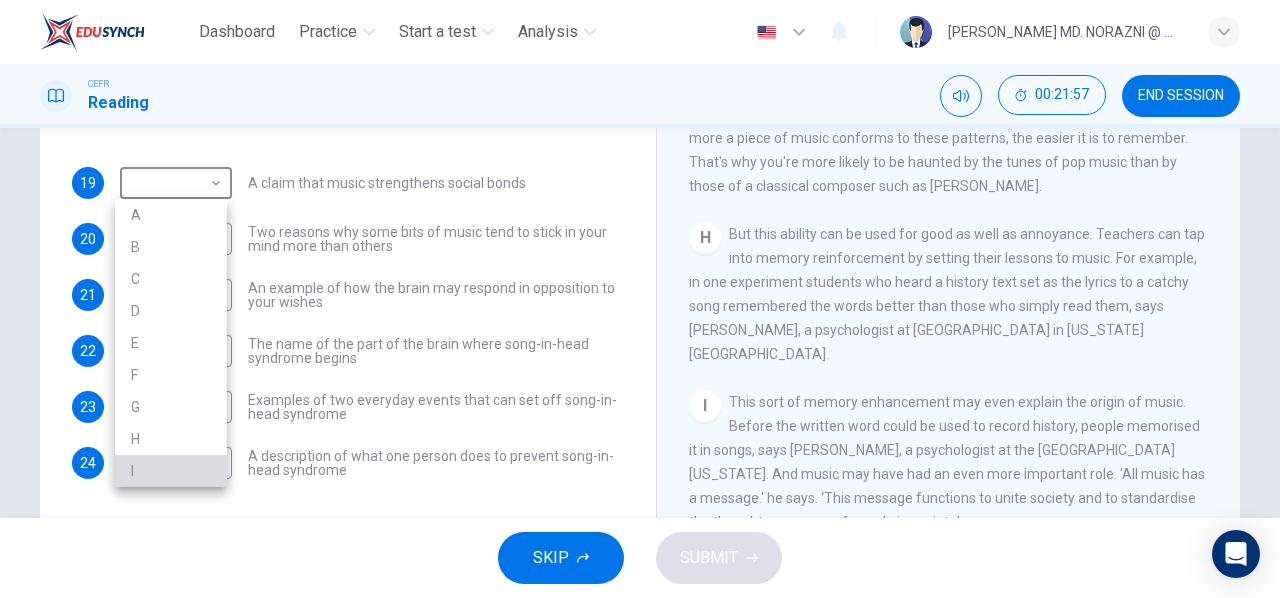 click on "I" at bounding box center [171, 471] 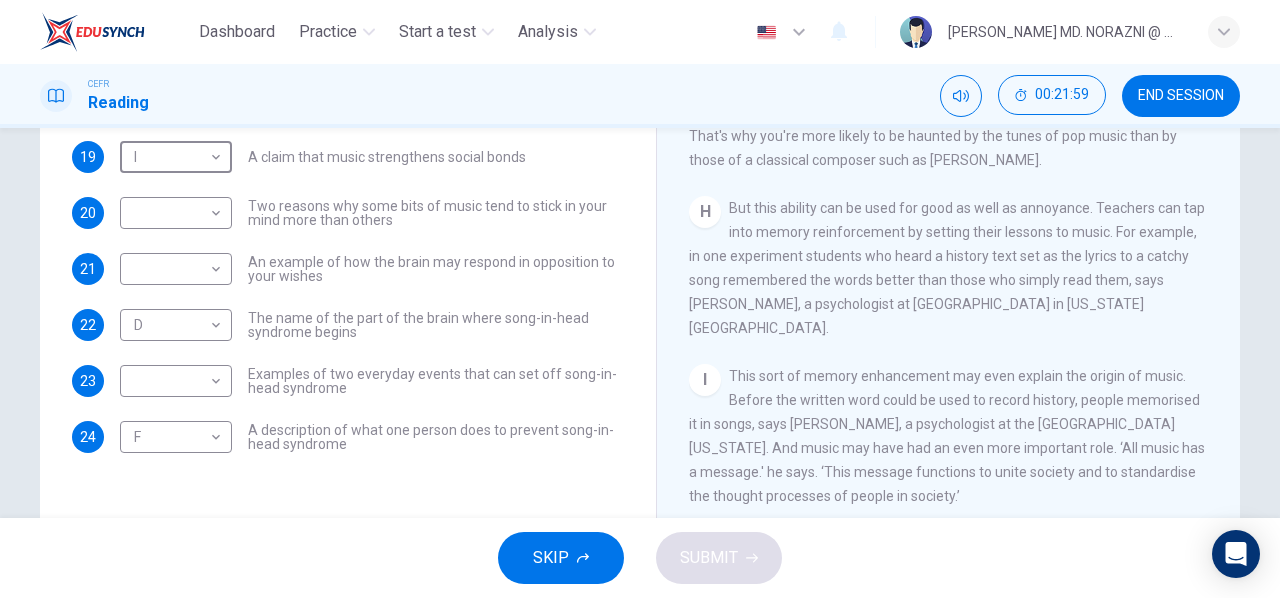 scroll, scrollTop: 308, scrollLeft: 0, axis: vertical 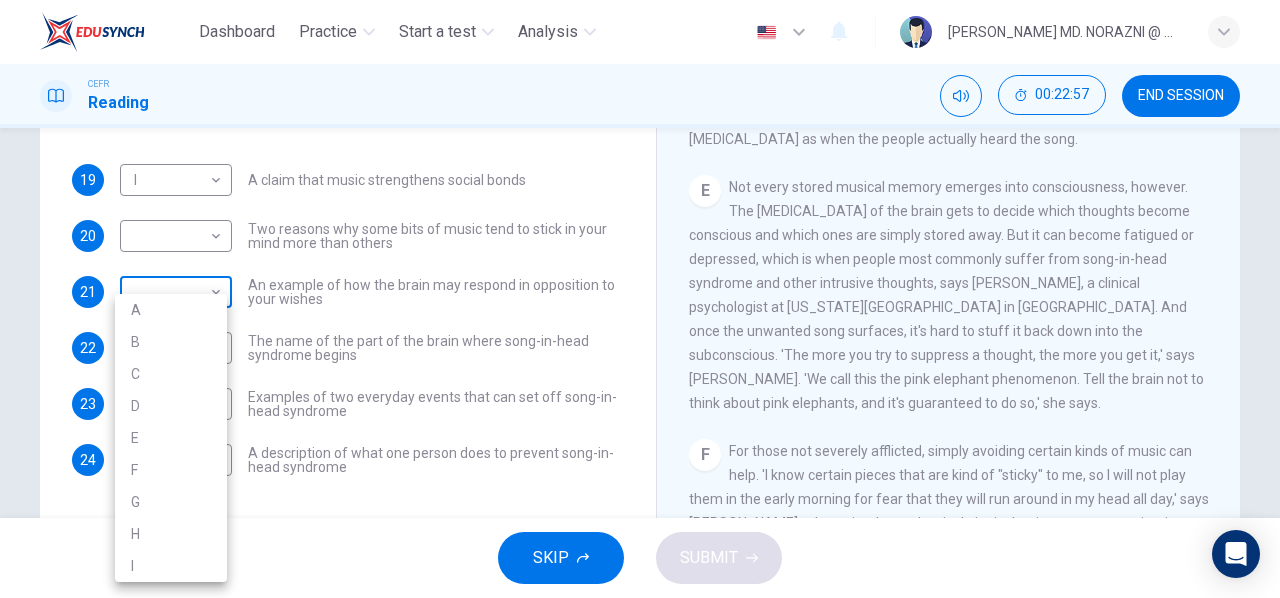 click on "Dashboard Practice Start a test Analysis English en ​ [PERSON_NAME] MD. NORAZNI @ MD. YASIN CEFR Reading 00:22:57 END SESSION Questions 19 - 24 The Reading Passage has nine paragraphs labelled  A-l .
Which paragraph contains the following information?
Write the correct letter  A-l  in the boxes below.
NB  You may use any letter  more than once. 19 I I ​ A claim that music strengthens social bonds 20 ​ ​ Two reasons why some bits of music tend to stick in your mind more than others 21 ​ ​ An example of how the brain may respond in opposition to your wishes 22 D D ​ The name of the part of the brain where song-in-head syndrome begins 23 ​ ​ Examples of two everyday events that can set off song-in-head syndrome 24 F F ​ A description of what one person does to prevent song-in-head syndrome A Song on the Brain CLICK TO ZOOM Click to Zoom A B C D E F G H I SKIP SUBMIT EduSynch - Online Language Proficiency Testing
Dashboard Practice Start a test Analysis Notifications 2025 A B C" at bounding box center [640, 299] 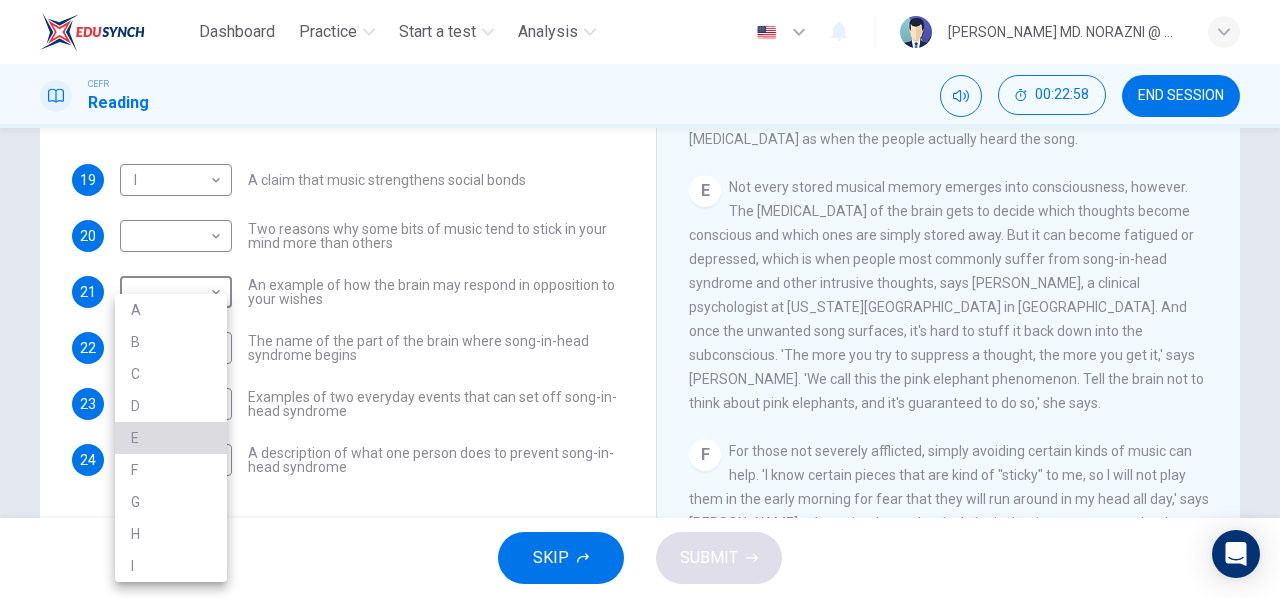 click on "E" at bounding box center [171, 438] 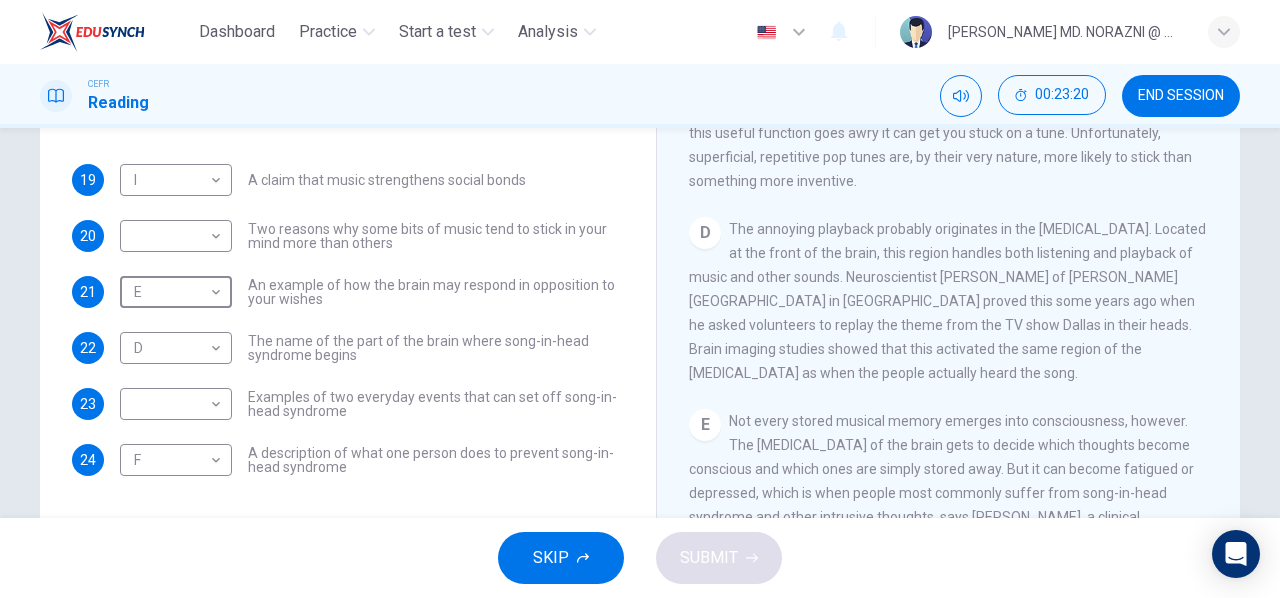 scroll, scrollTop: 633, scrollLeft: 0, axis: vertical 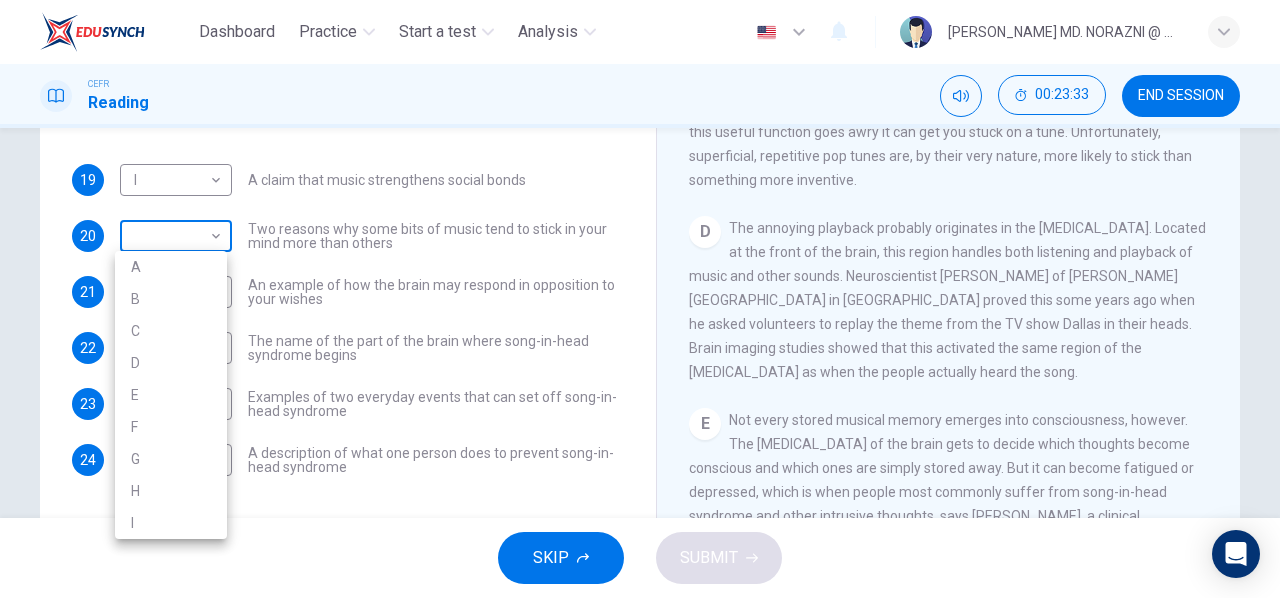 click on "Dashboard Practice Start a test Analysis English en ​ [PERSON_NAME] MD. NORAZNI @ MD. YASIN CEFR Reading 00:23:33 END SESSION Questions 19 - 24 The Reading Passage has nine paragraphs labelled  A-l .
Which paragraph contains the following information?
Write the correct letter  A-l  in the boxes below.
NB  You may use any letter  more than once. 19 I I ​ A claim that music strengthens social bonds 20 ​ ​ Two reasons why some bits of music tend to stick in your mind more than others 21 E E ​ An example of how the brain may respond in opposition to your wishes 22 D D ​ The name of the part of the brain where song-in-head syndrome begins 23 ​ ​ Examples of two everyday events that can set off song-in-head syndrome 24 F F ​ A description of what one person does to prevent song-in-head syndrome A Song on the Brain CLICK TO ZOOM Click to Zoom A B C D E F G H I SKIP SUBMIT EduSynch - Online Language Proficiency Testing
Dashboard Practice Start a test Analysis Notifications 2025 A B C" at bounding box center [640, 299] 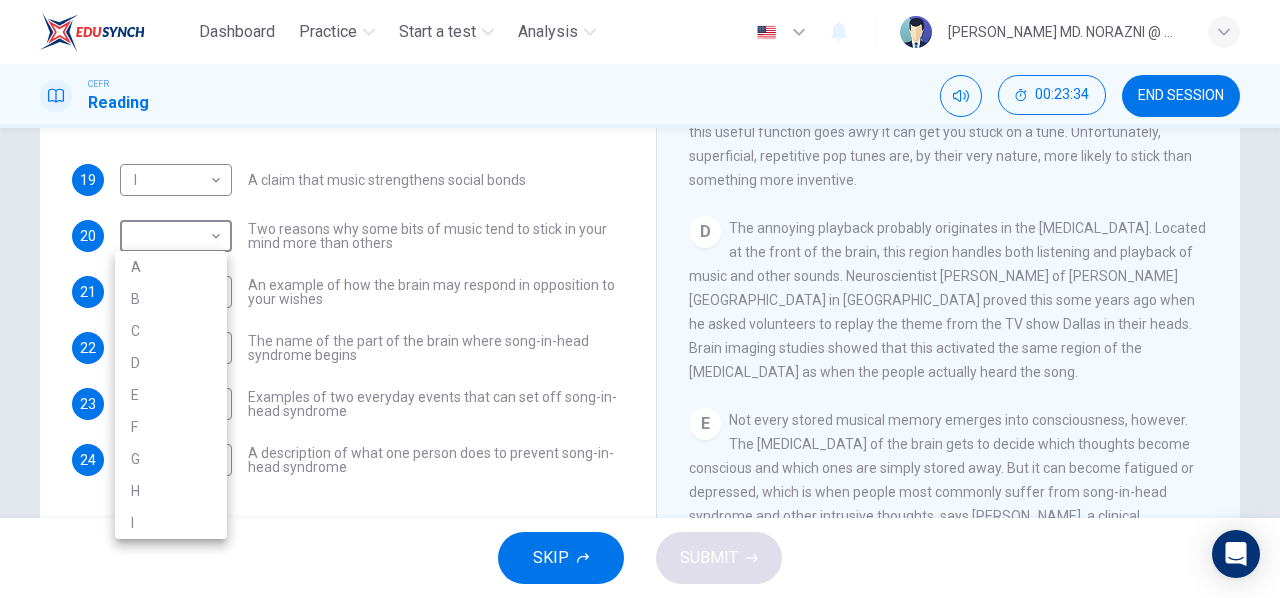 click on "D" at bounding box center [171, 363] 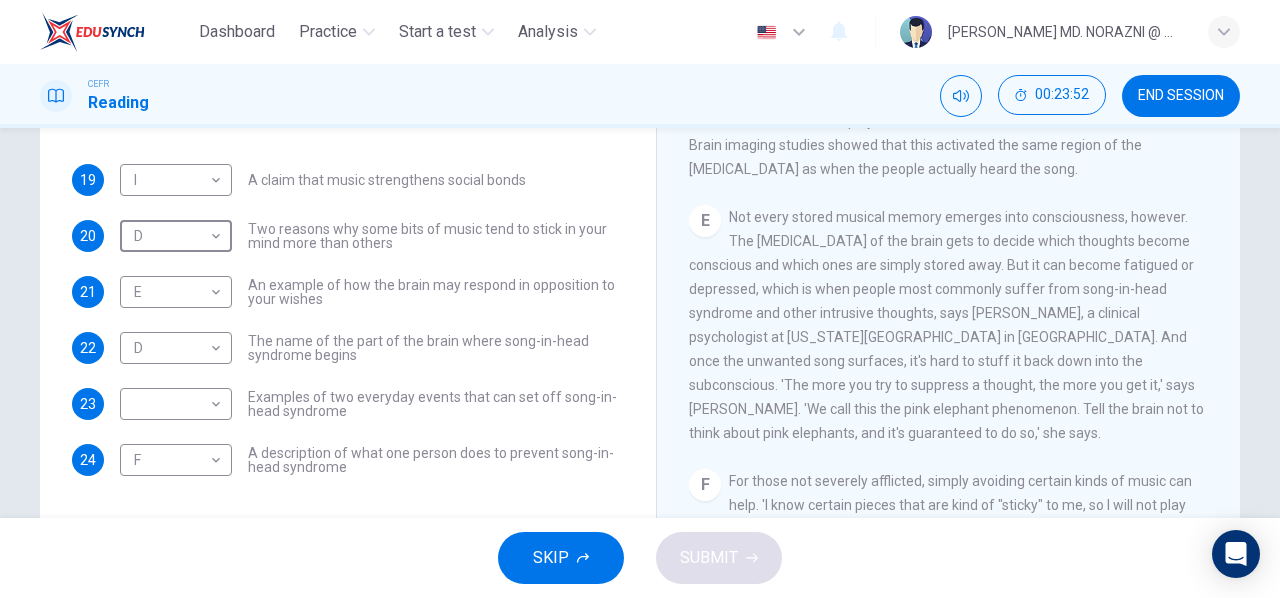 scroll, scrollTop: 837, scrollLeft: 0, axis: vertical 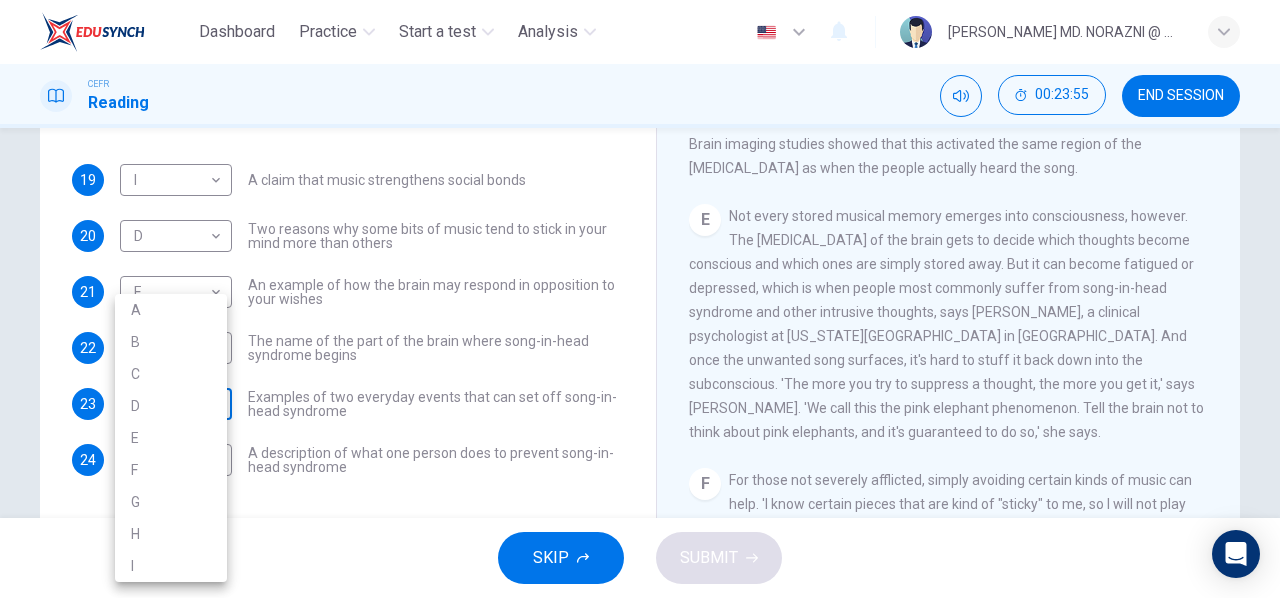 click on "Dashboard Practice Start a test Analysis English en ​ [PERSON_NAME] MD. NORAZNI @ MD. YASIN CEFR Reading 00:23:55 END SESSION Questions 19 - 24 The Reading Passage has nine paragraphs labelled  A-l .
Which paragraph contains the following information?
Write the correct letter  A-l  in the boxes below.
NB  You may use any letter  more than once. 19 I I ​ A claim that music strengthens social bonds 20 D D ​ Two reasons why some bits of music tend to stick in your mind more than others 21 E E ​ An example of how the brain may respond in opposition to your wishes 22 D D ​ The name of the part of the brain where song-in-head syndrome begins 23 ​ ​ Examples of two everyday events that can set off song-in-head syndrome 24 F F ​ A description of what one person does to prevent song-in-head syndrome A Song on the Brain CLICK TO ZOOM Click to Zoom A B C D E F G H I SKIP SUBMIT EduSynch - Online Language Proficiency Testing
Dashboard Practice Start a test Analysis Notifications 2025 A B C" at bounding box center (640, 299) 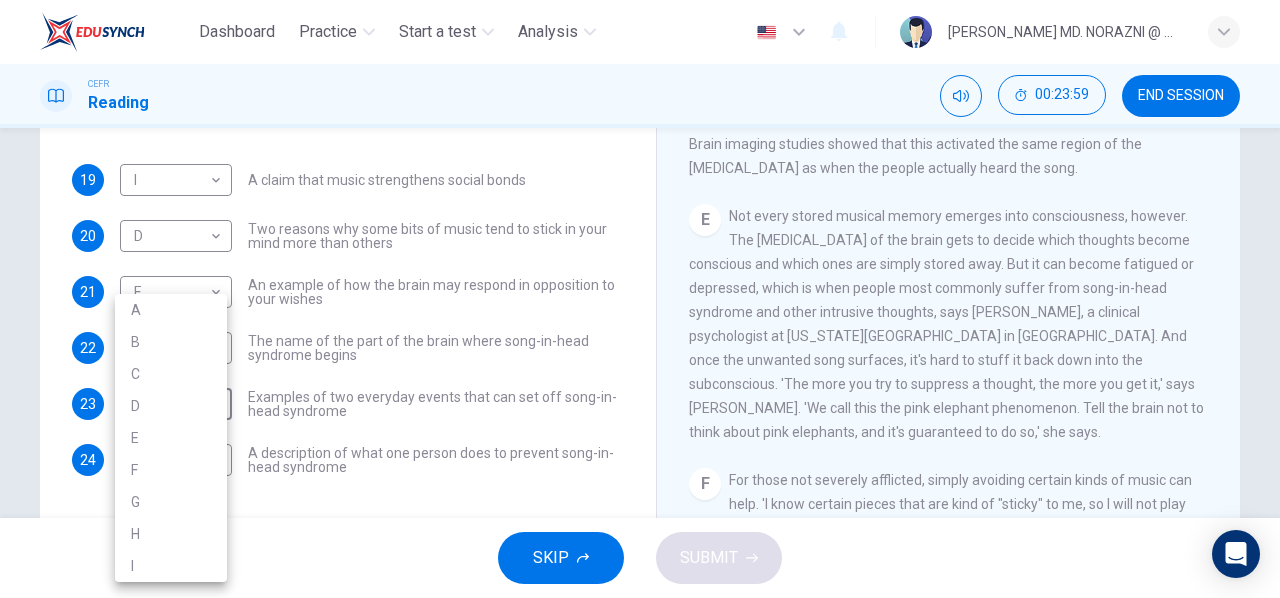 click at bounding box center (640, 299) 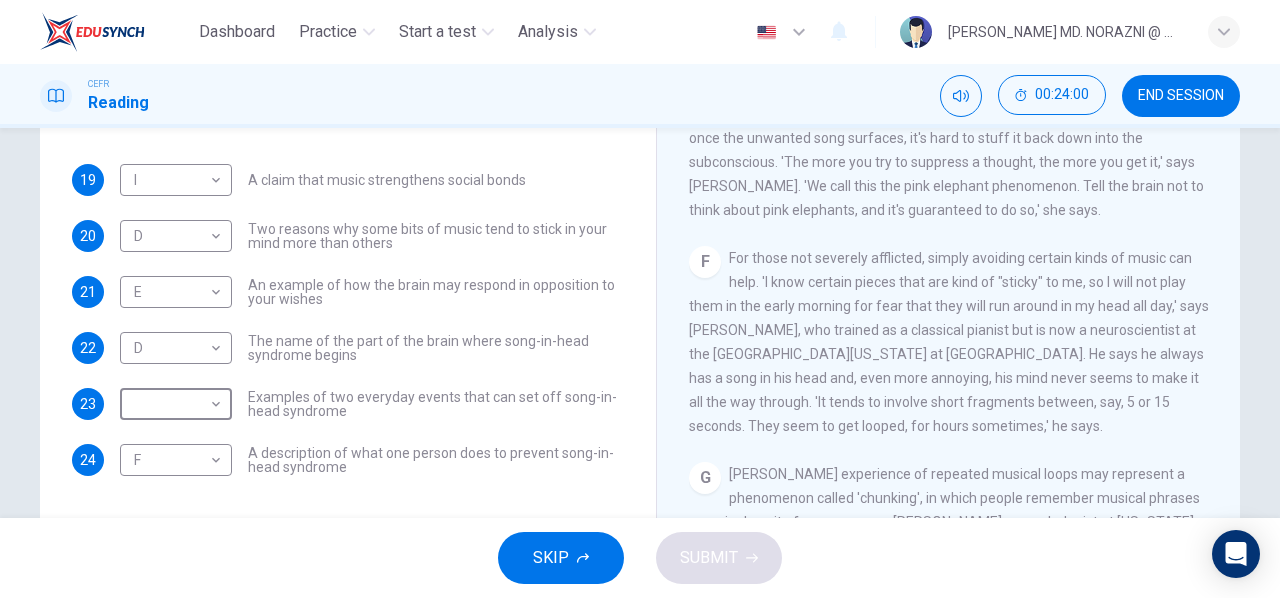 scroll, scrollTop: 1131, scrollLeft: 0, axis: vertical 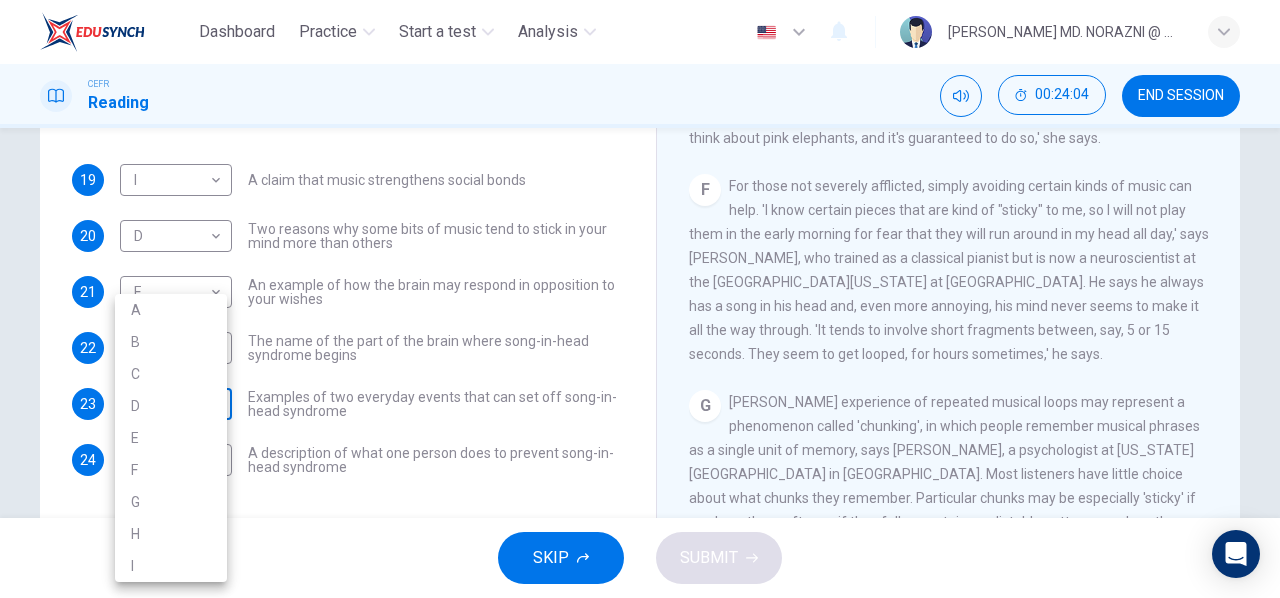 click on "Dashboard Practice Start a test Analysis English en ​ [PERSON_NAME] MD. NORAZNI @ MD. YASIN CEFR Reading 00:24:04 END SESSION Questions 19 - 24 The Reading Passage has nine paragraphs labelled  A-l .
Which paragraph contains the following information?
Write the correct letter  A-l  in the boxes below.
NB  You may use any letter  more than once. 19 I I ​ A claim that music strengthens social bonds 20 D D ​ Two reasons why some bits of music tend to stick in your mind more than others 21 E E ​ An example of how the brain may respond in opposition to your wishes 22 D D ​ The name of the part of the brain where song-in-head syndrome begins 23 ​ ​ Examples of two everyday events that can set off song-in-head syndrome 24 F F ​ A description of what one person does to prevent song-in-head syndrome A Song on the Brain CLICK TO ZOOM Click to Zoom A B C D E F G H I SKIP SUBMIT EduSynch - Online Language Proficiency Testing
Dashboard Practice Start a test Analysis Notifications 2025 A B C" at bounding box center [640, 299] 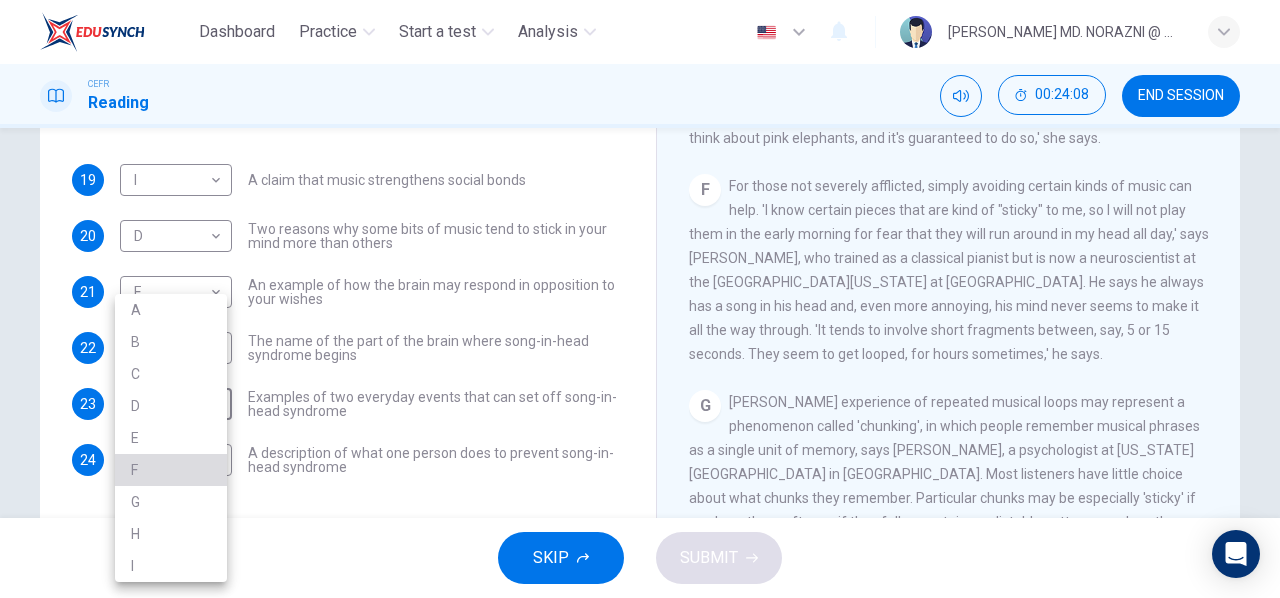 click on "F" at bounding box center [171, 470] 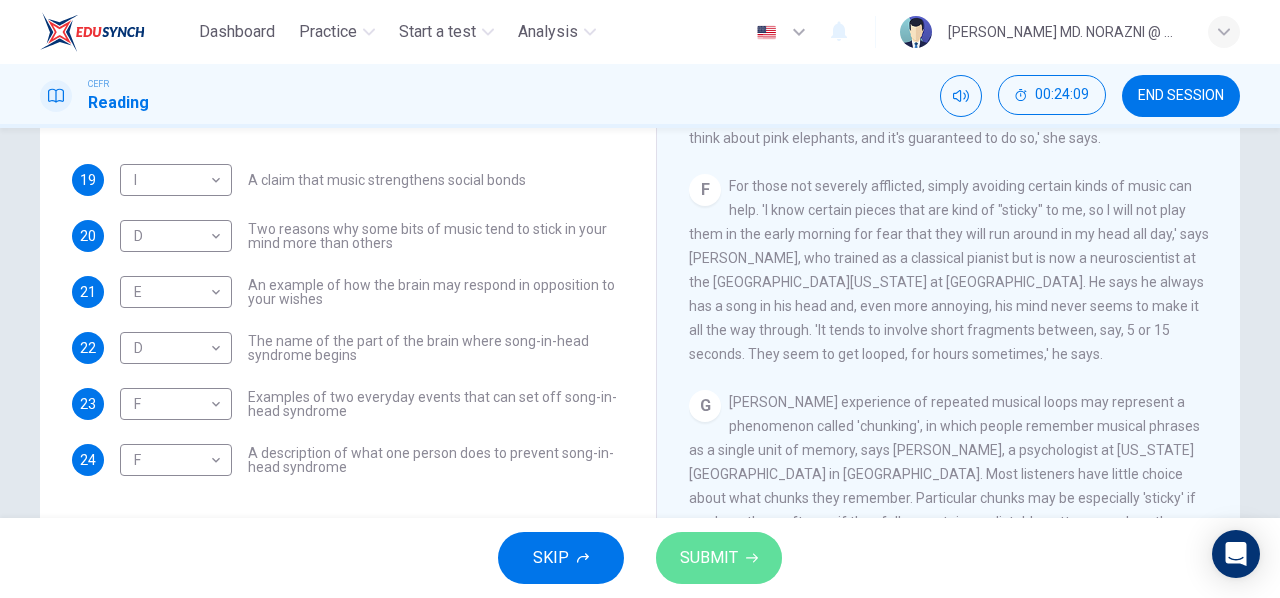 click on "SUBMIT" at bounding box center [719, 558] 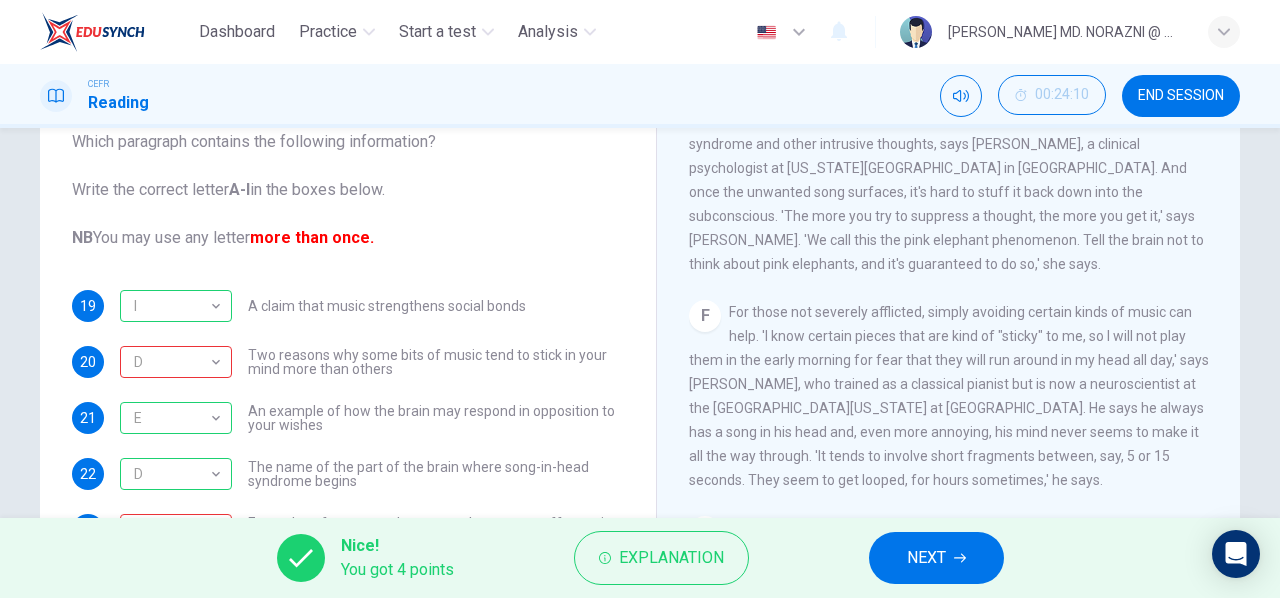 scroll, scrollTop: 272, scrollLeft: 0, axis: vertical 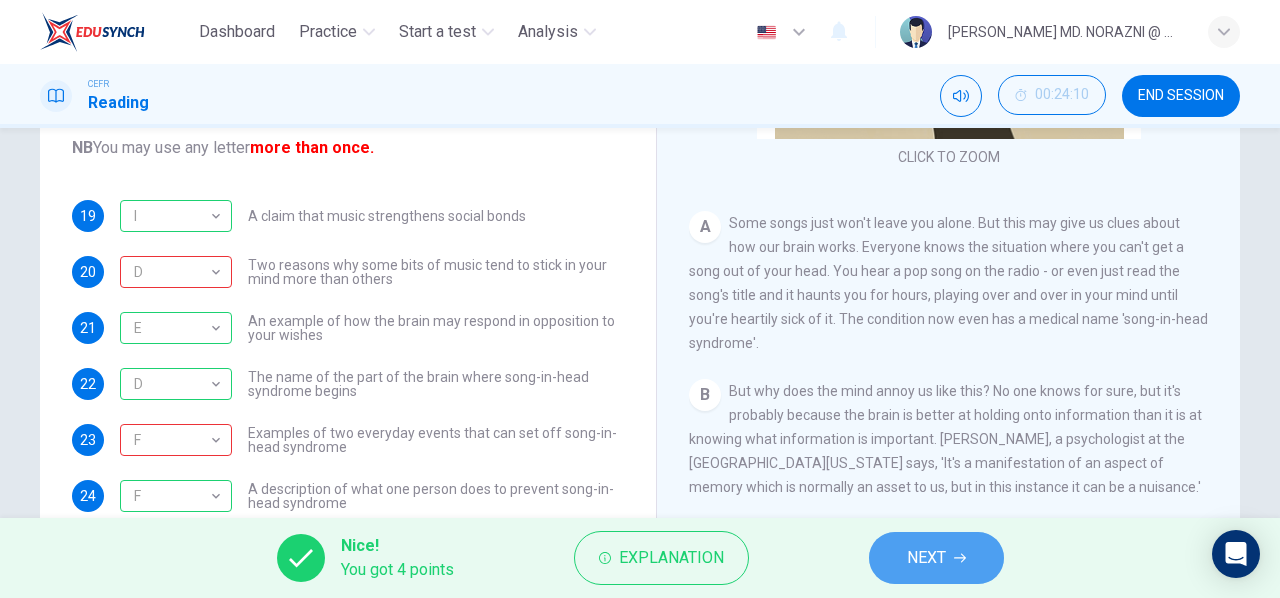 click on "NEXT" at bounding box center (926, 558) 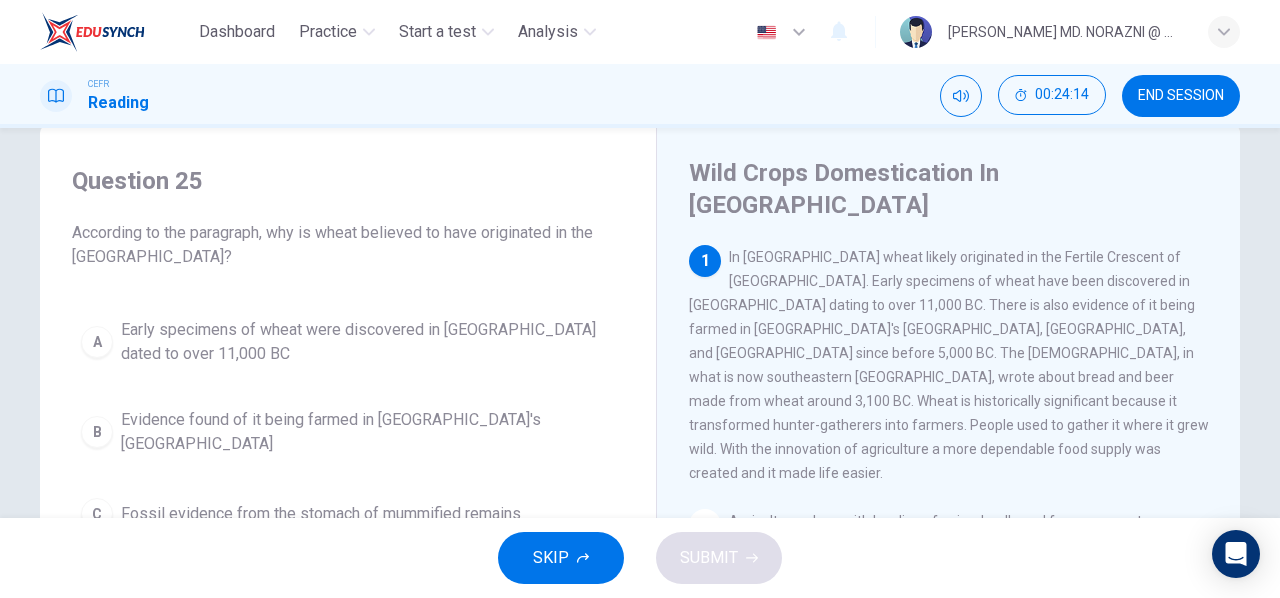 scroll, scrollTop: 42, scrollLeft: 0, axis: vertical 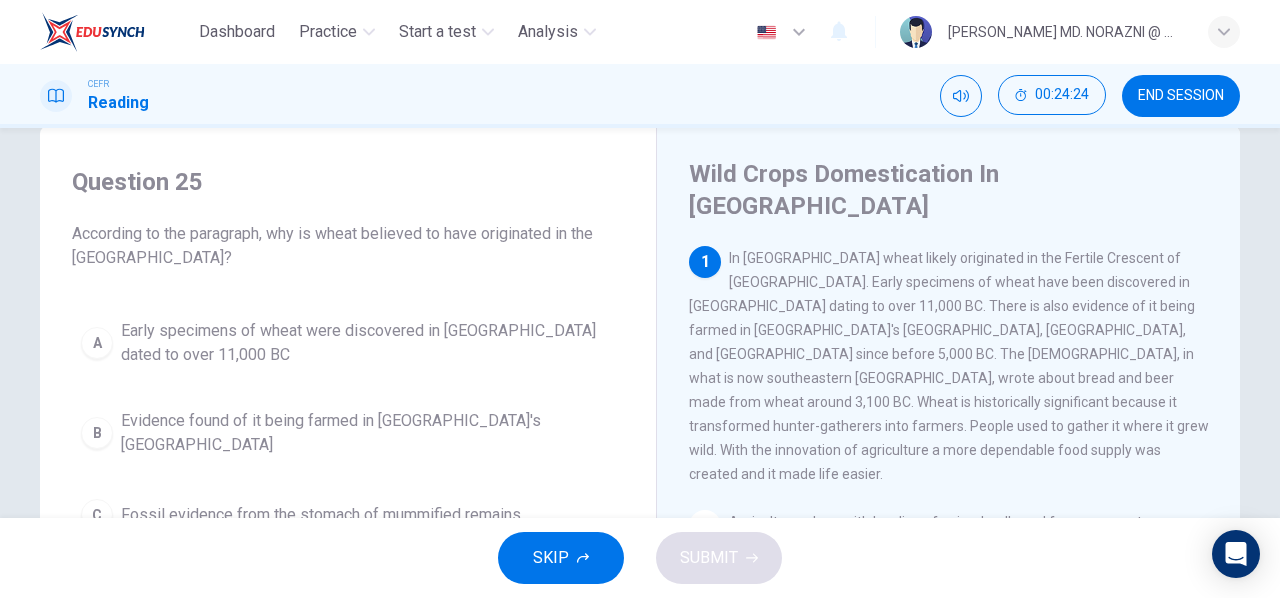 click on "A" at bounding box center (97, 343) 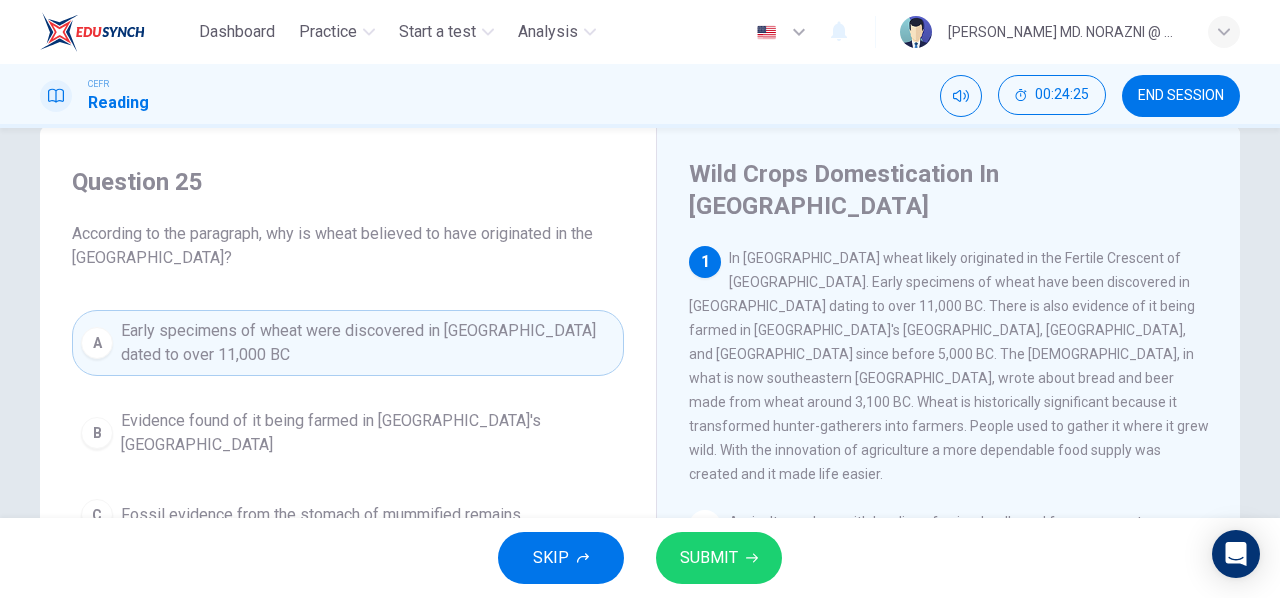 scroll, scrollTop: 40, scrollLeft: 0, axis: vertical 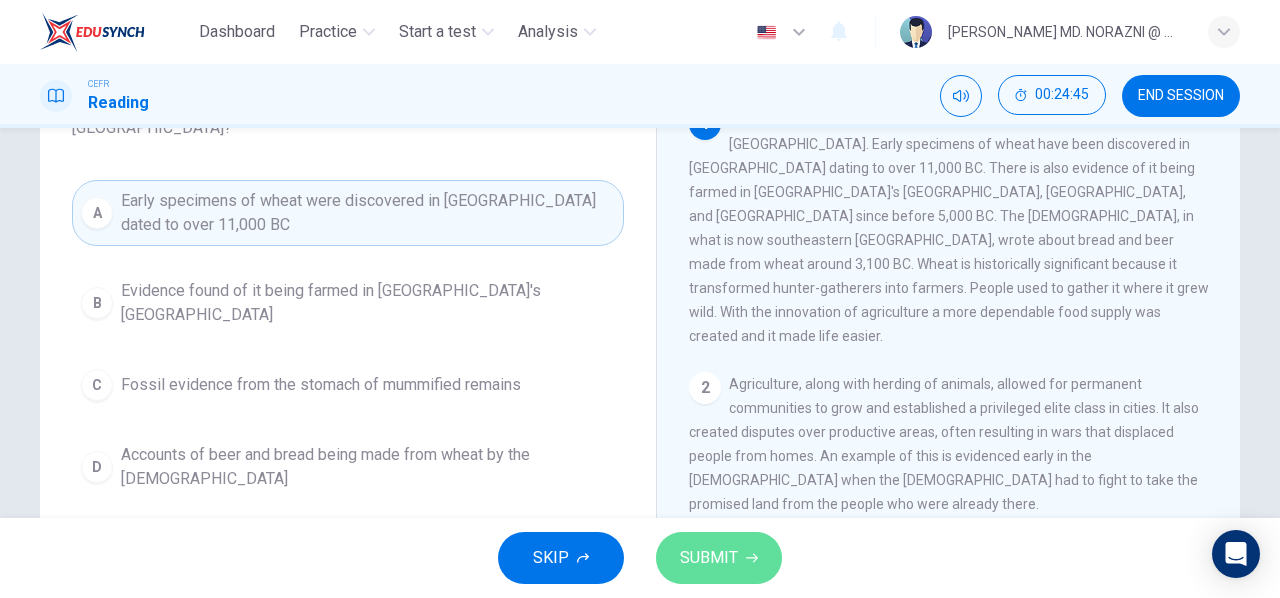 click on "SUBMIT" at bounding box center [709, 558] 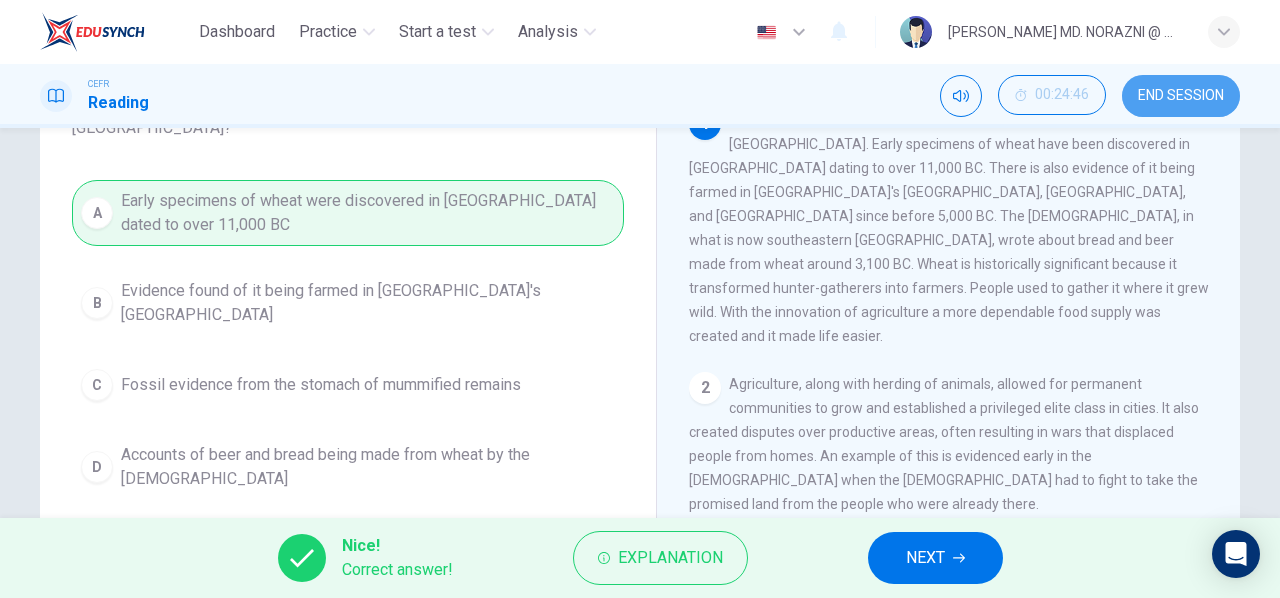click on "END SESSION" at bounding box center [1181, 96] 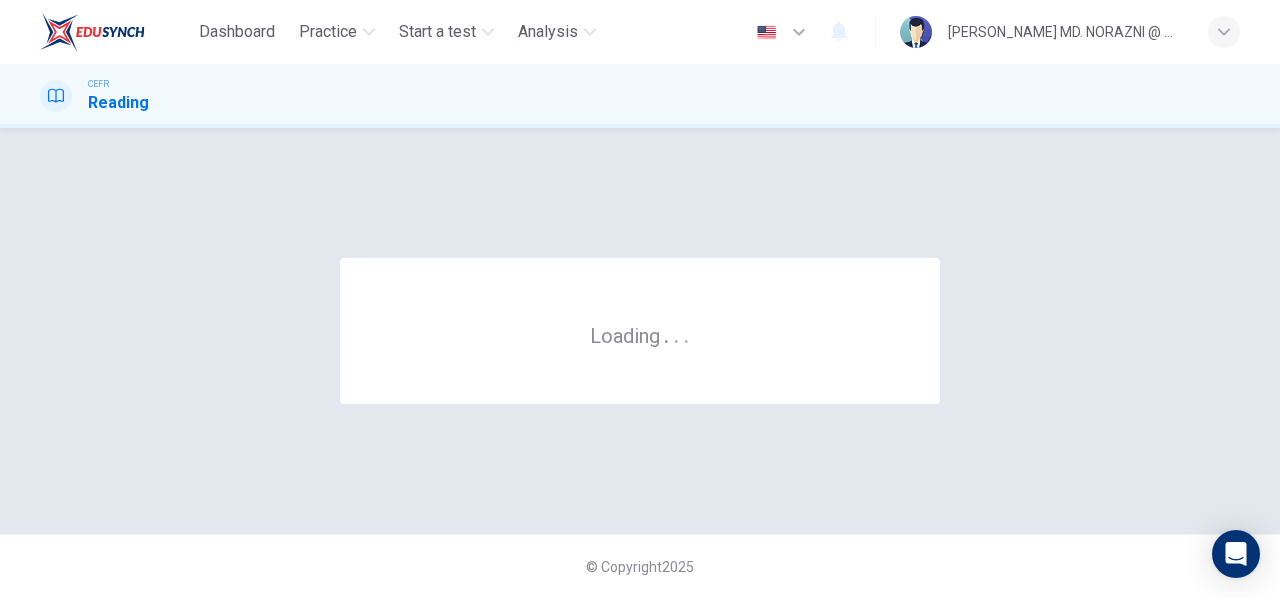 scroll, scrollTop: 0, scrollLeft: 0, axis: both 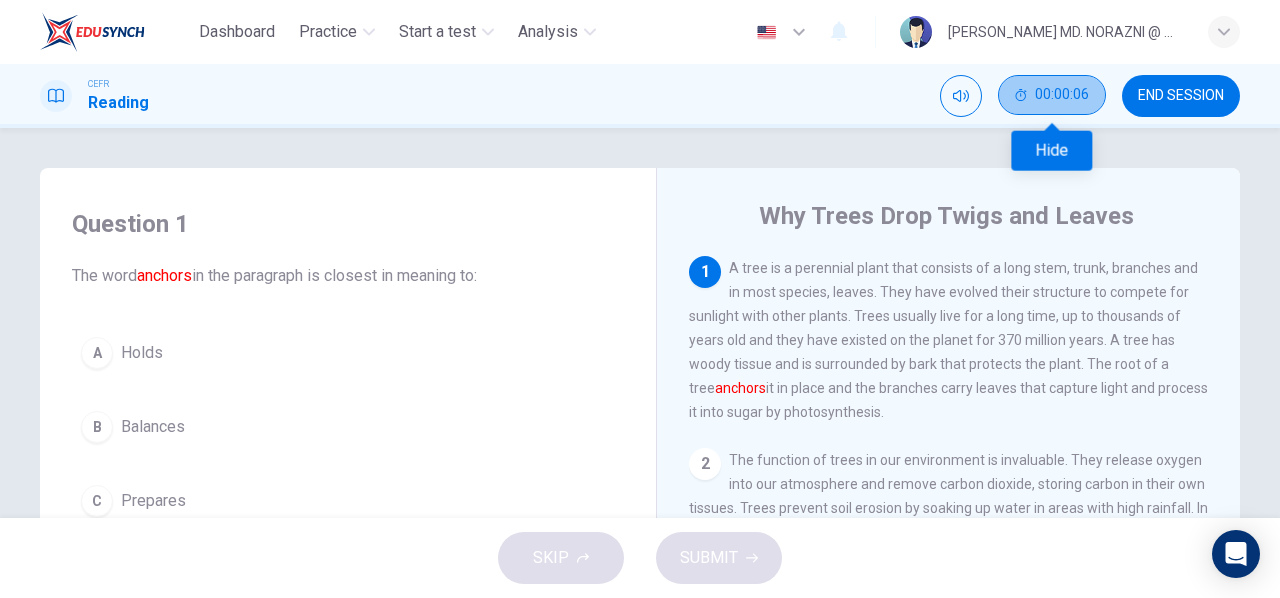 click on "00:00:06" at bounding box center (1062, 95) 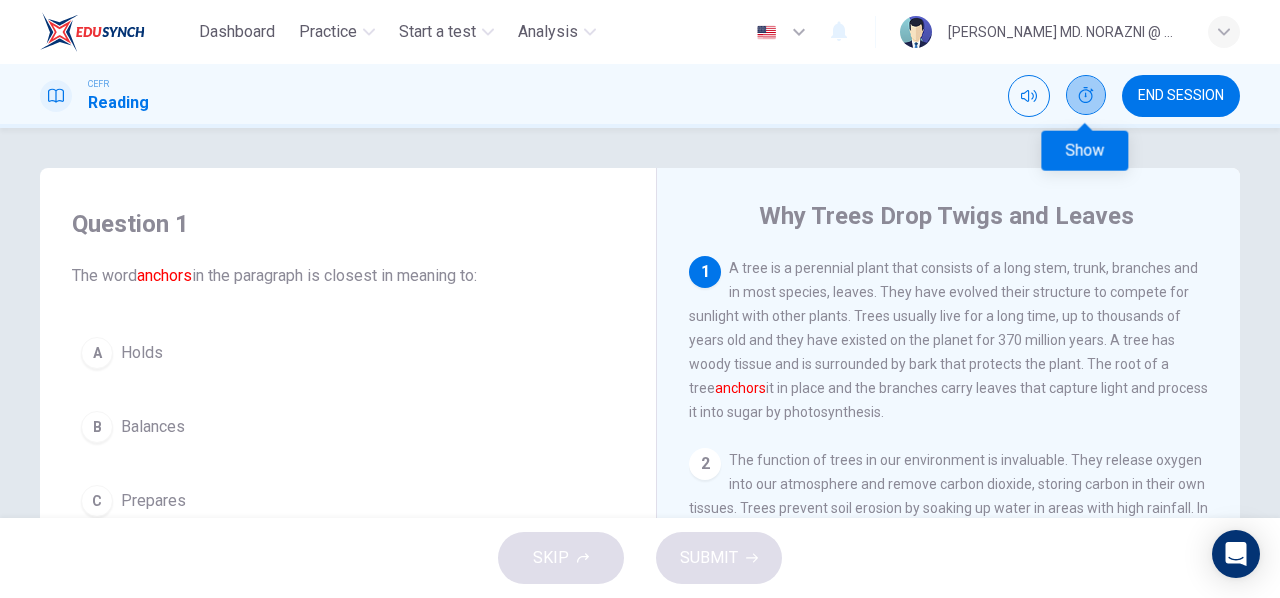 click at bounding box center (1086, 95) 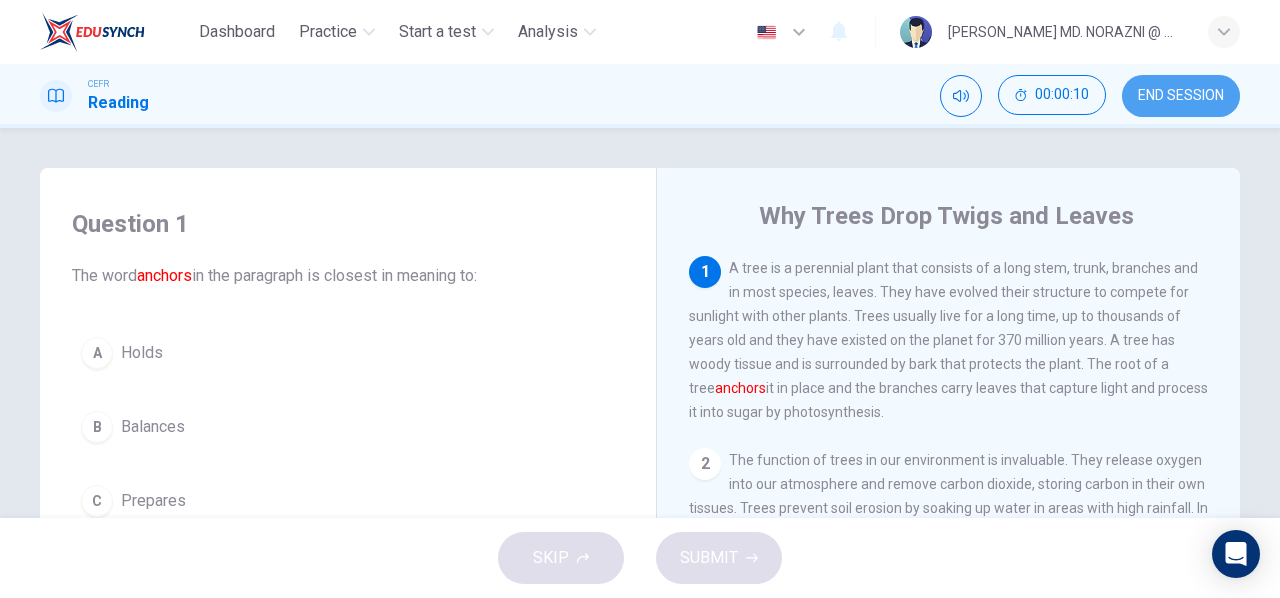 click on "END SESSION" at bounding box center [1181, 96] 